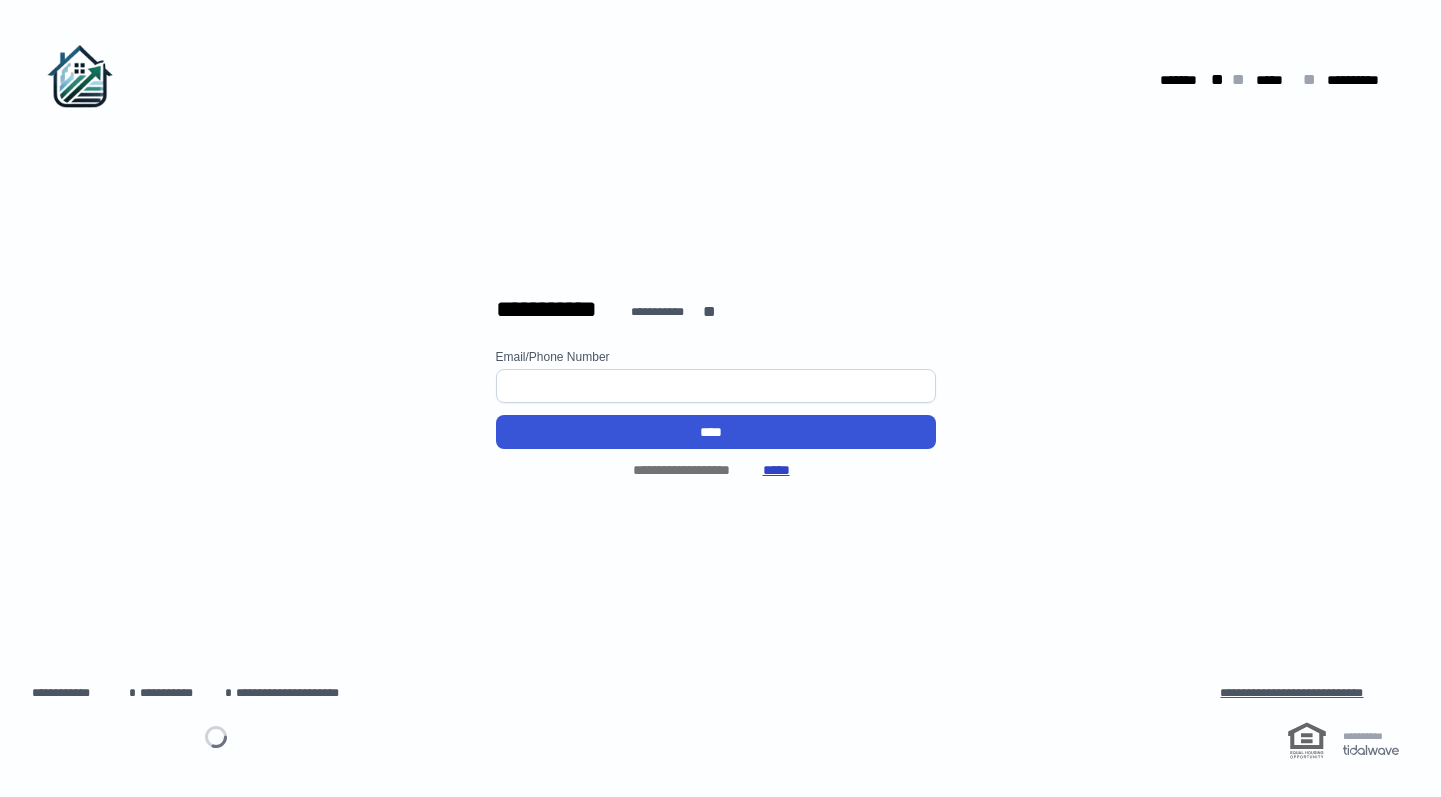 scroll, scrollTop: 0, scrollLeft: 0, axis: both 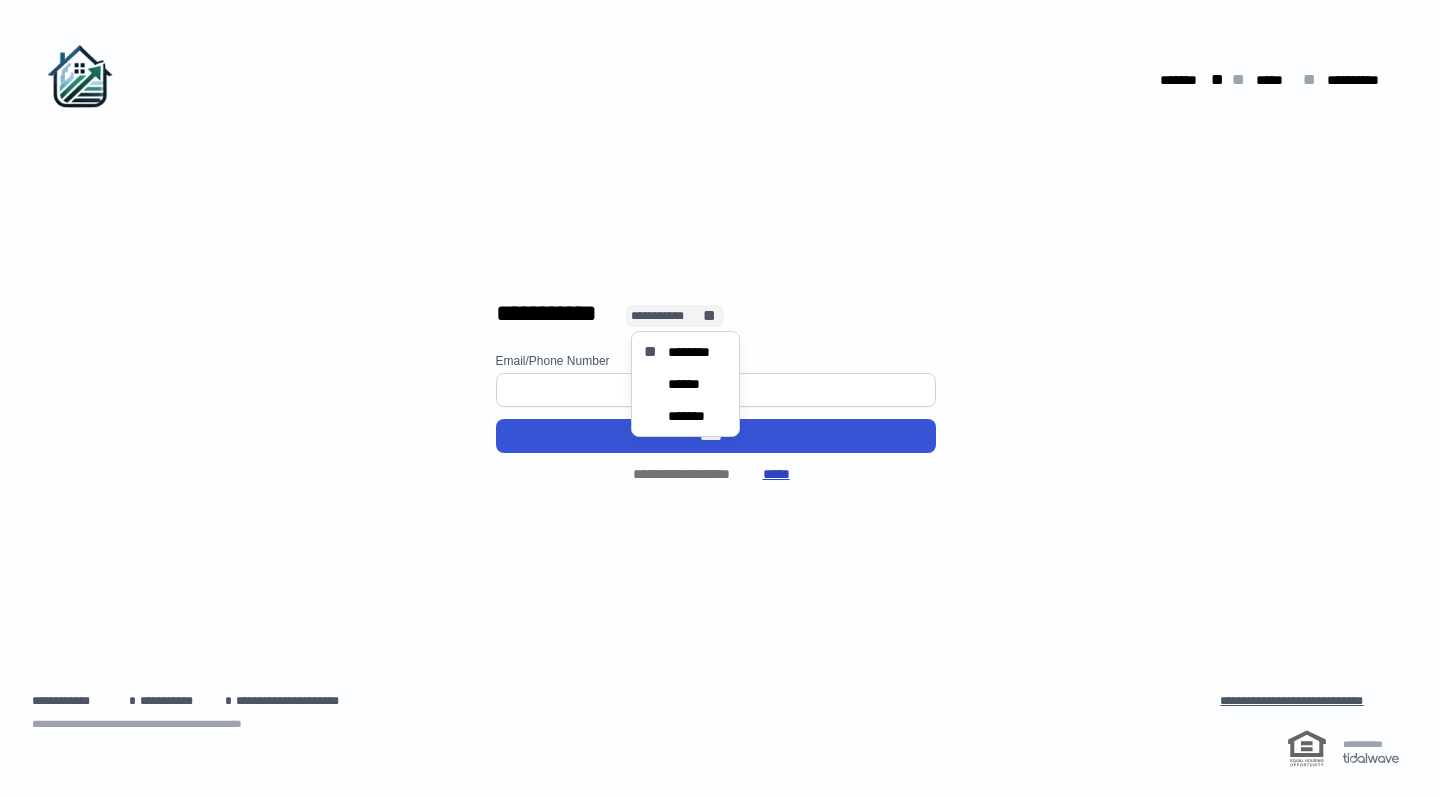 click on "**********" at bounding box center (666, 316) 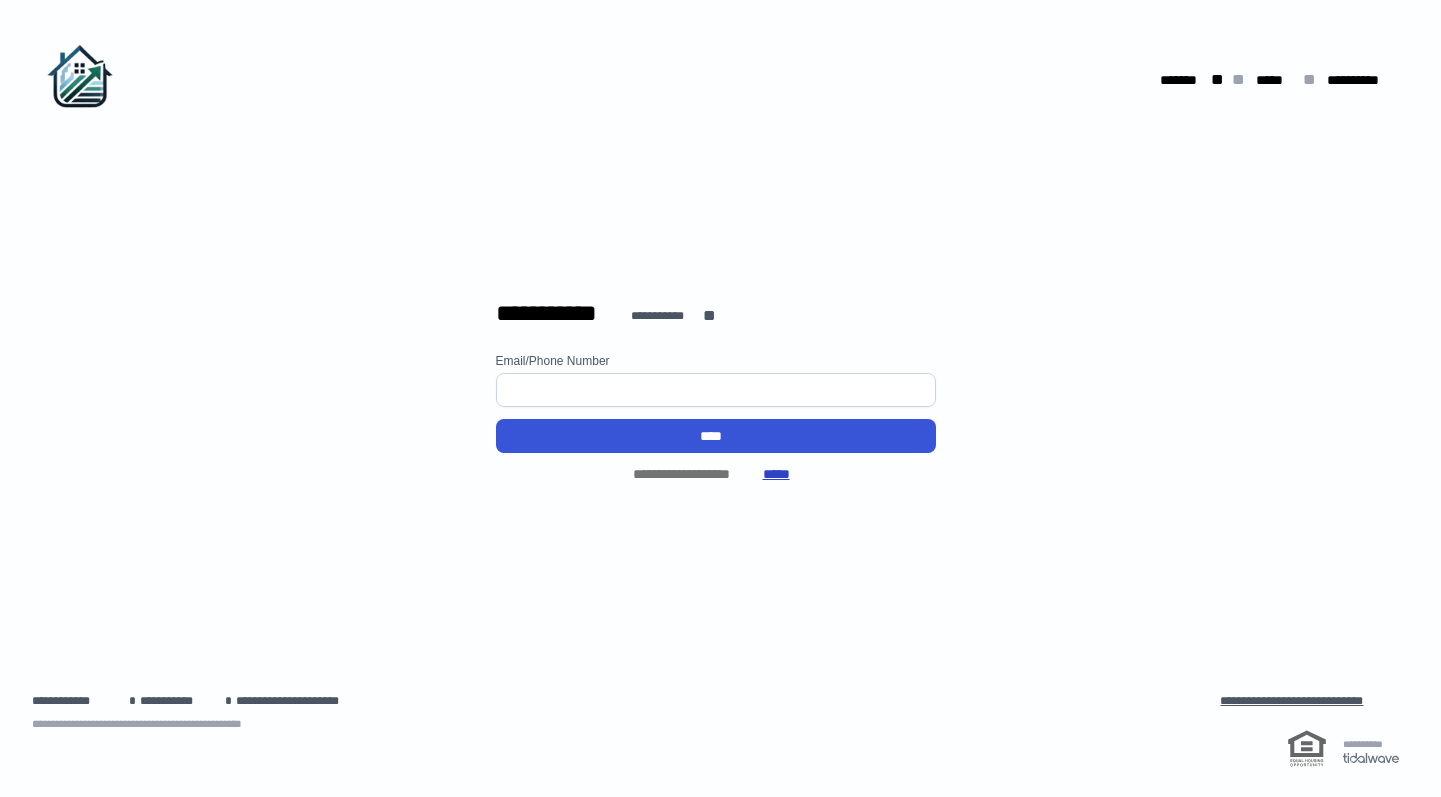 click on "**********" at bounding box center (716, 390) 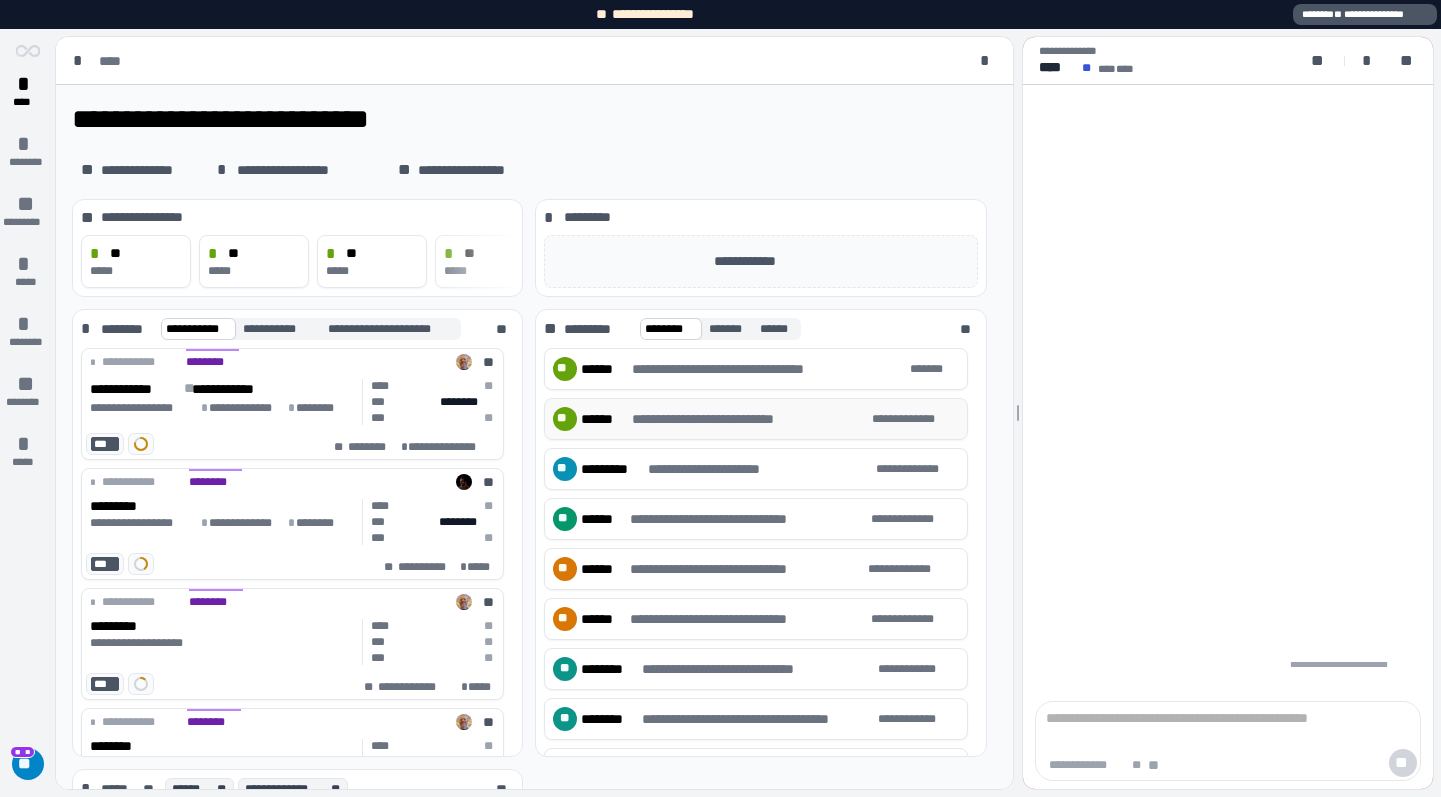 scroll, scrollTop: 0, scrollLeft: 0, axis: both 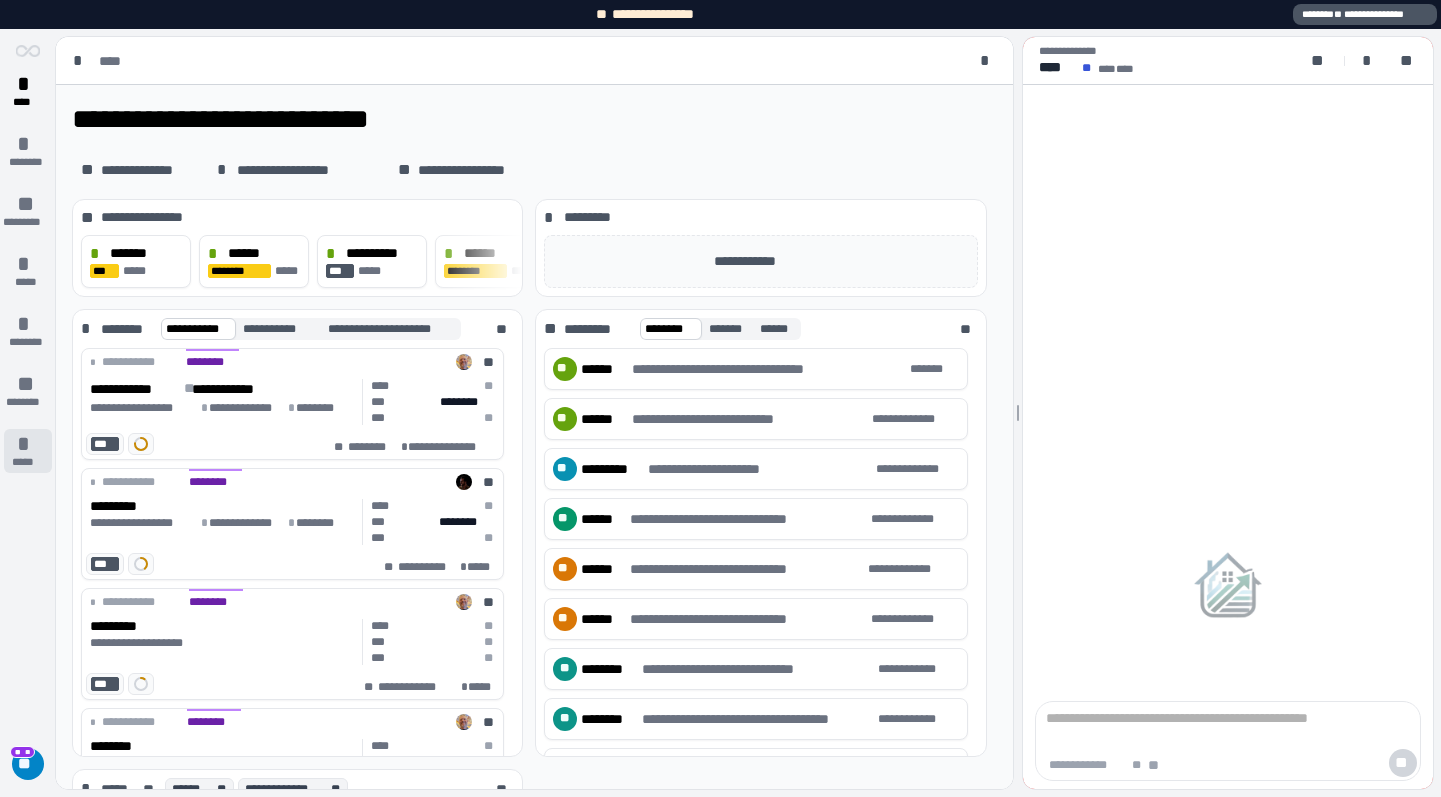 click on "*" at bounding box center [28, 444] 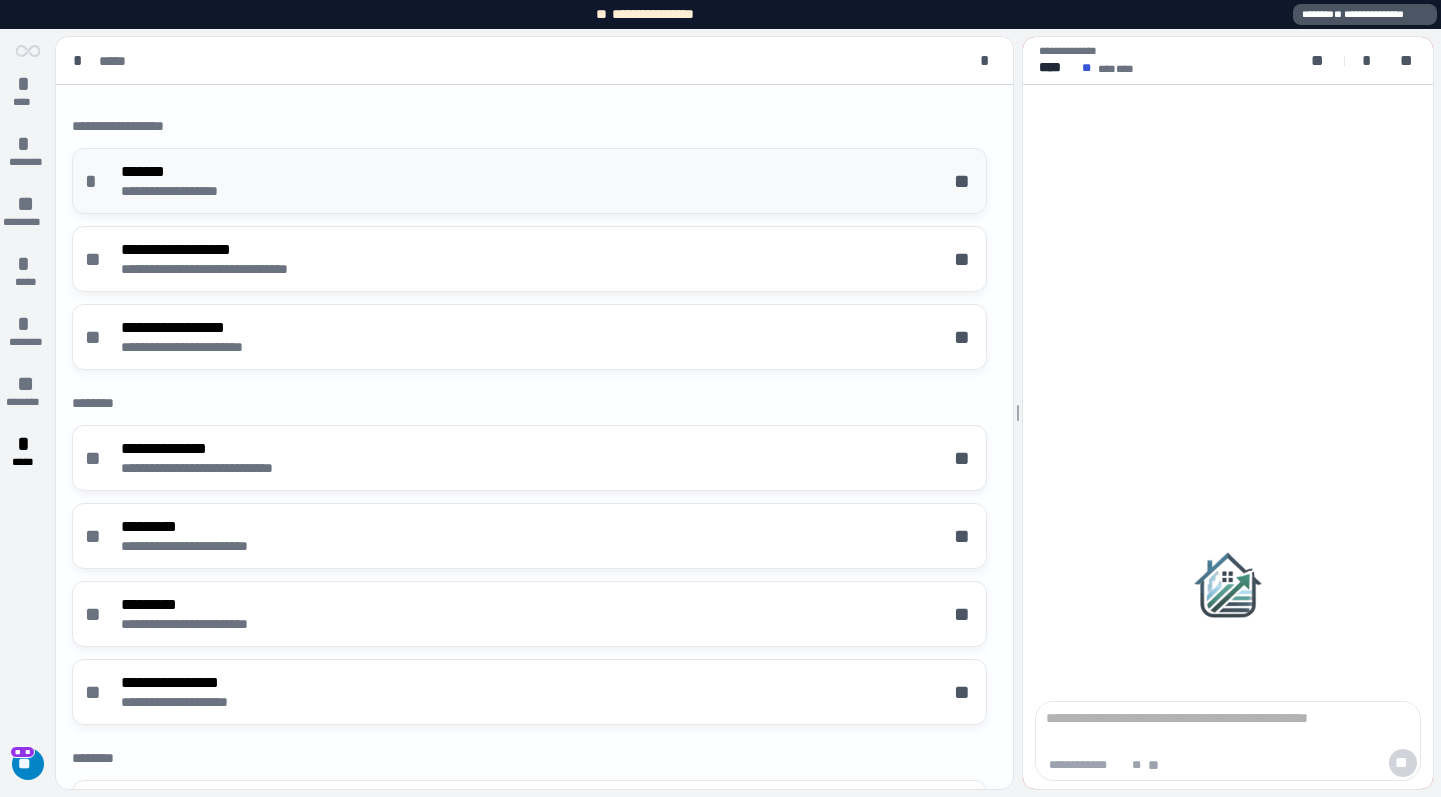 click on "*******" at bounding box center (194, 171) 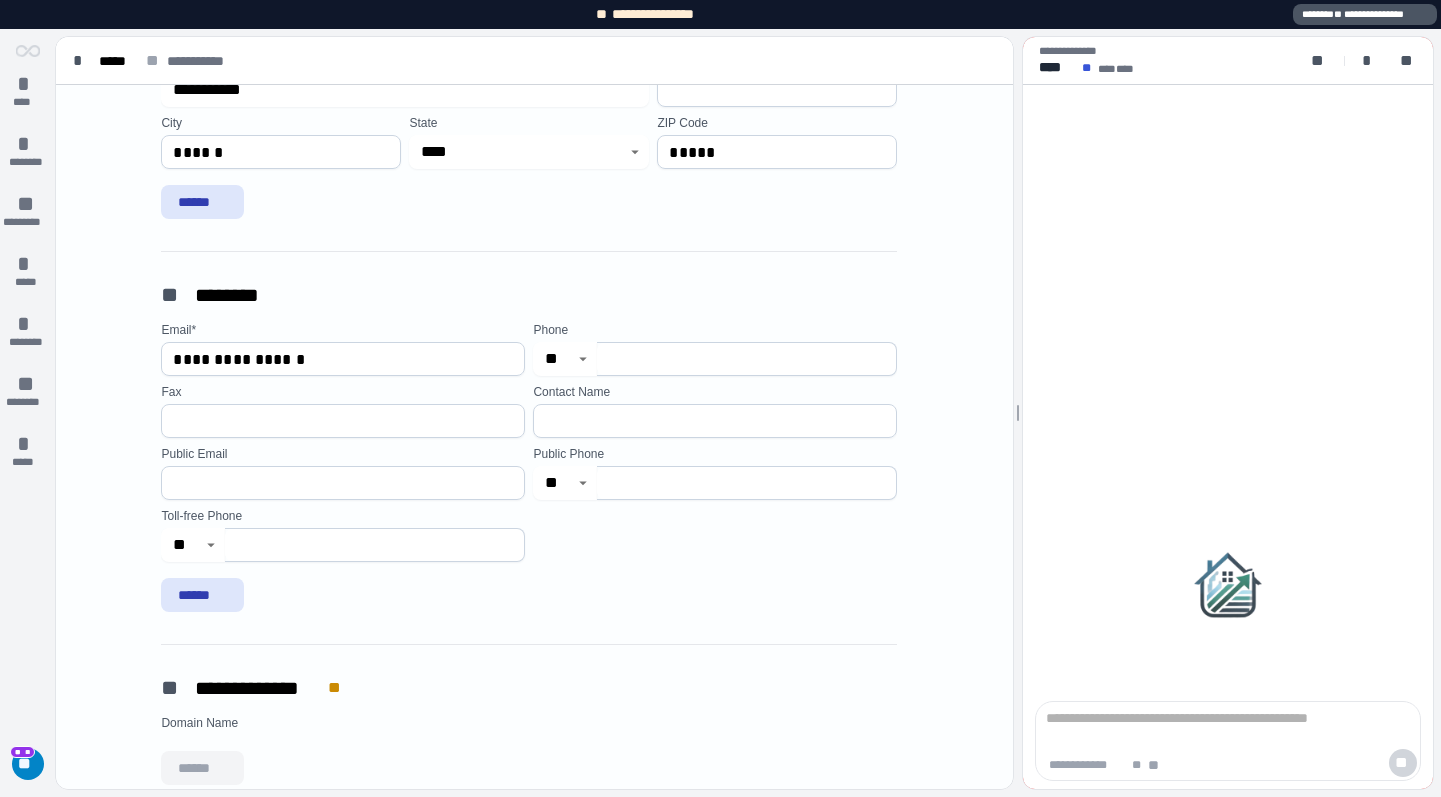 scroll, scrollTop: 0, scrollLeft: 0, axis: both 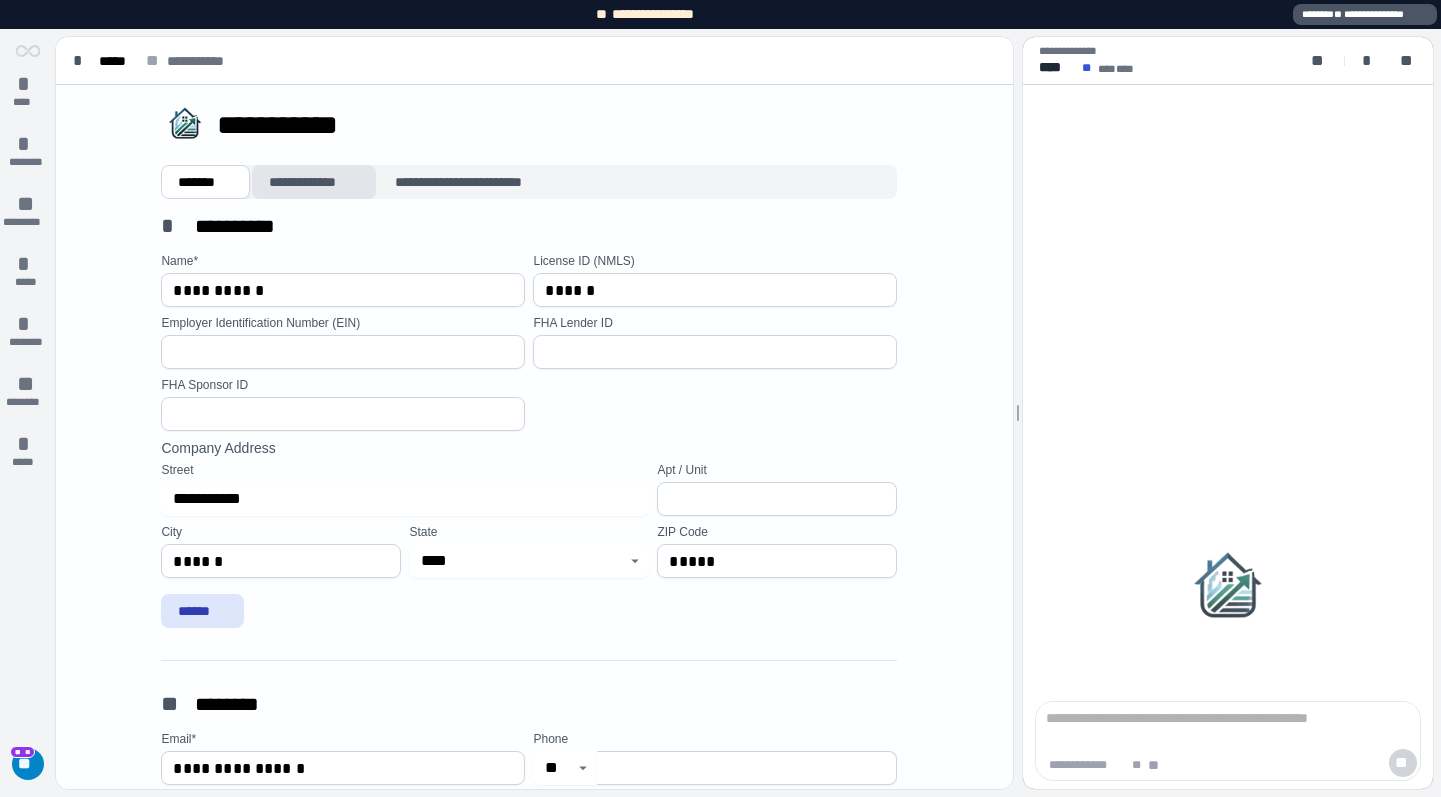 click on "**********" at bounding box center (314, 182) 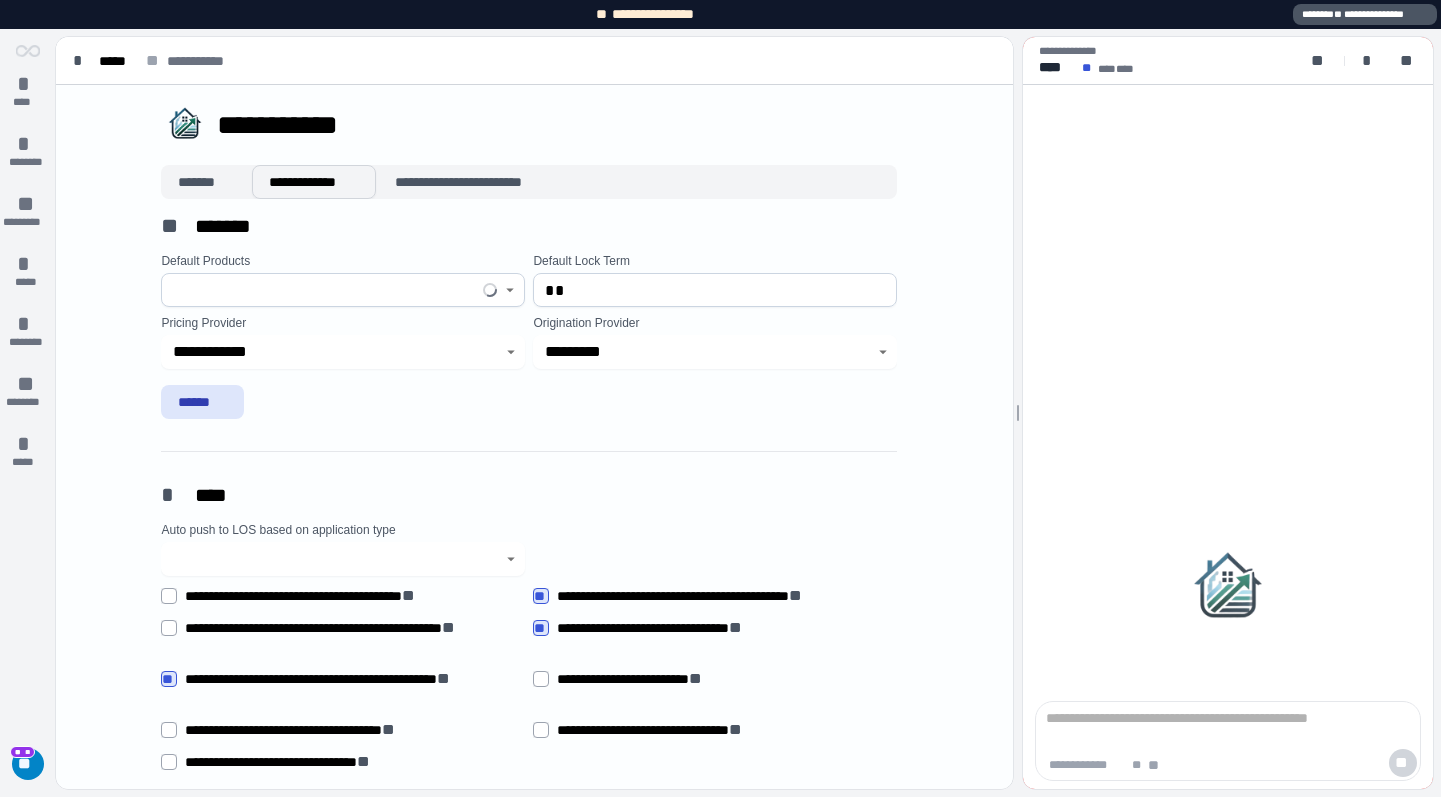 type on "******" 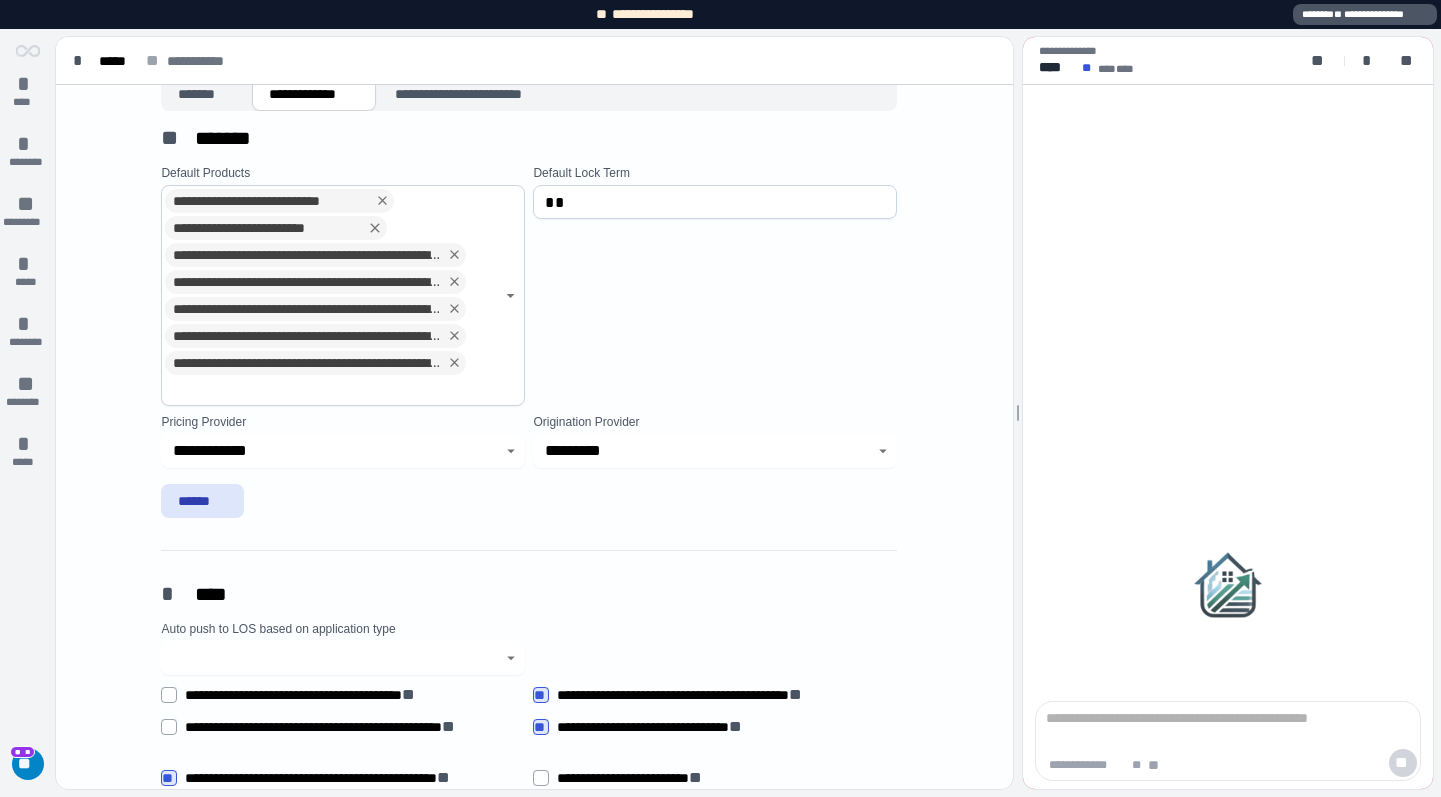 scroll, scrollTop: 0, scrollLeft: 0, axis: both 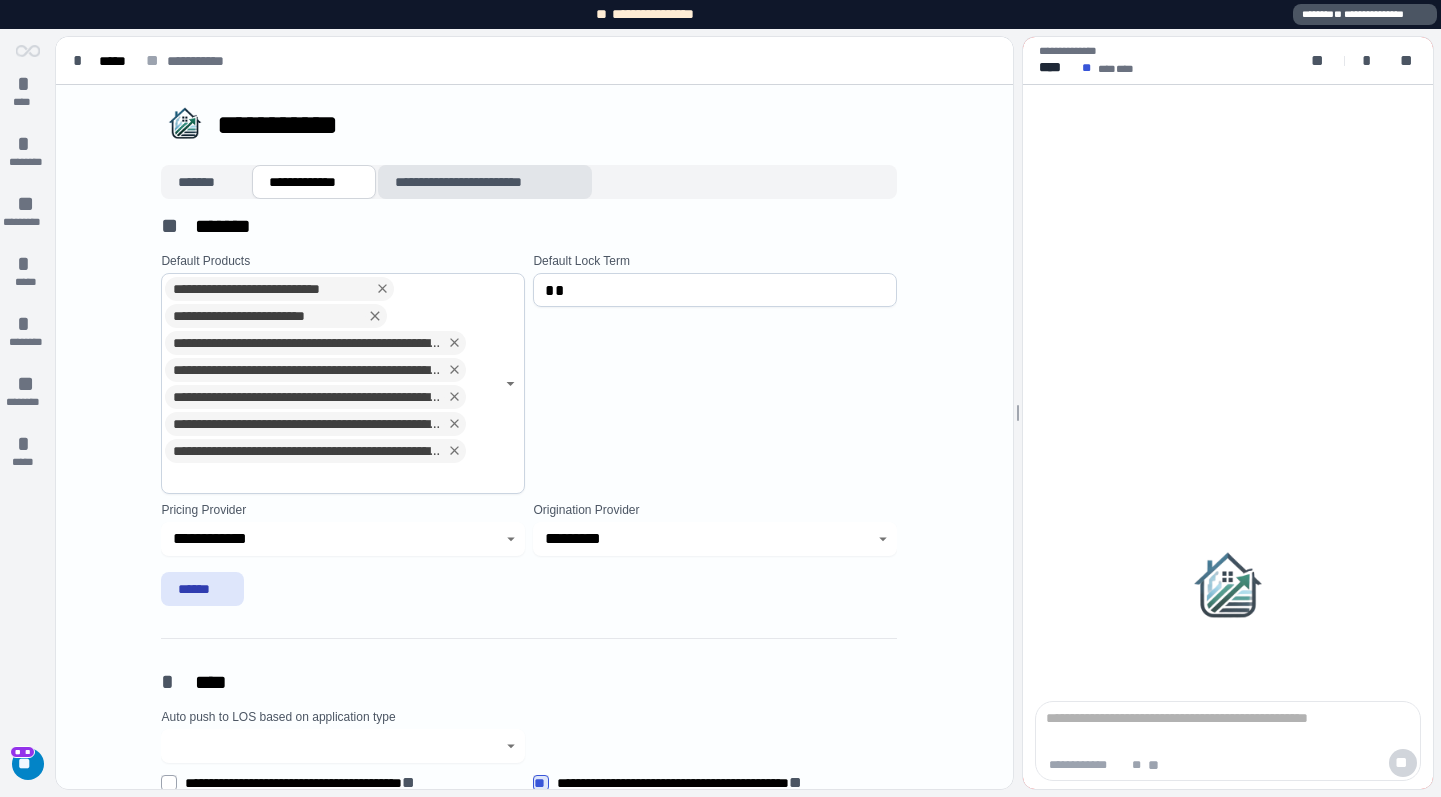 click on "**********" at bounding box center [485, 182] 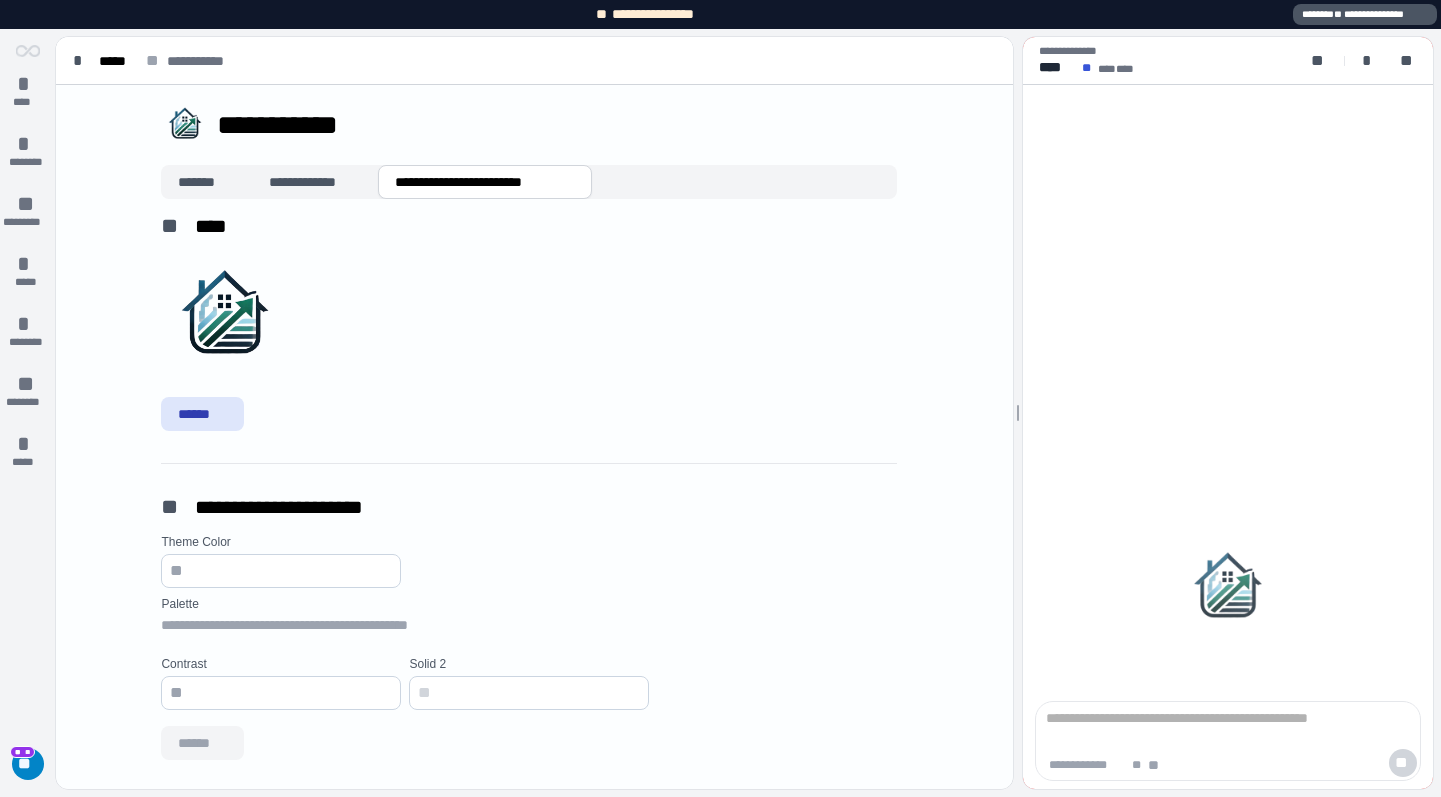 type on "**********" 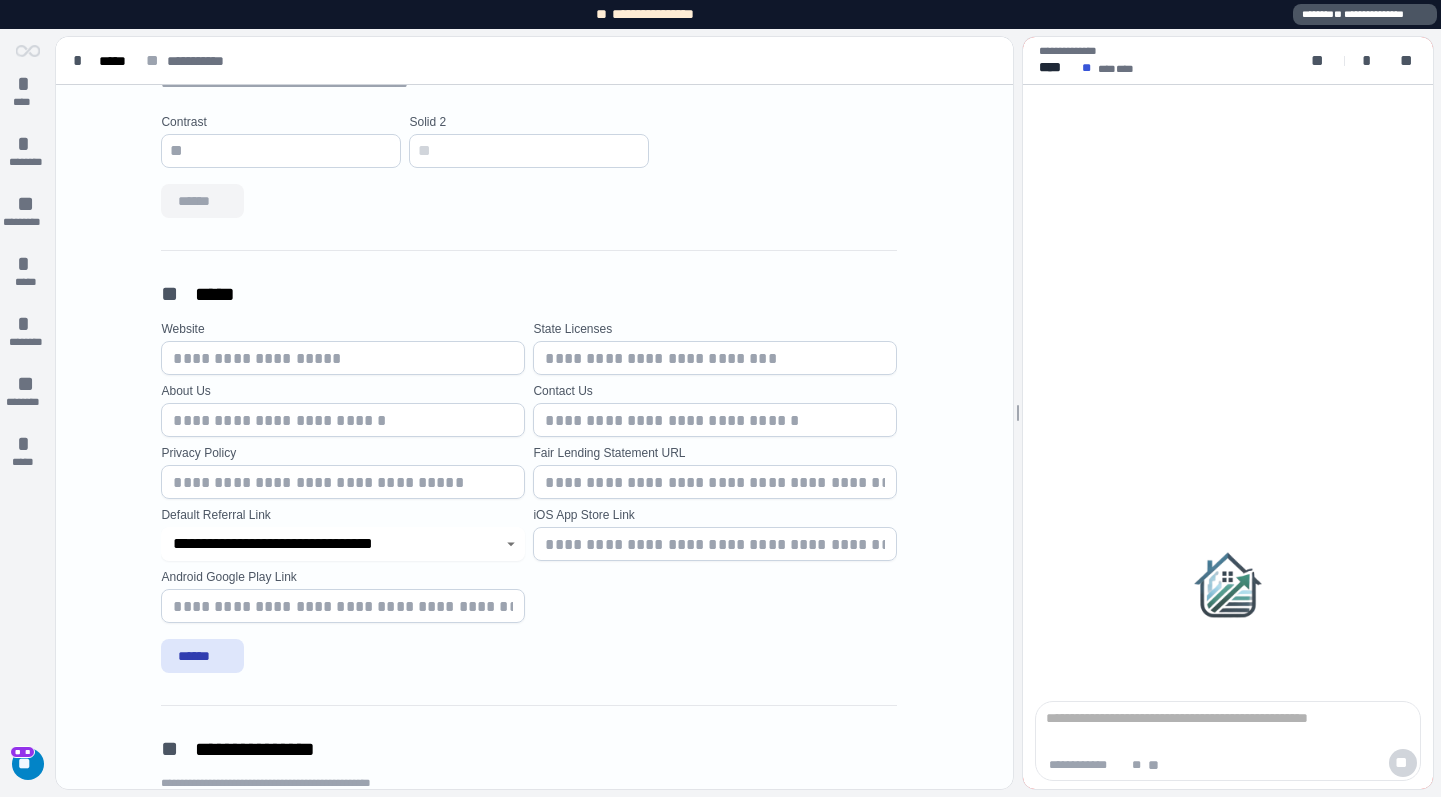 scroll, scrollTop: 544, scrollLeft: 0, axis: vertical 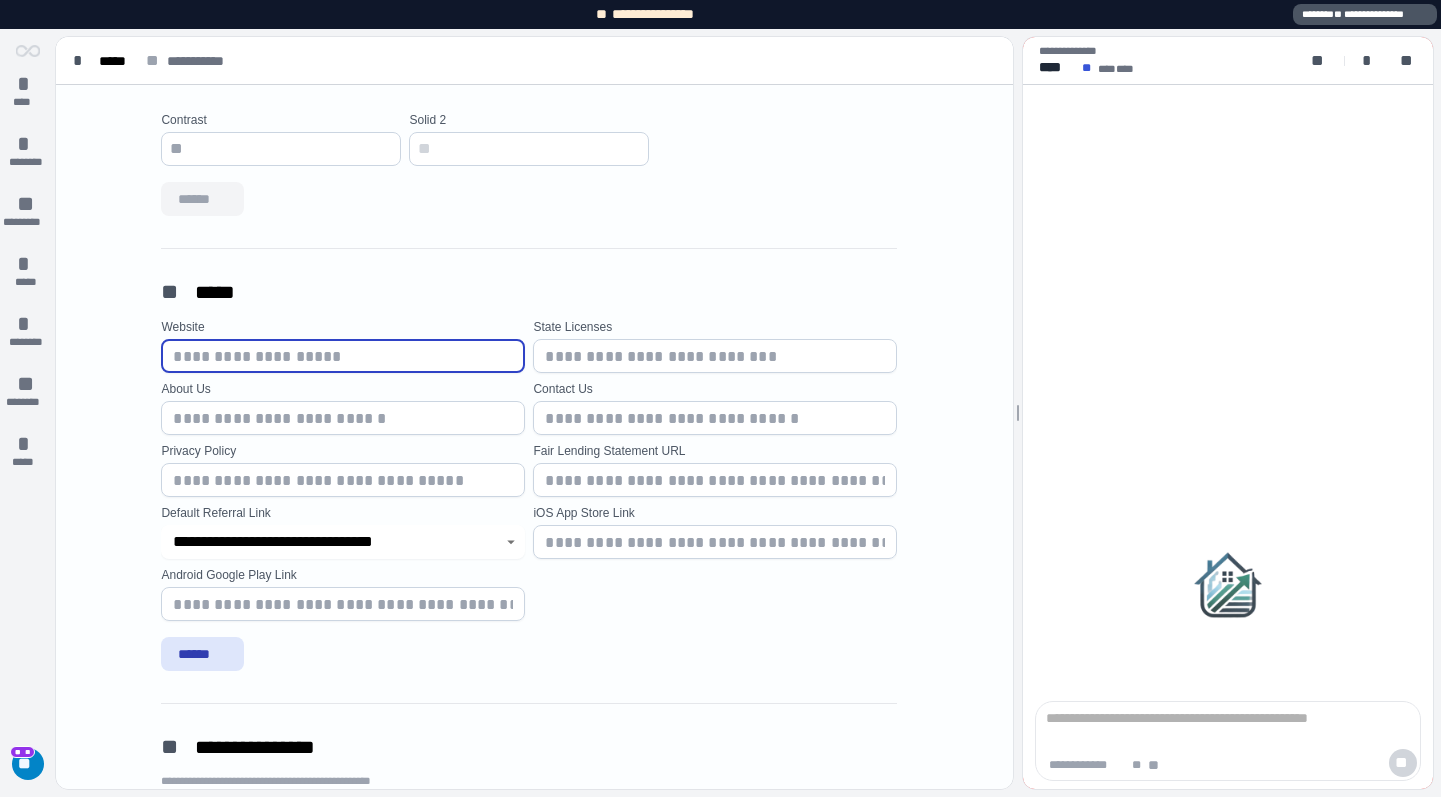 click at bounding box center (343, 356) 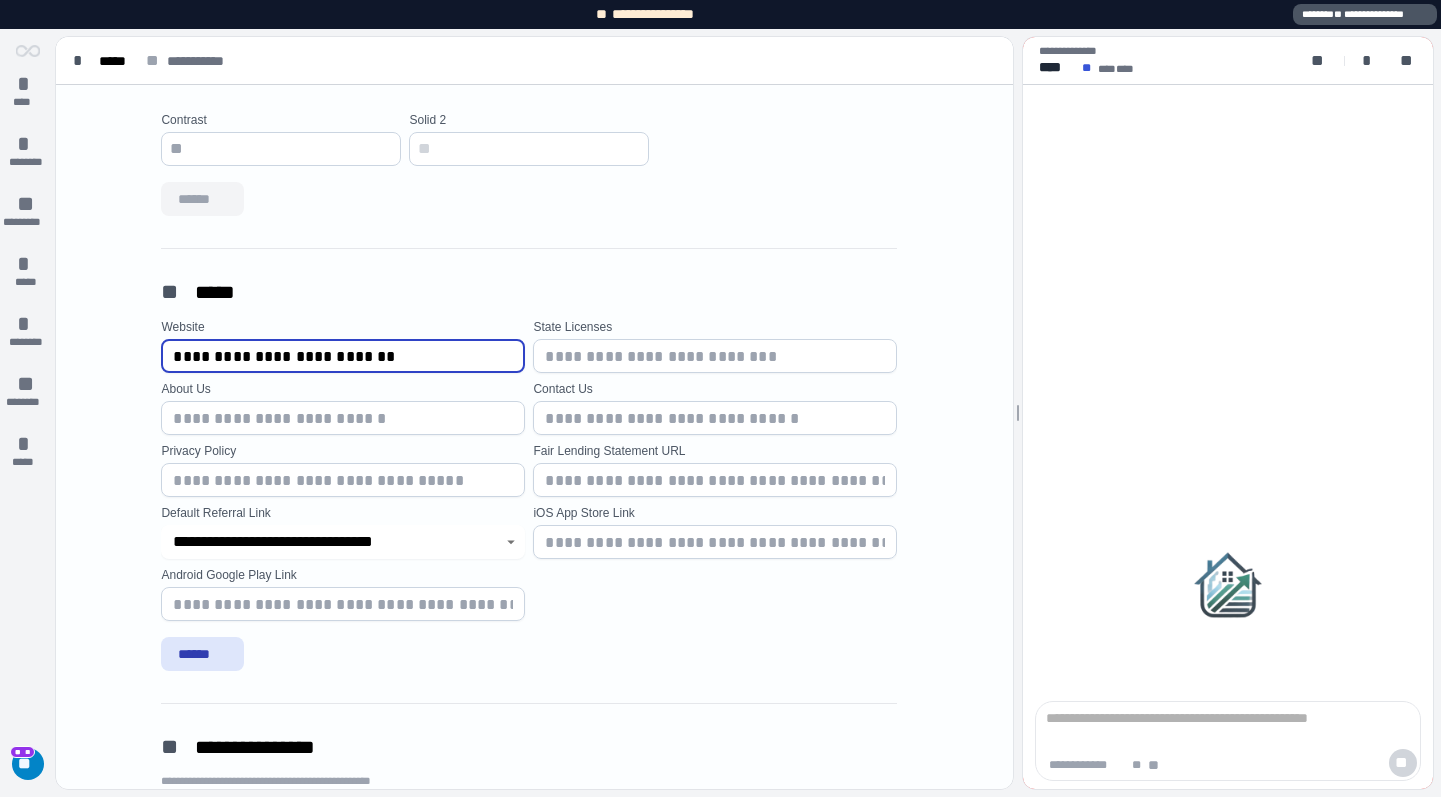 type on "**********" 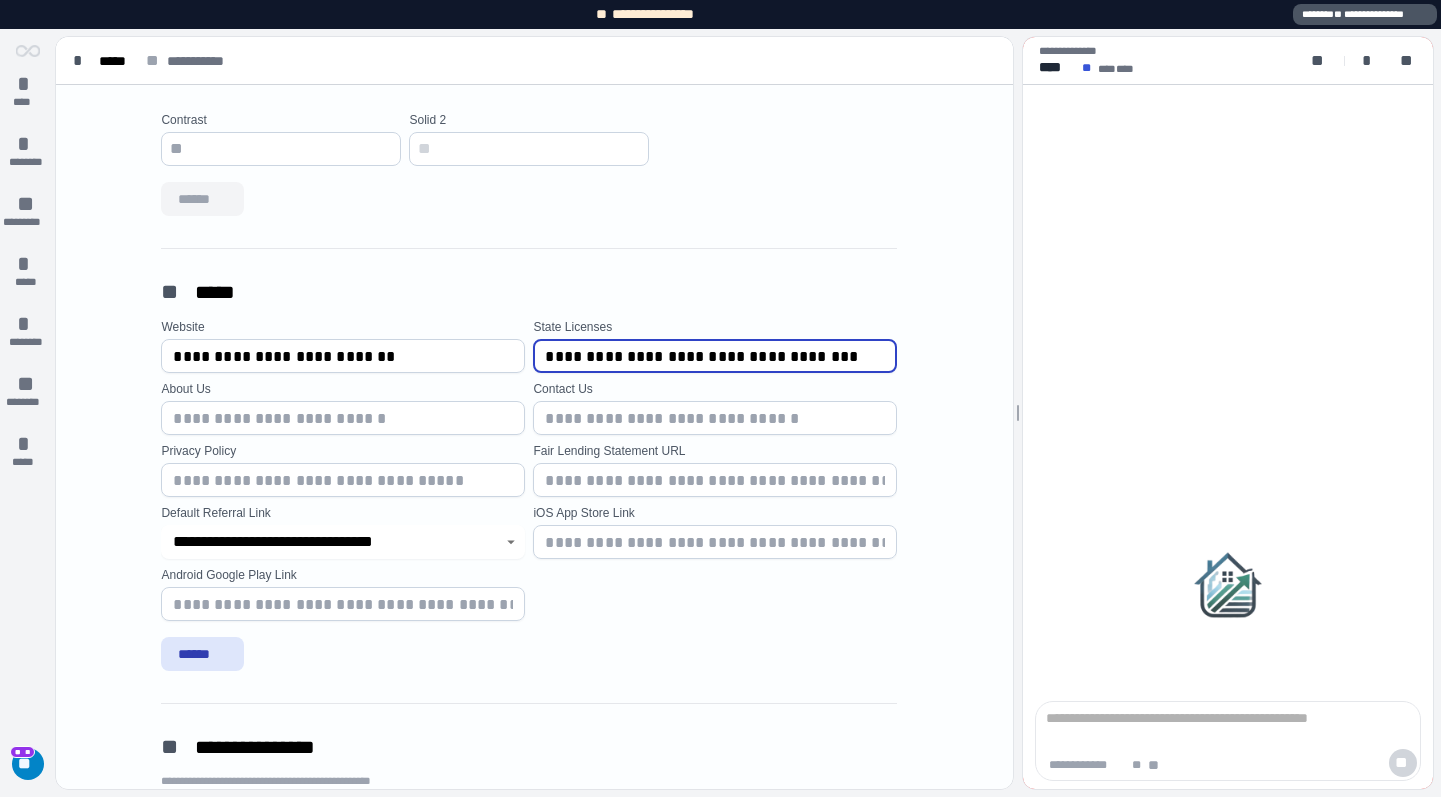 type on "**********" 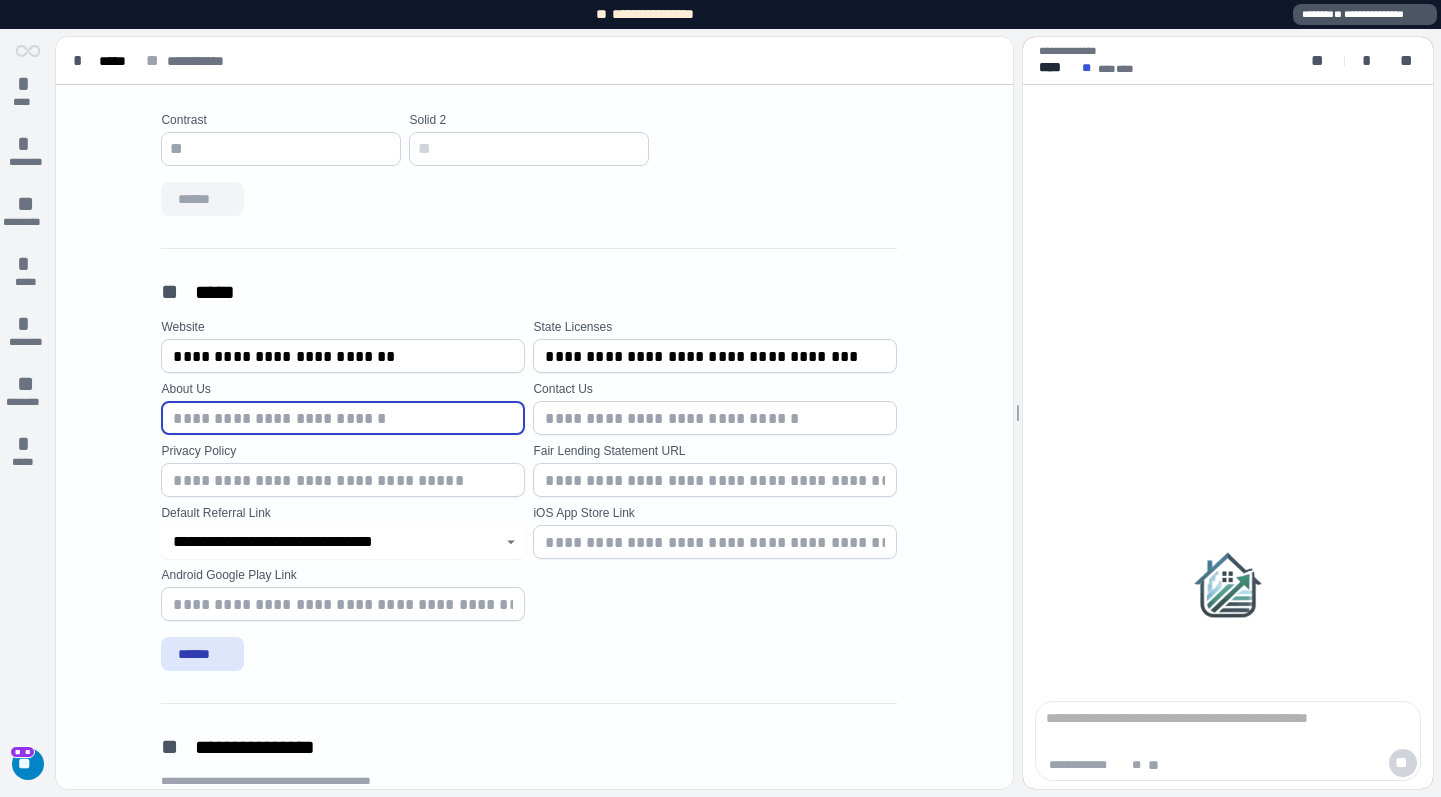 click at bounding box center [343, 418] 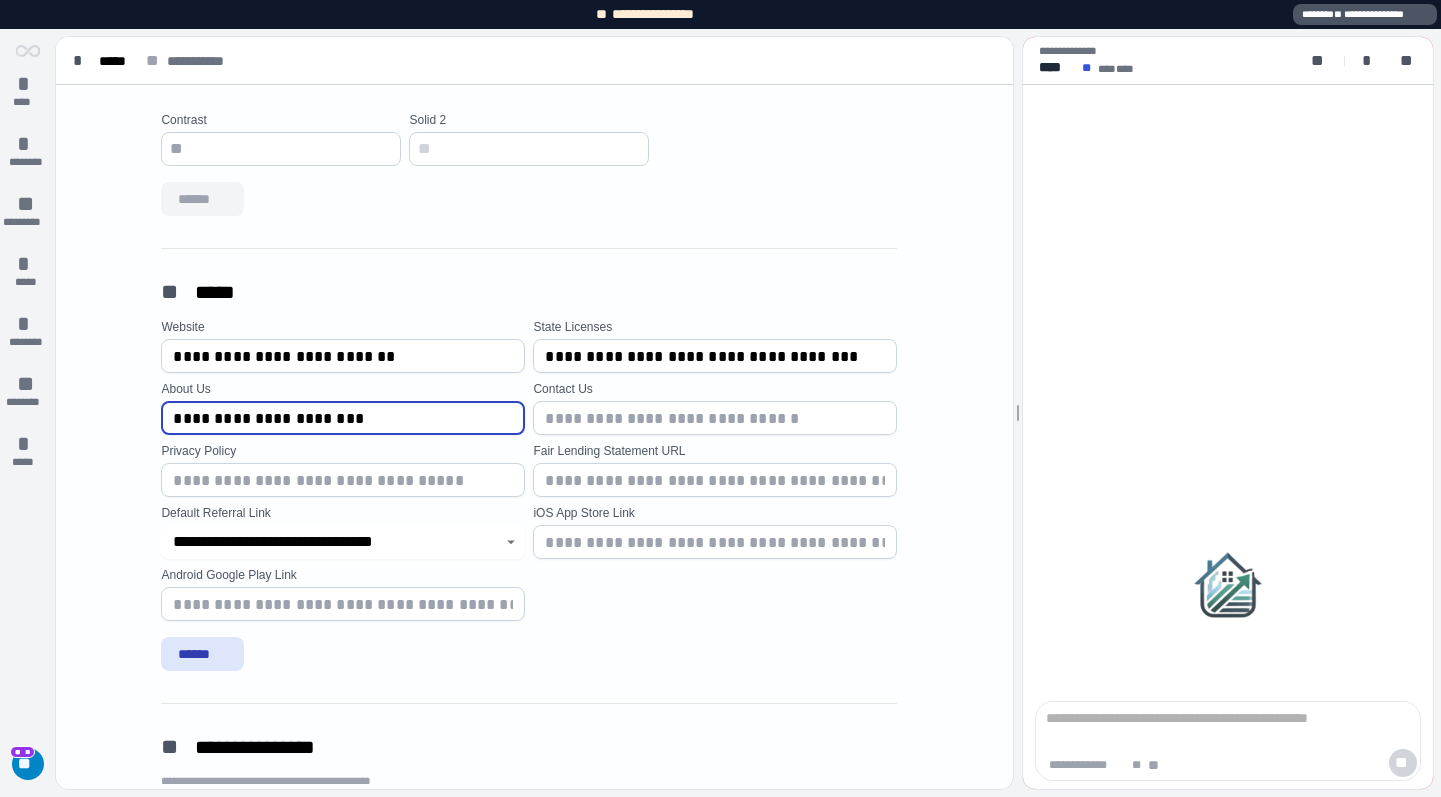 type on "**********" 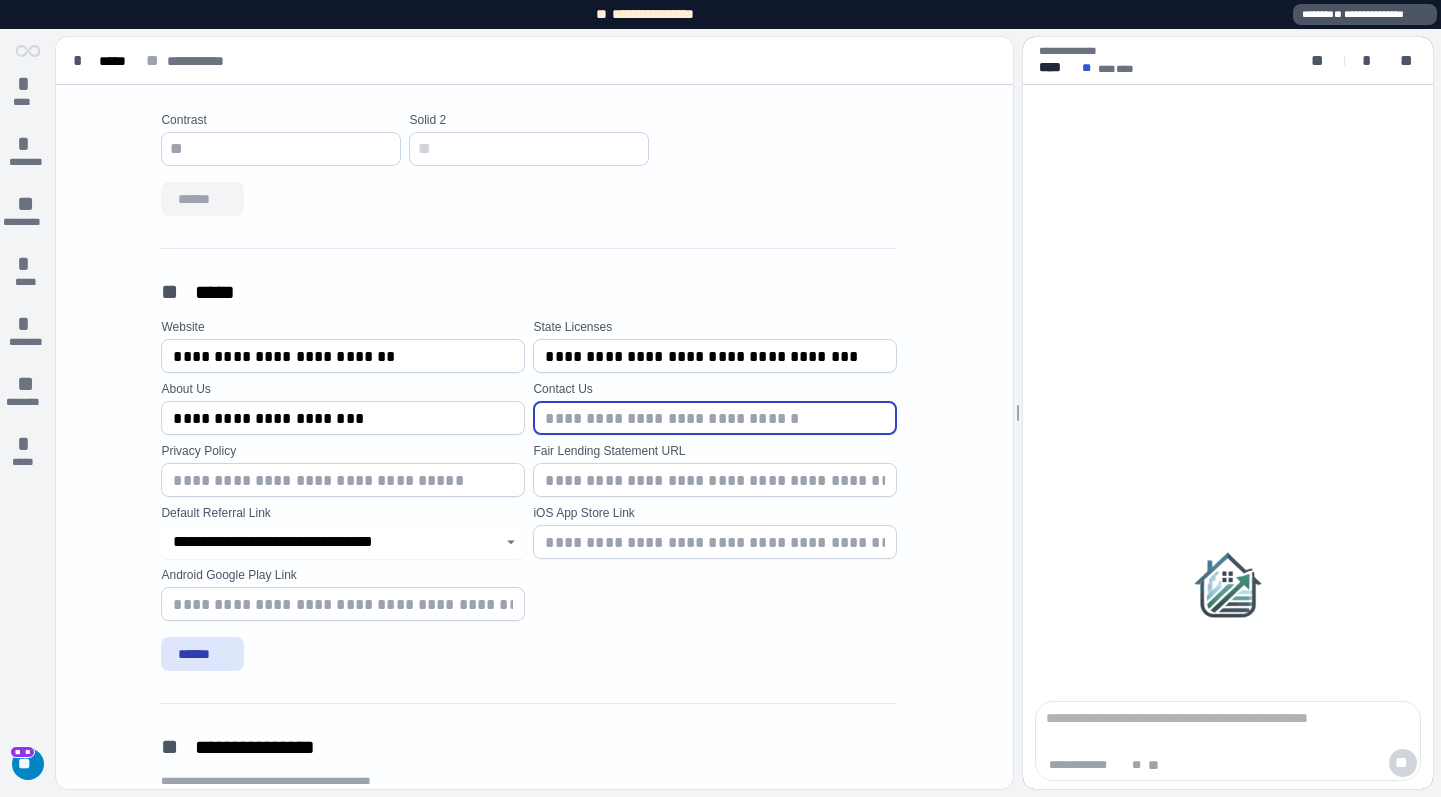 click at bounding box center (715, 418) 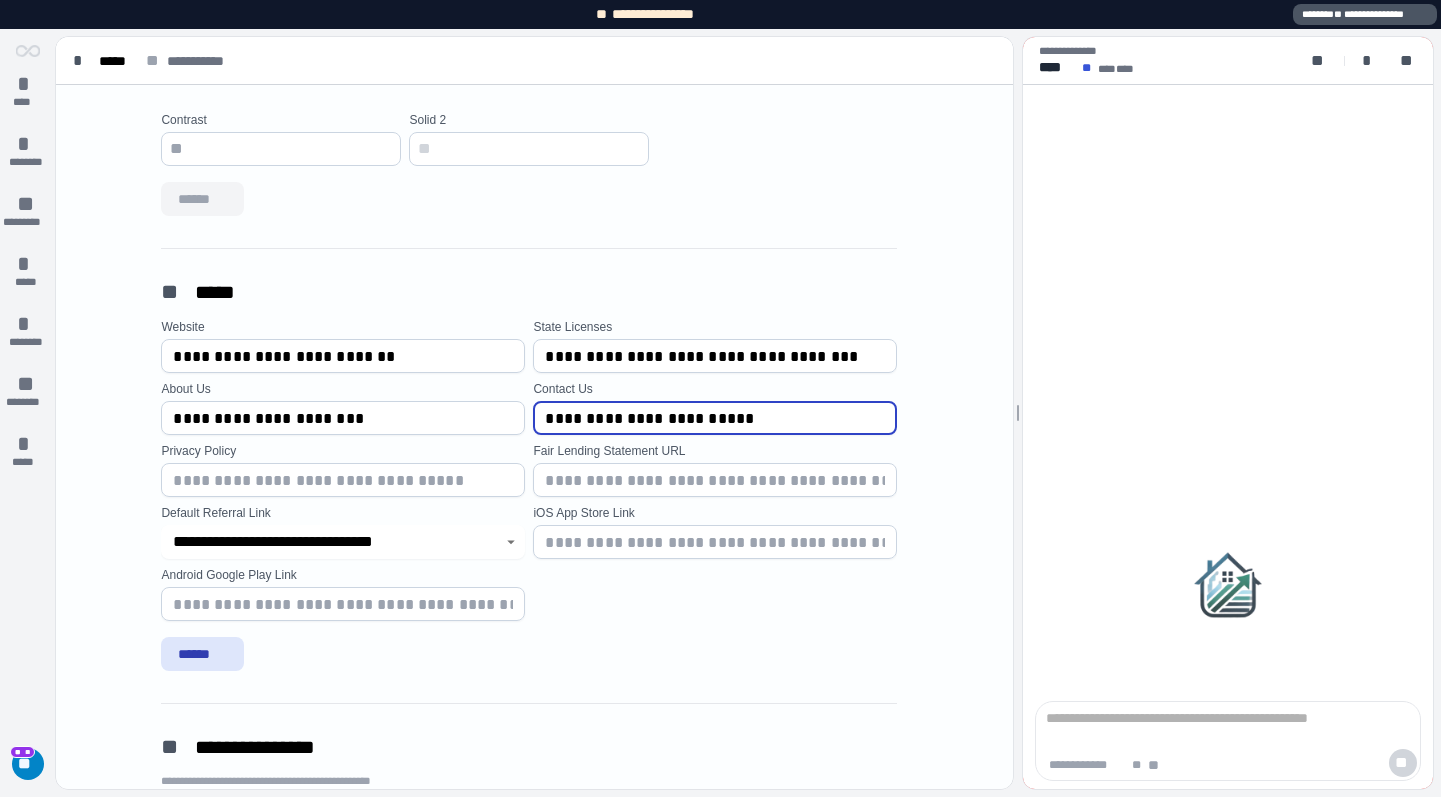 click on "**********" at bounding box center [715, 418] 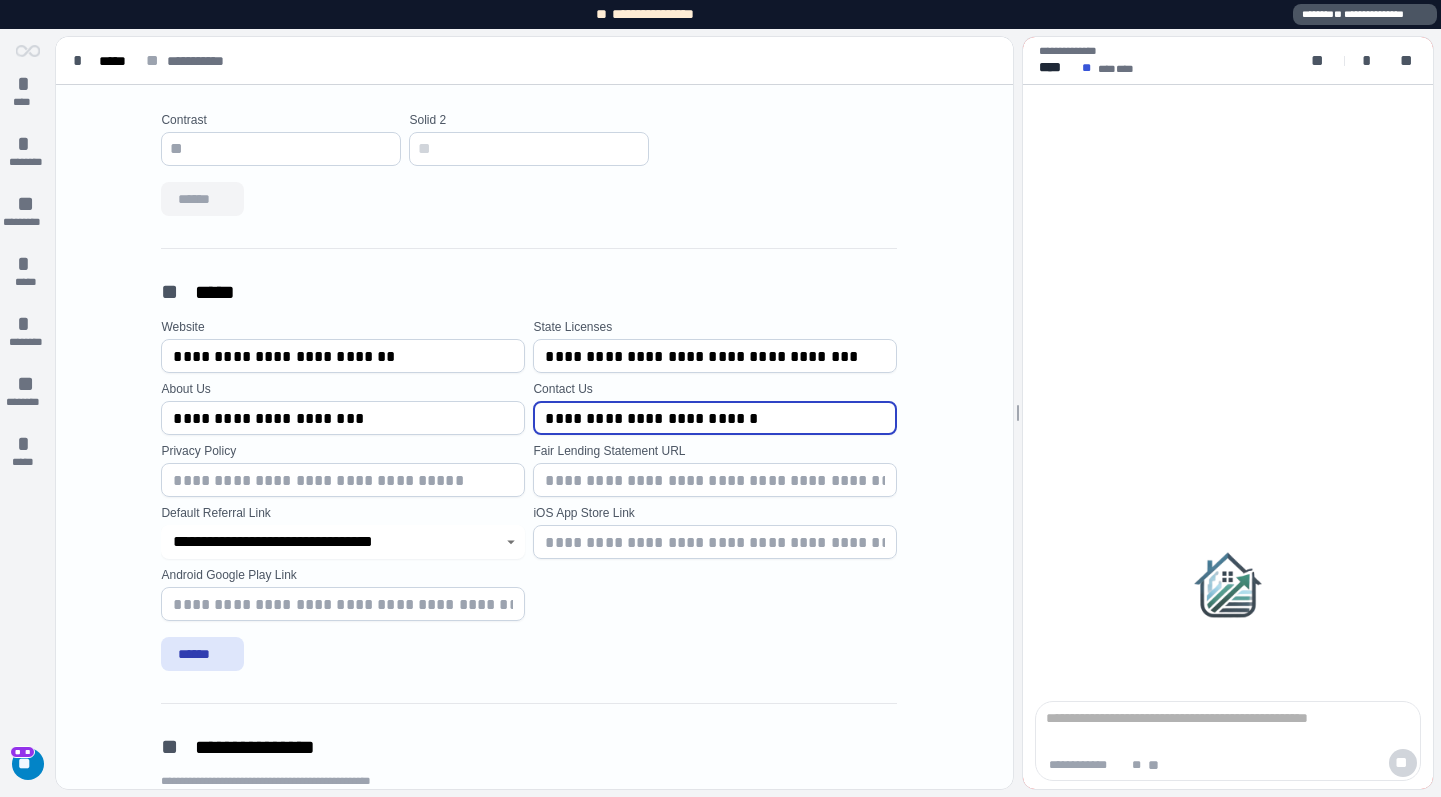 click on "**********" at bounding box center (715, 418) 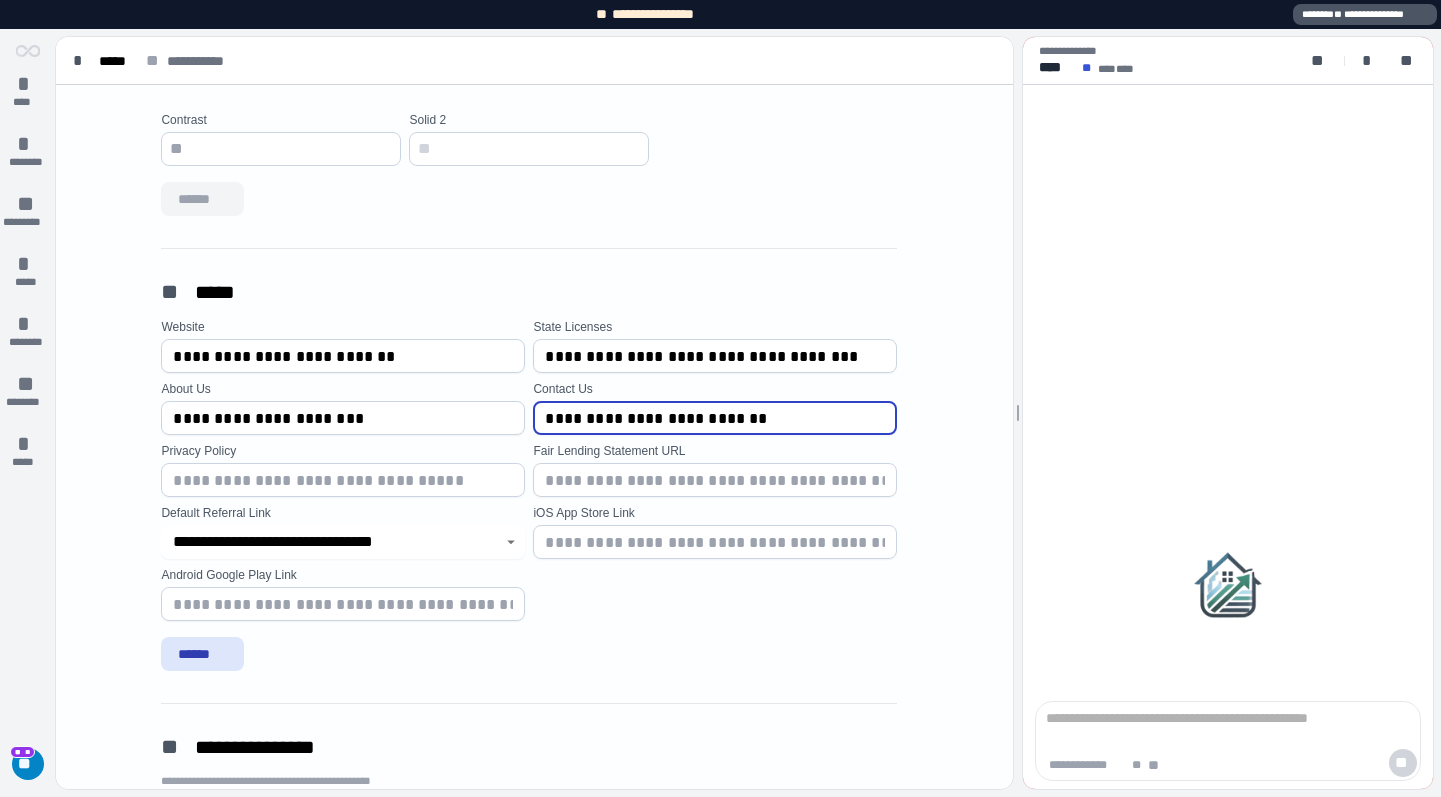 click on "**********" at bounding box center (715, 418) 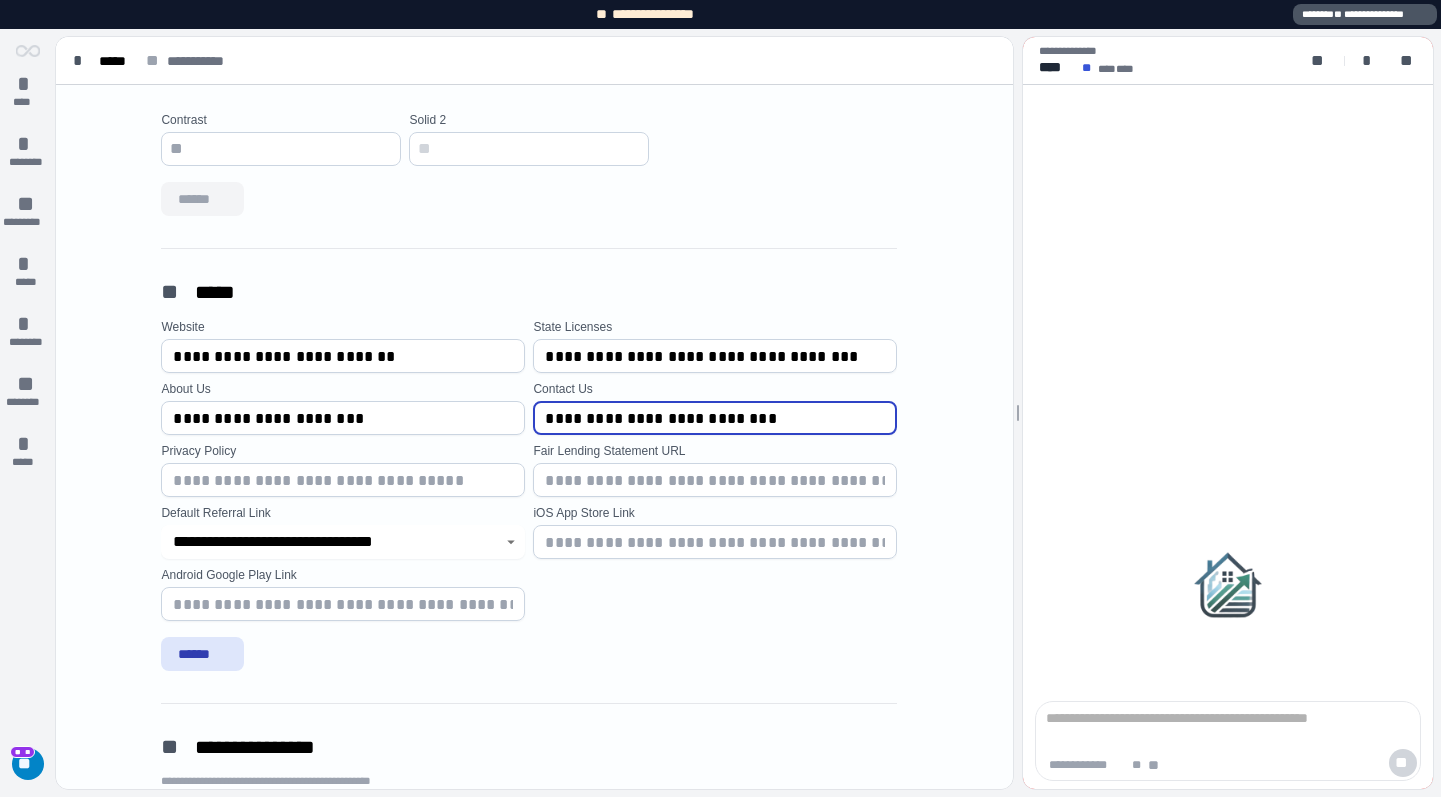 type on "**********" 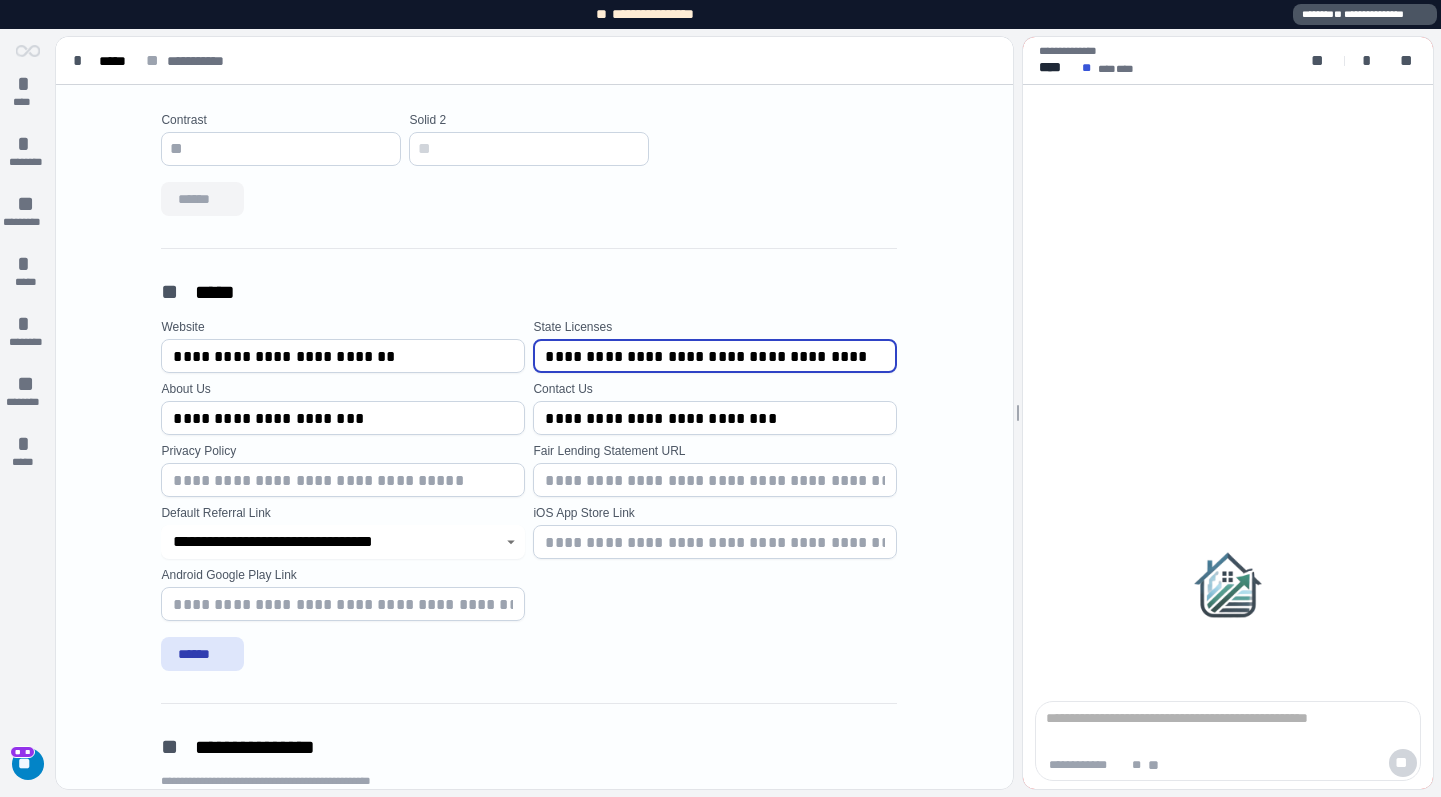 click on "**********" at bounding box center (715, 356) 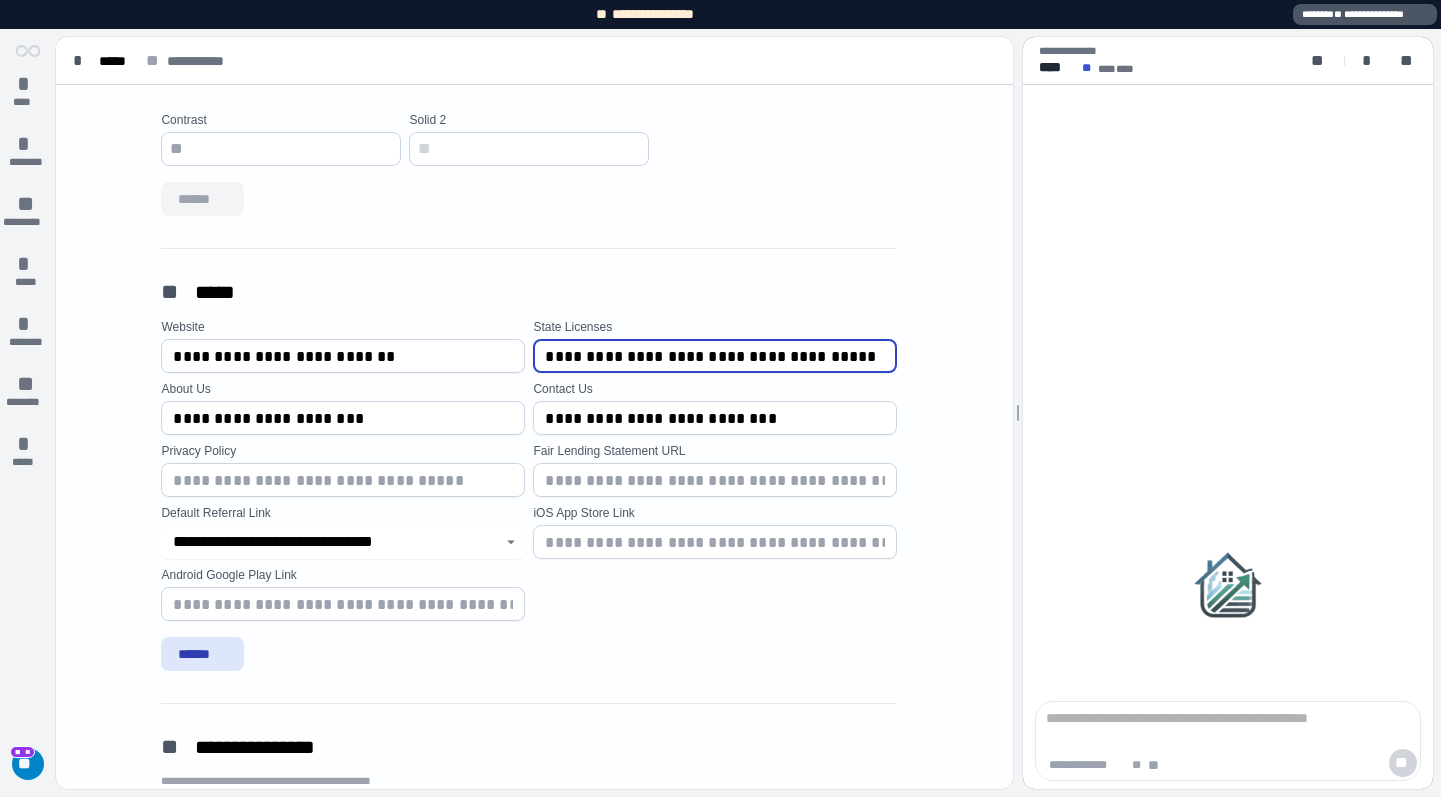 click on "**********" at bounding box center (715, 356) 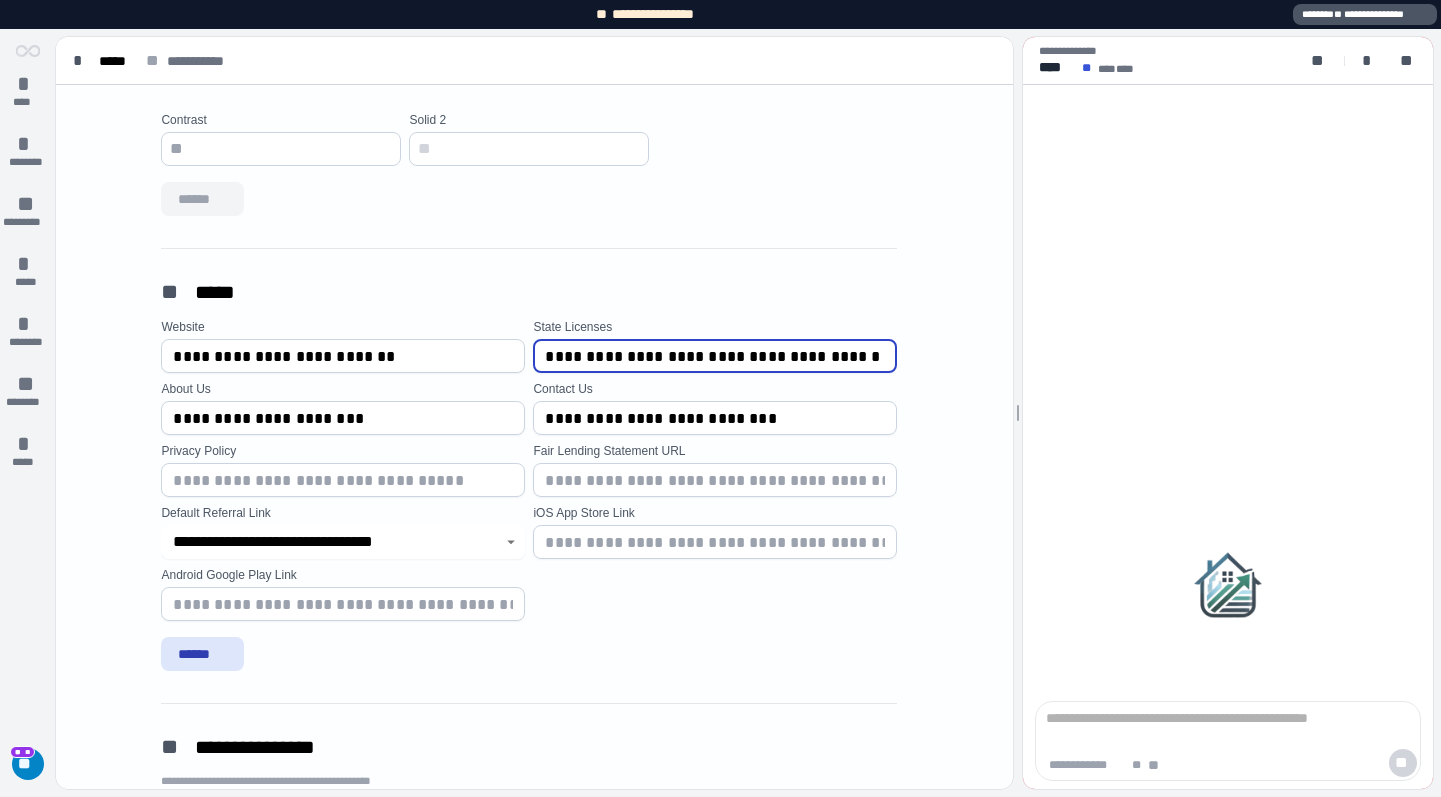 click on "**********" at bounding box center [715, 356] 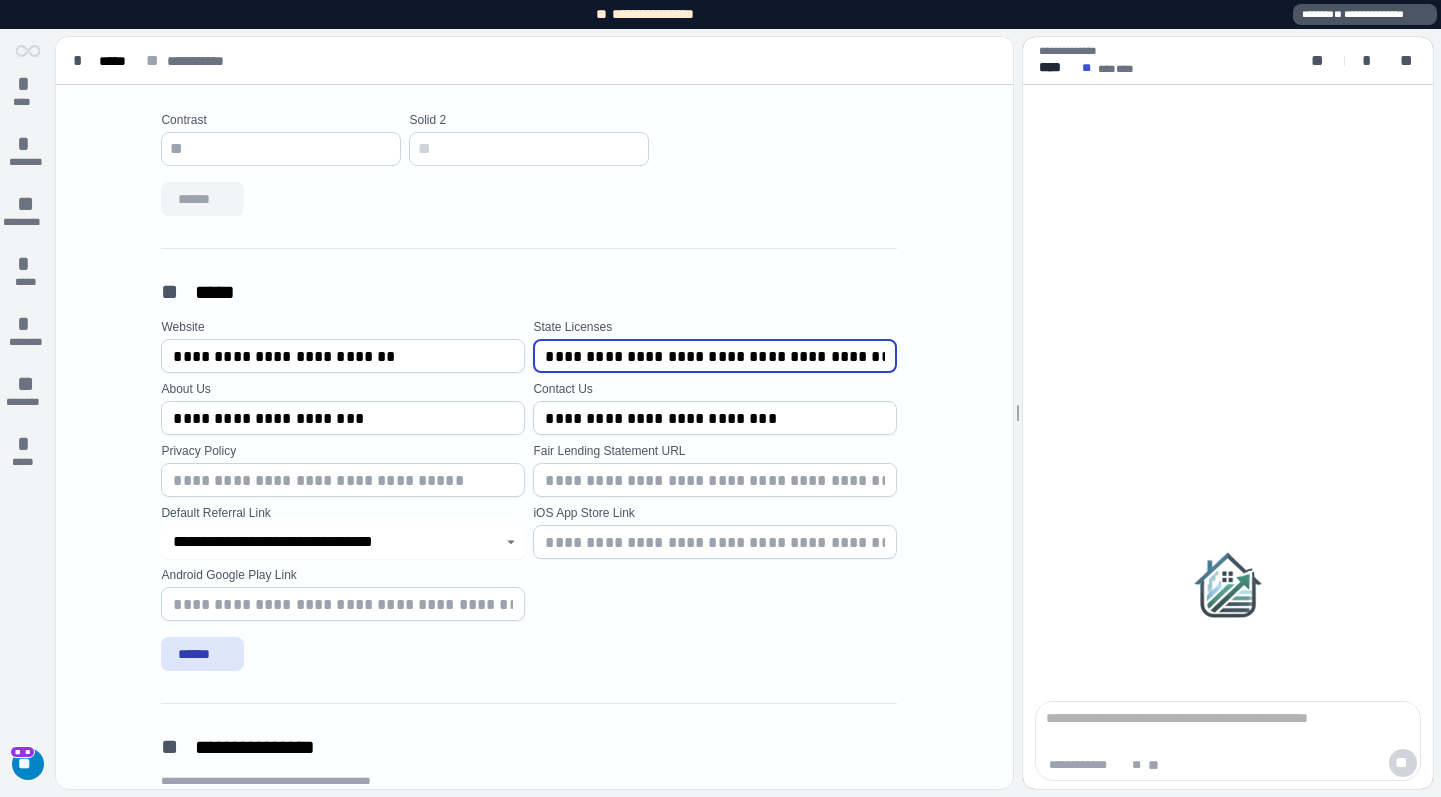 click on "**********" at bounding box center (715, 356) 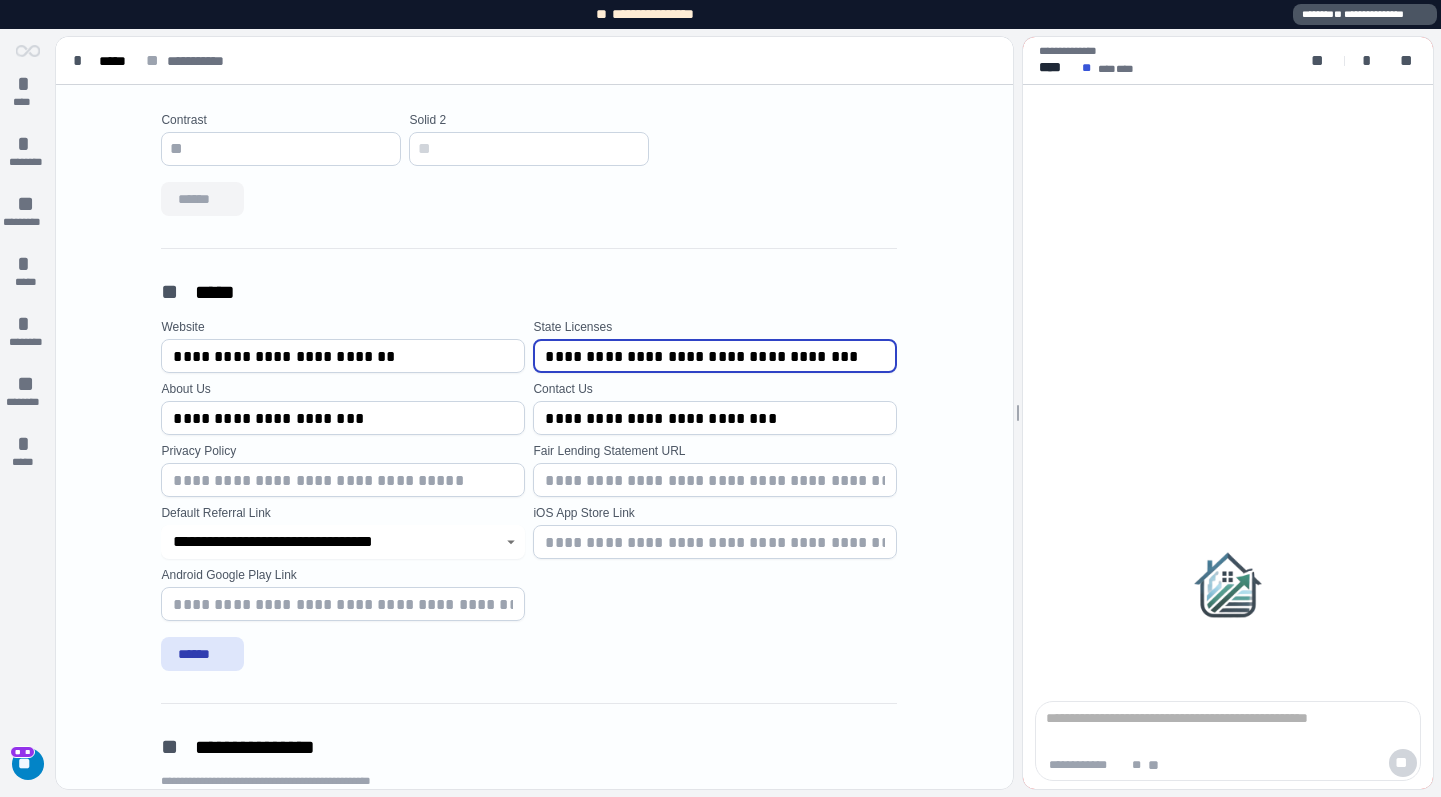 type on "**********" 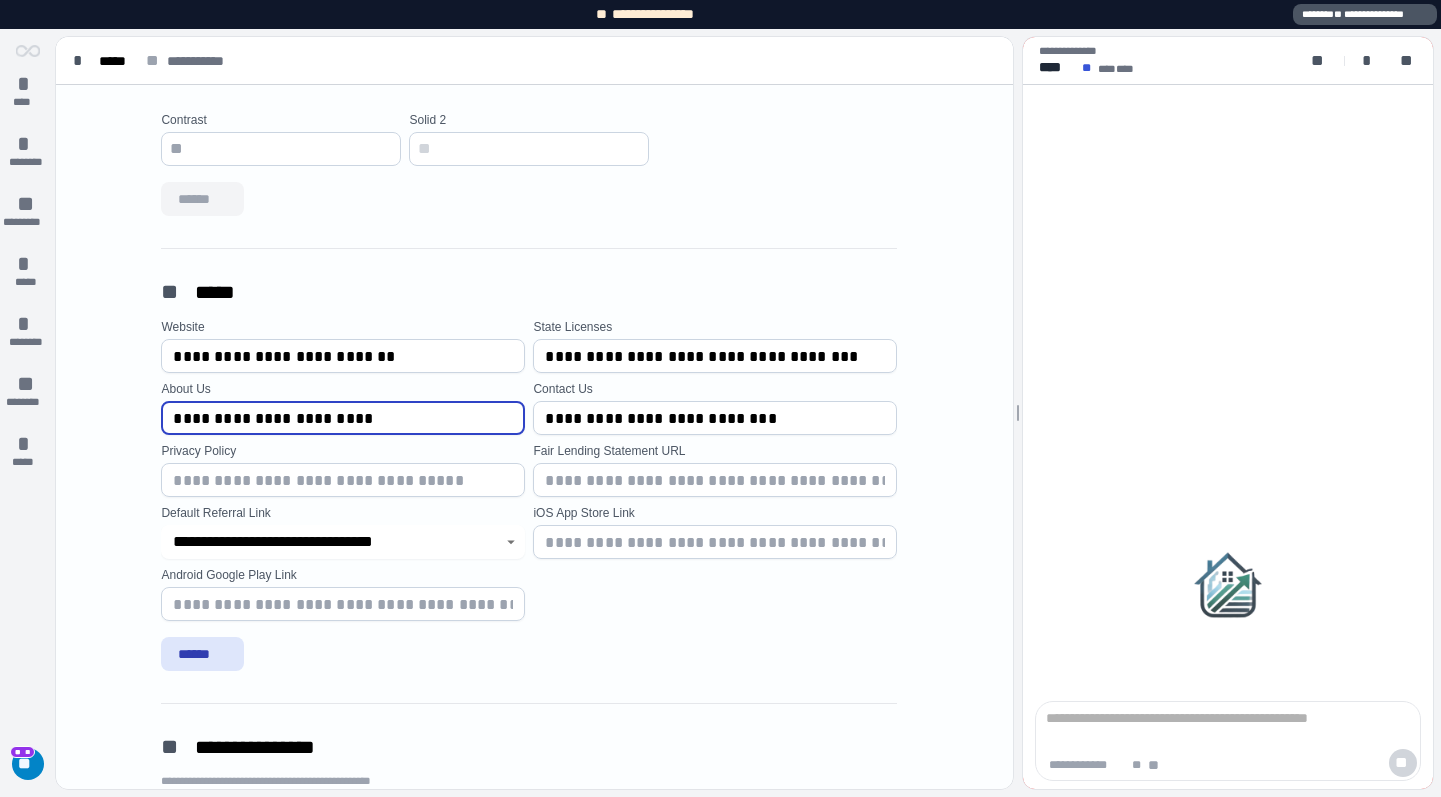 click on "**********" at bounding box center [343, 418] 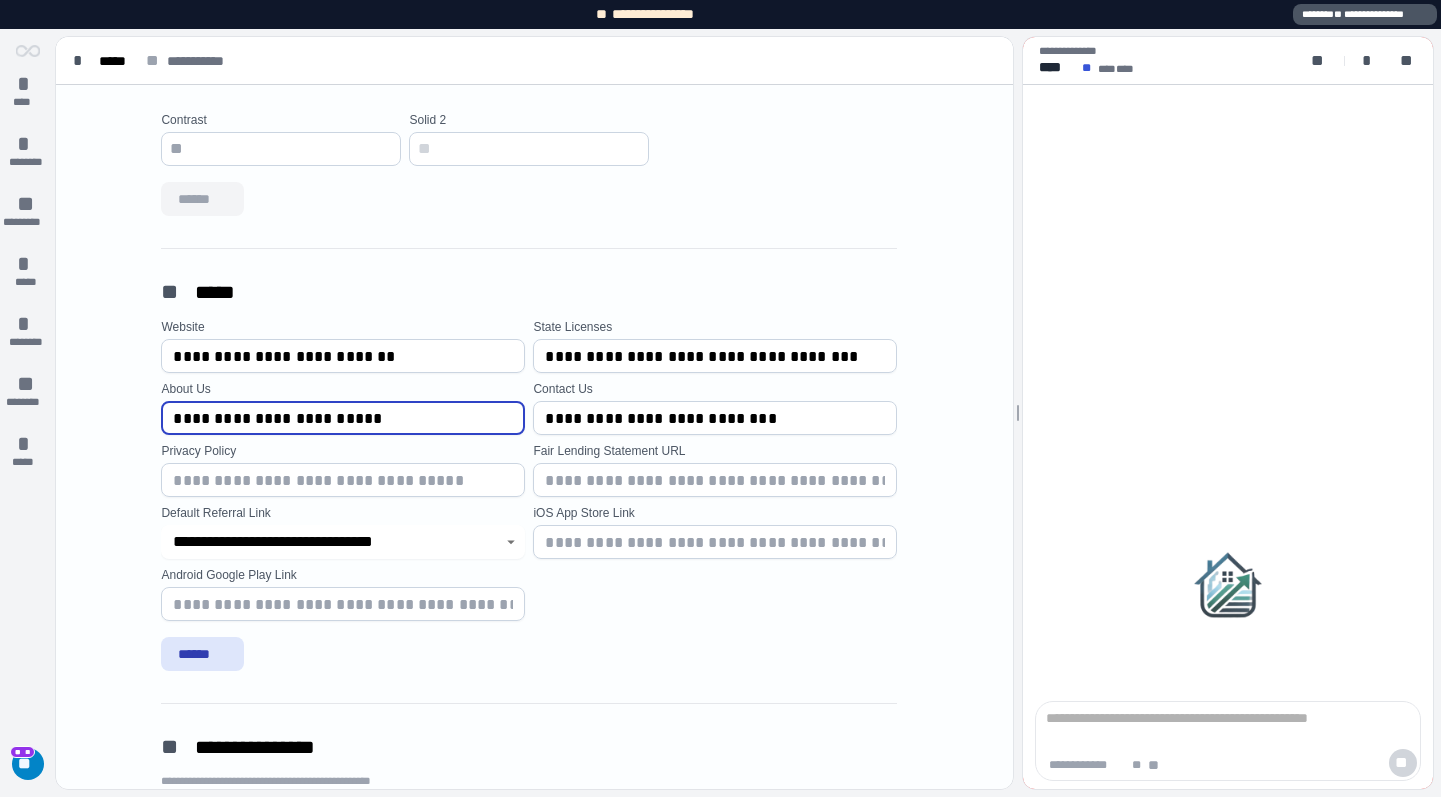 click on "**********" at bounding box center [343, 418] 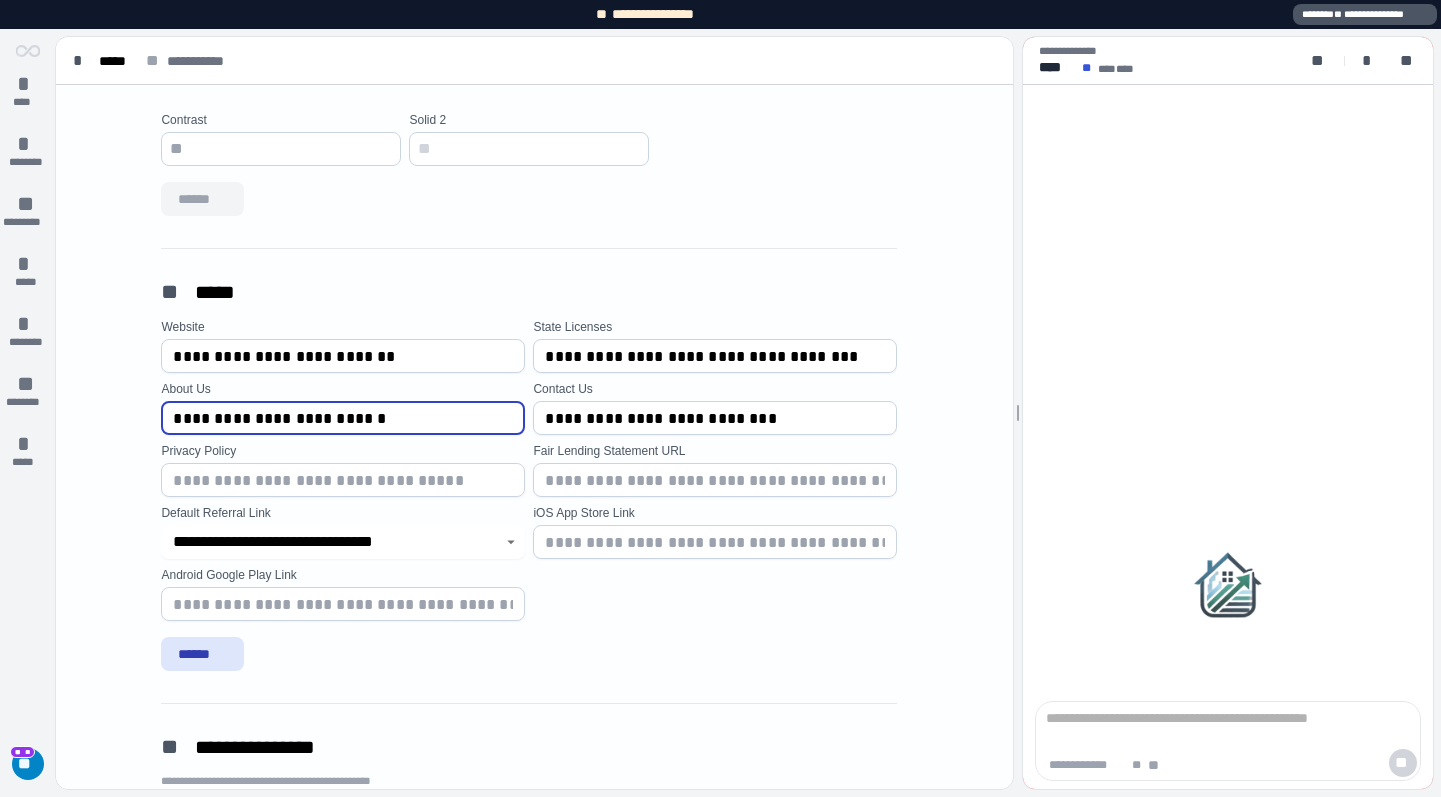 type on "**********" 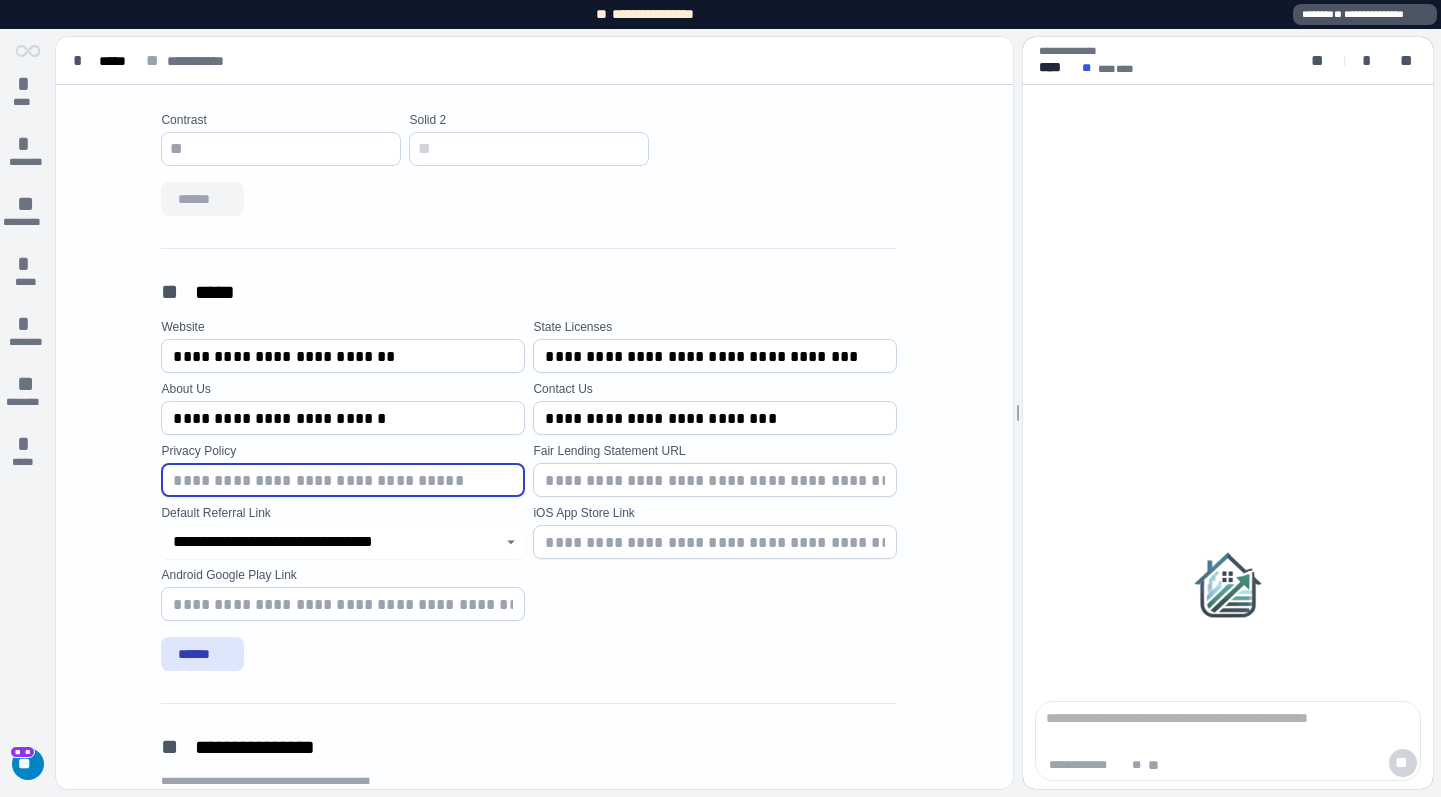 click at bounding box center (343, 480) 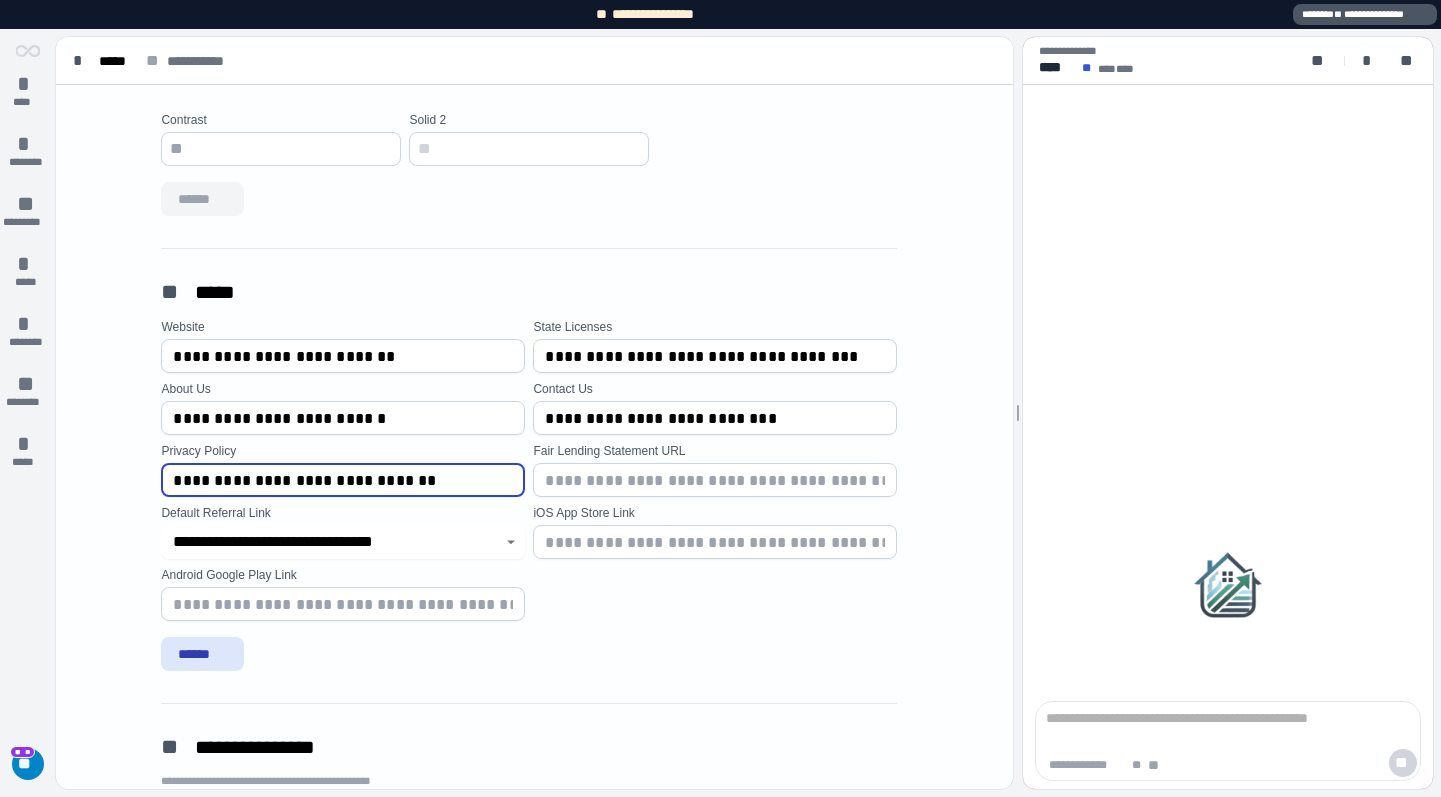 type on "**********" 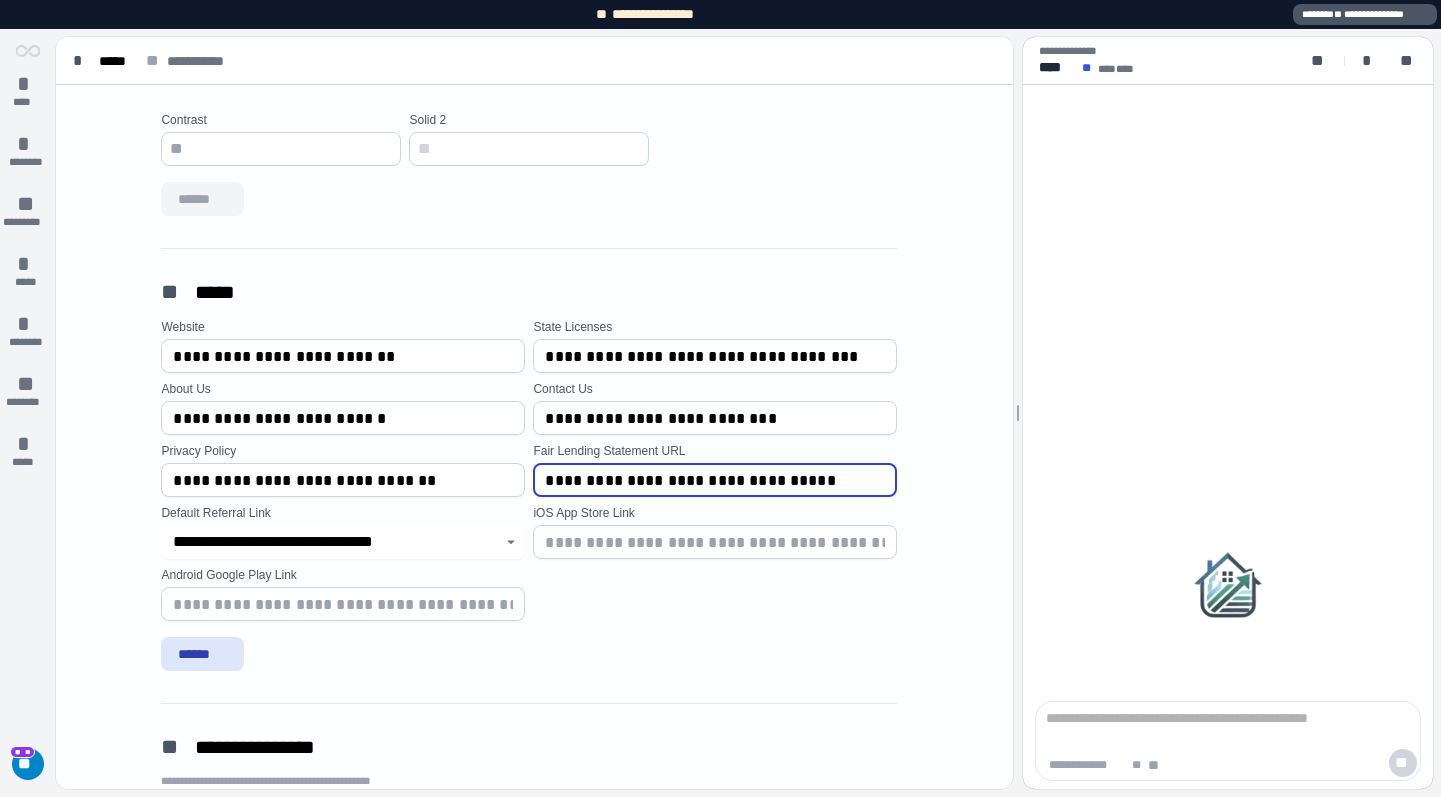 click 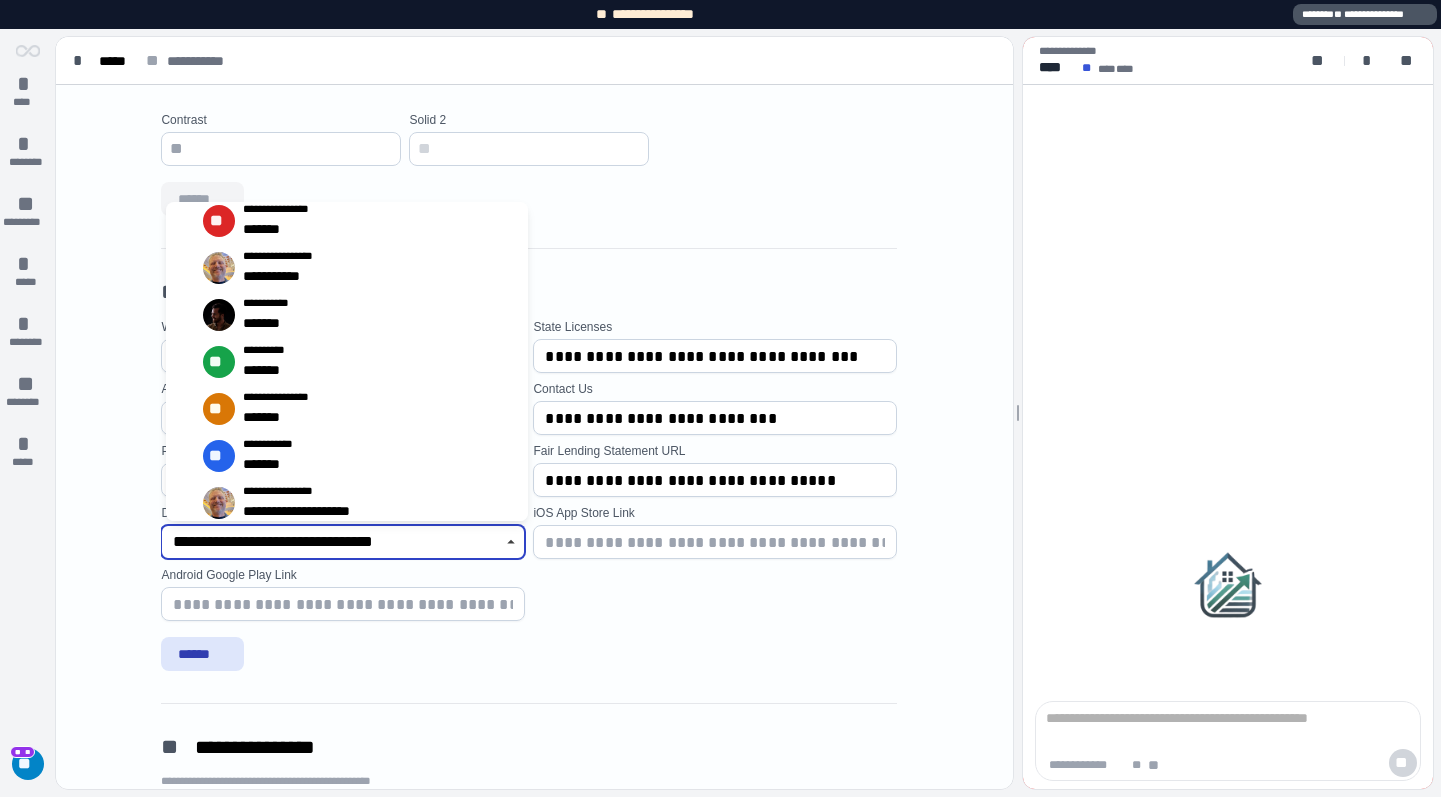 scroll, scrollTop: 0, scrollLeft: 0, axis: both 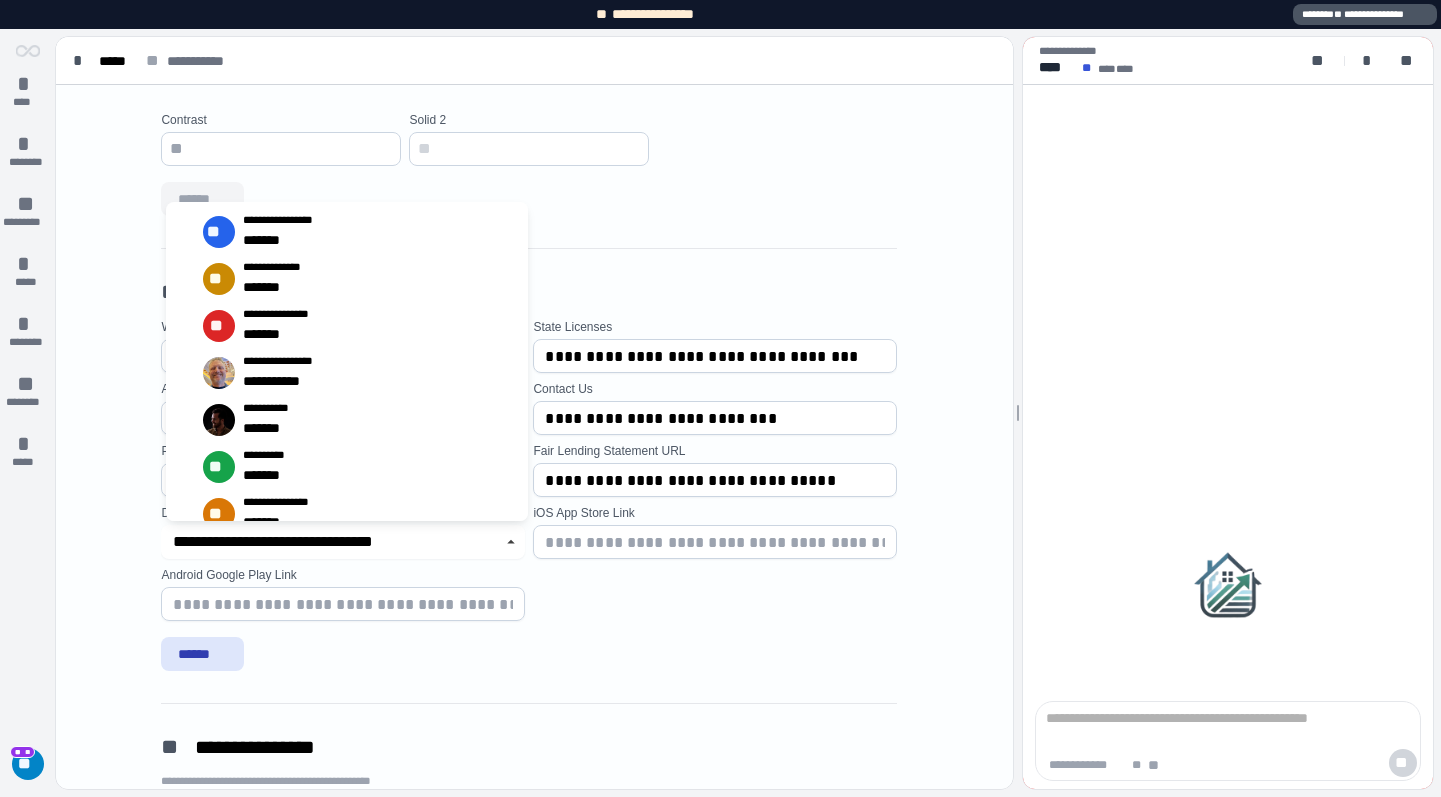 type on "**********" 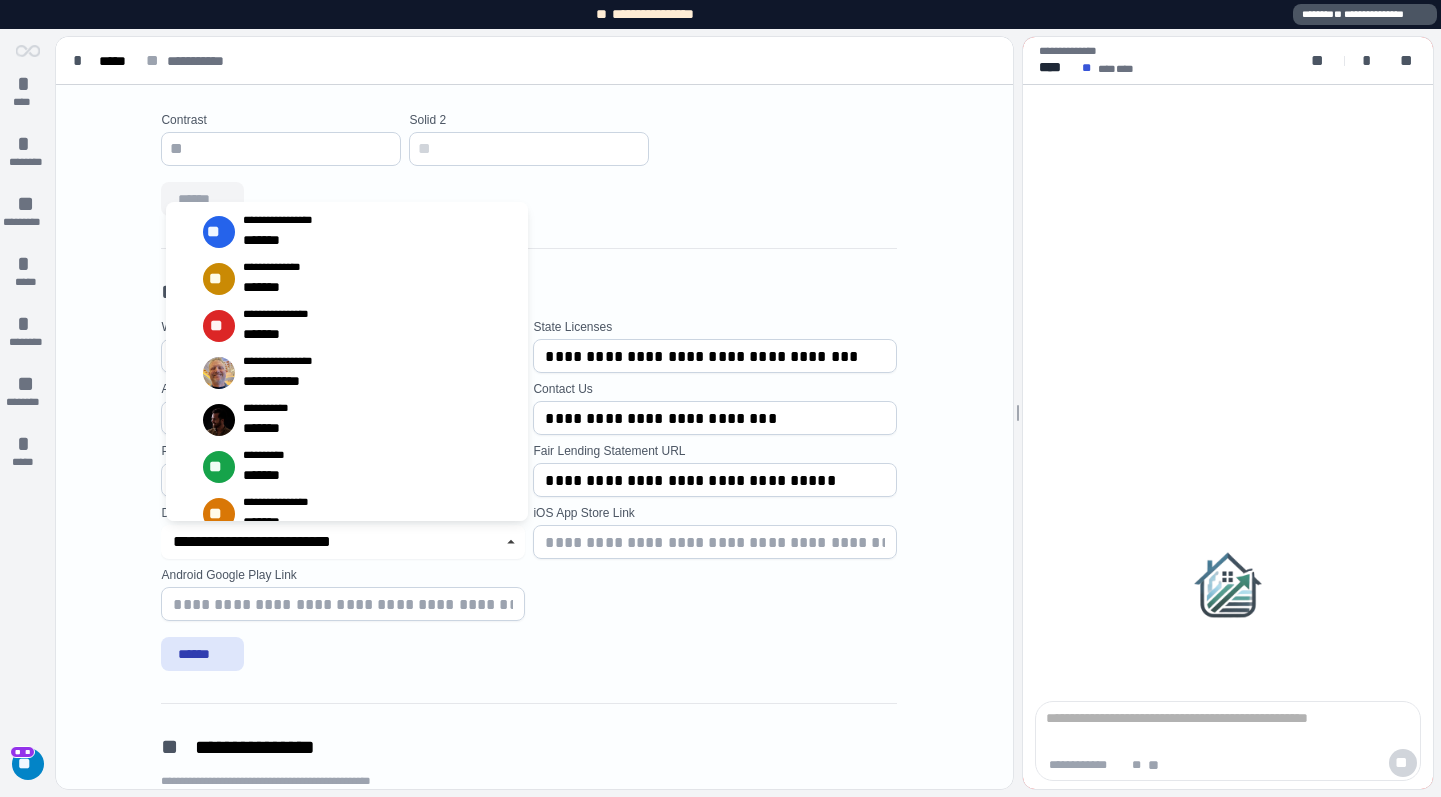 click on "**********" at bounding box center (533, 470) 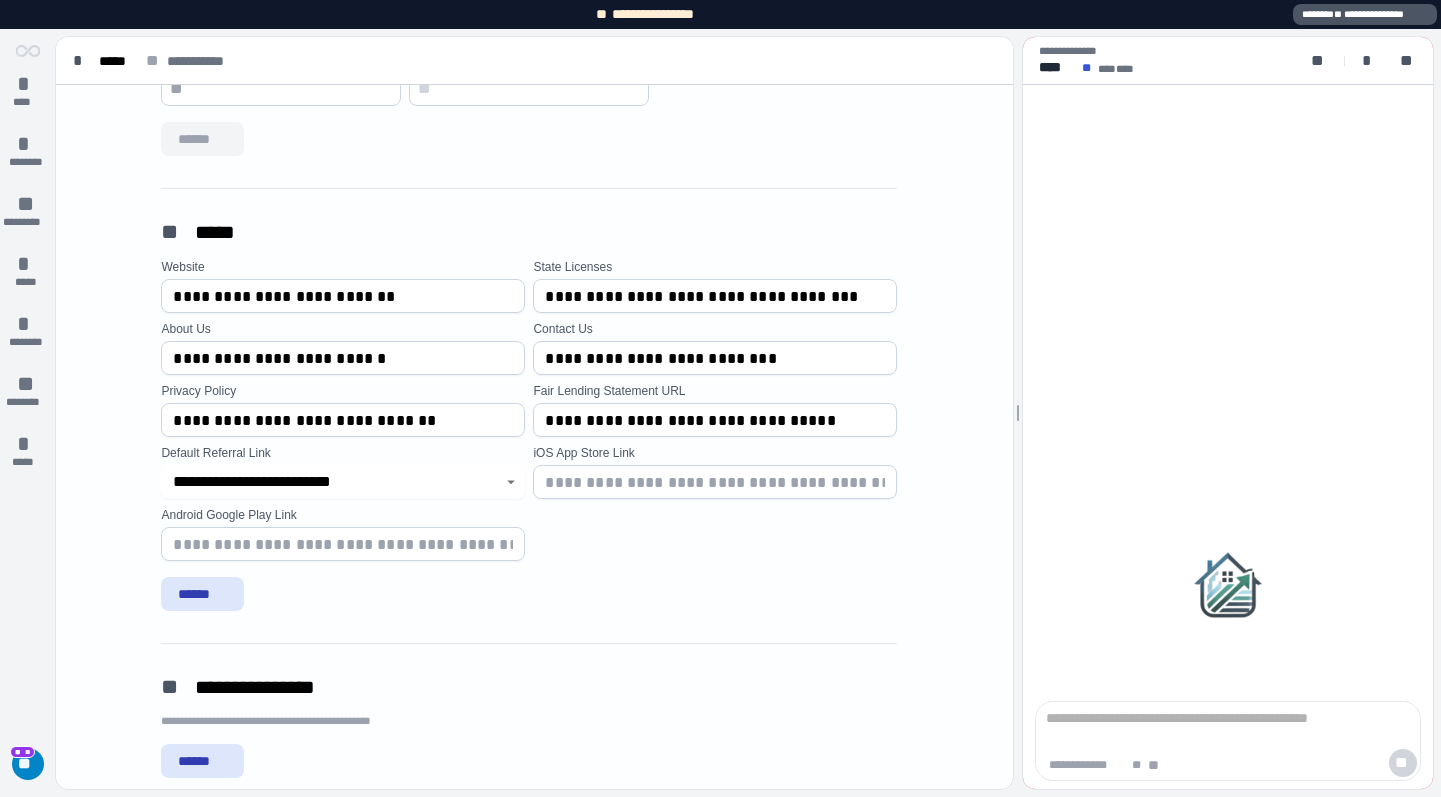 scroll, scrollTop: 617, scrollLeft: 0, axis: vertical 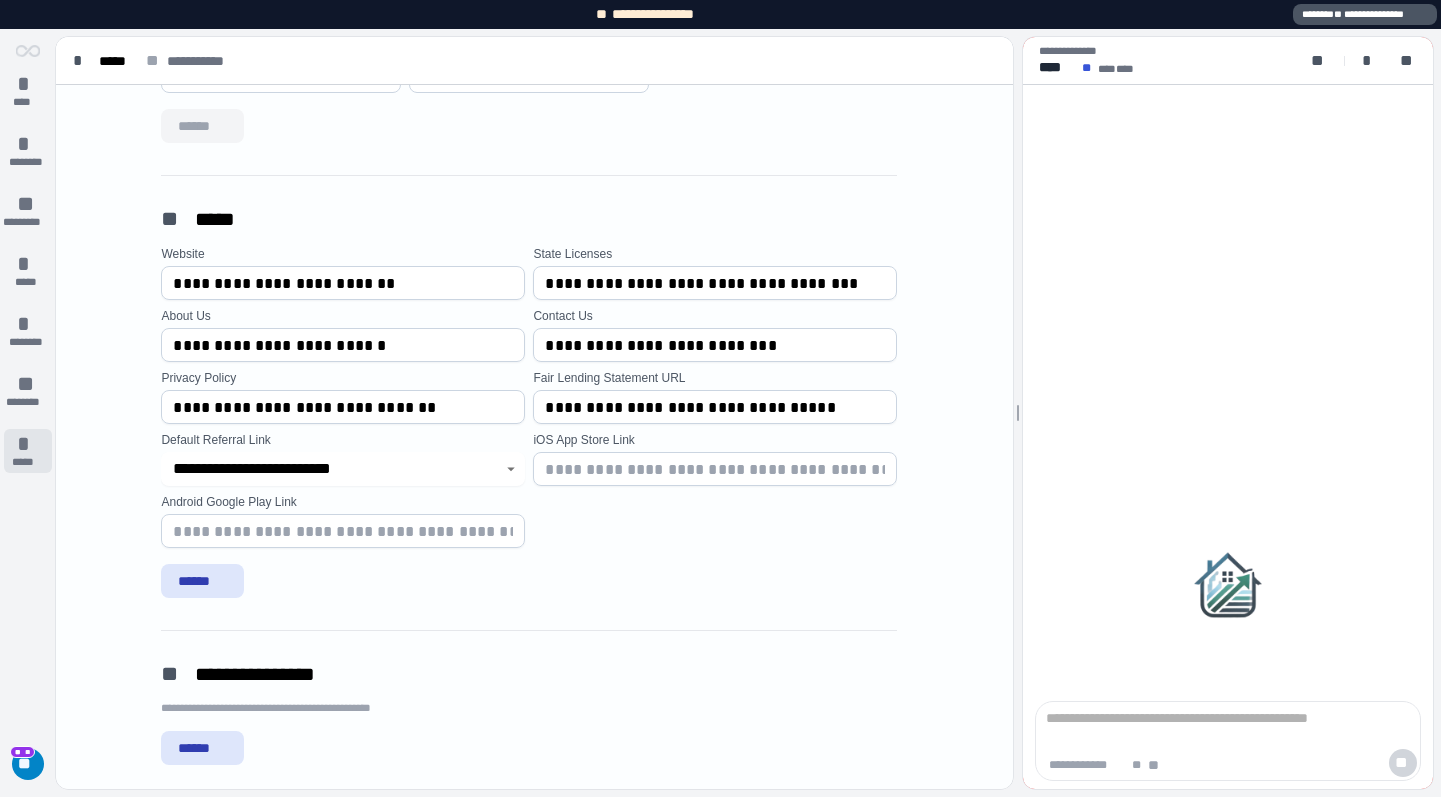 click on "*" at bounding box center (28, 444) 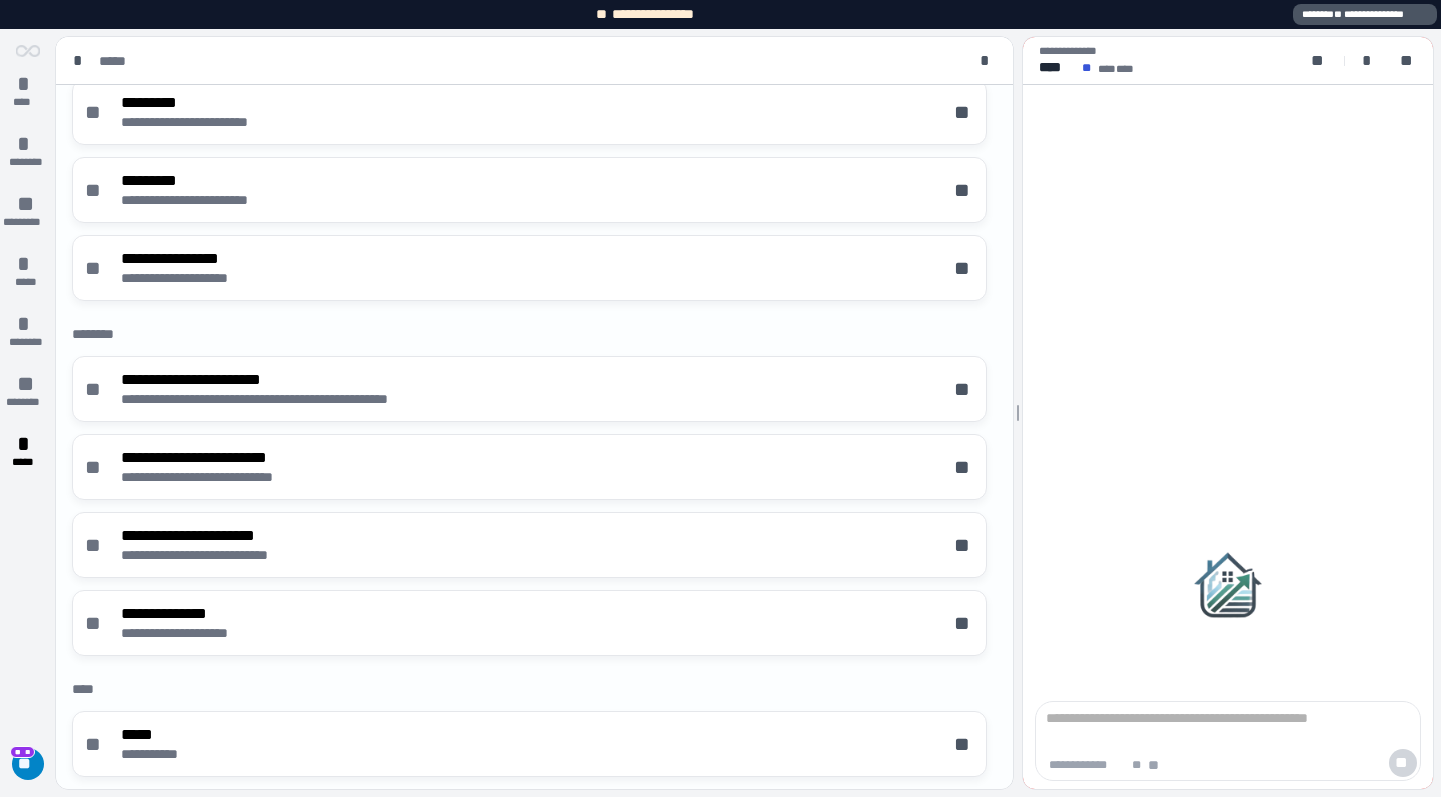 scroll, scrollTop: 442, scrollLeft: 0, axis: vertical 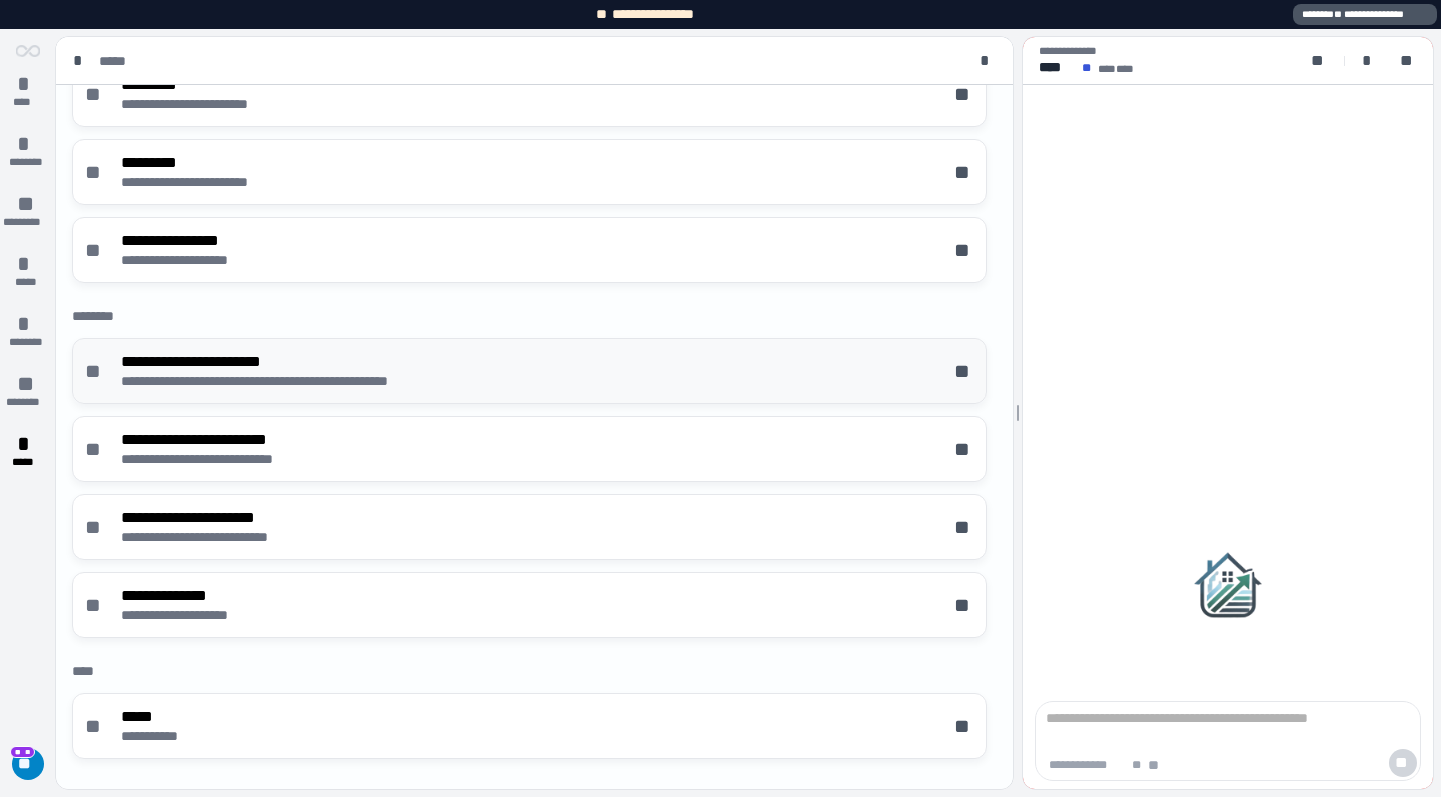 click on "**********" at bounding box center [301, 381] 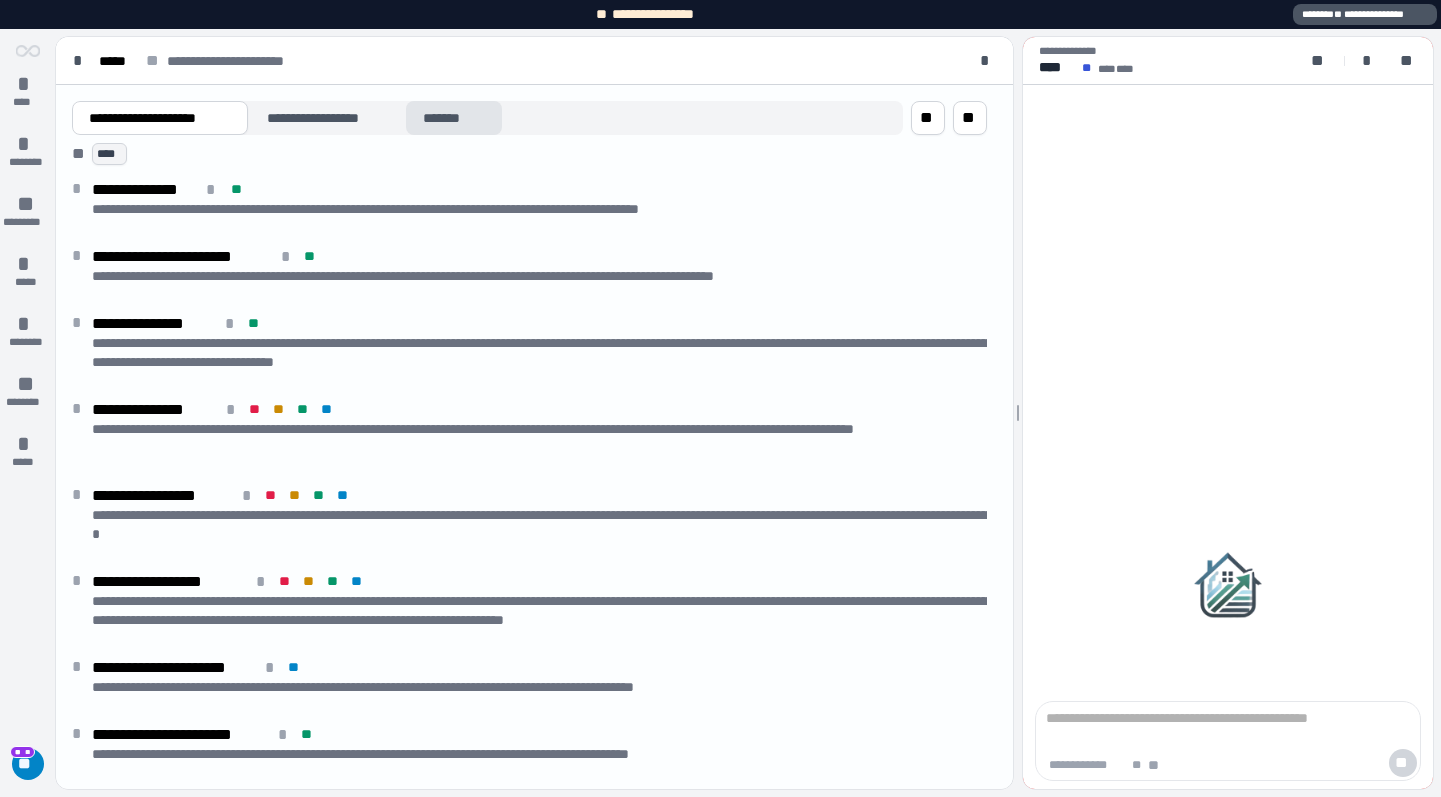 click on "*******" at bounding box center [454, 118] 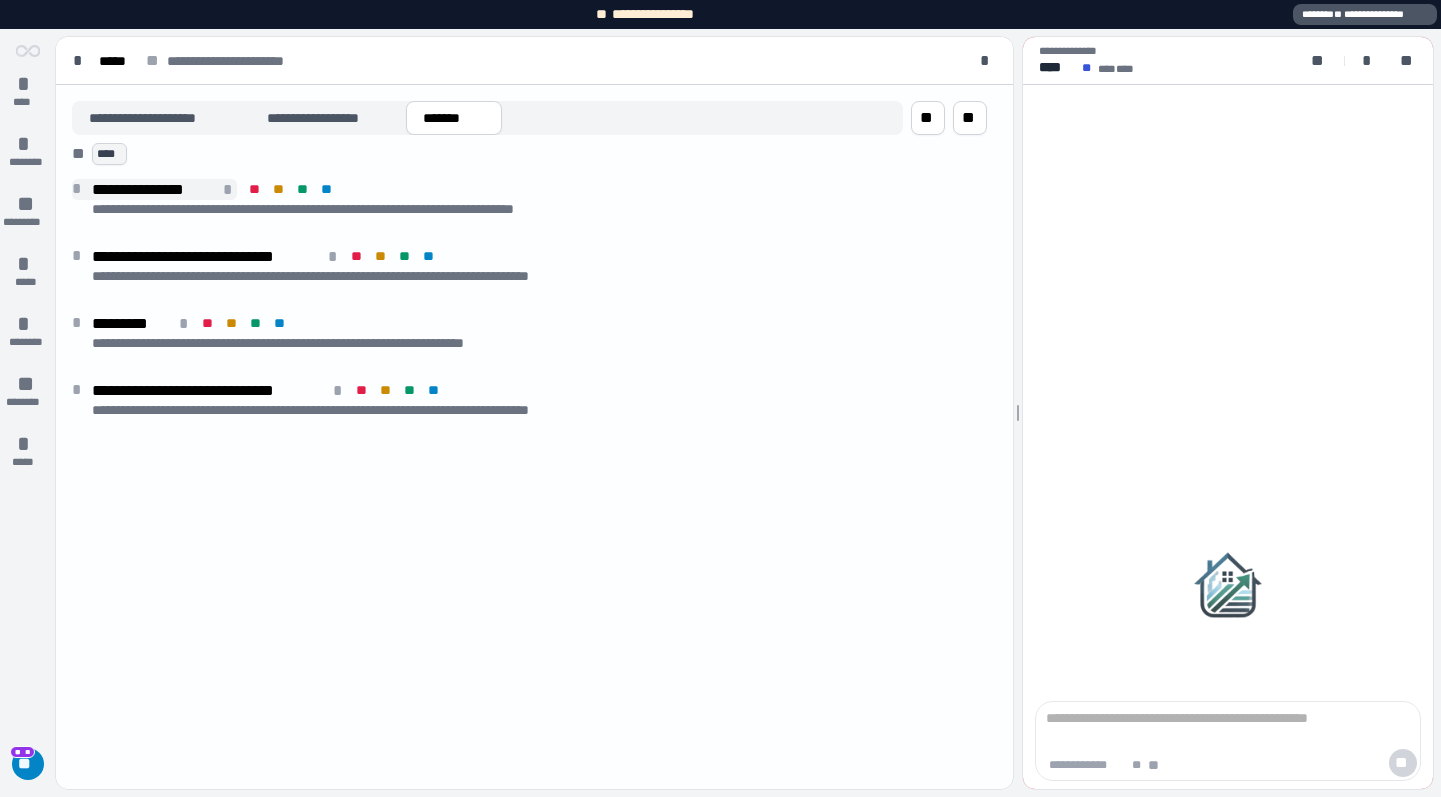 click on "*" at bounding box center [80, 189] 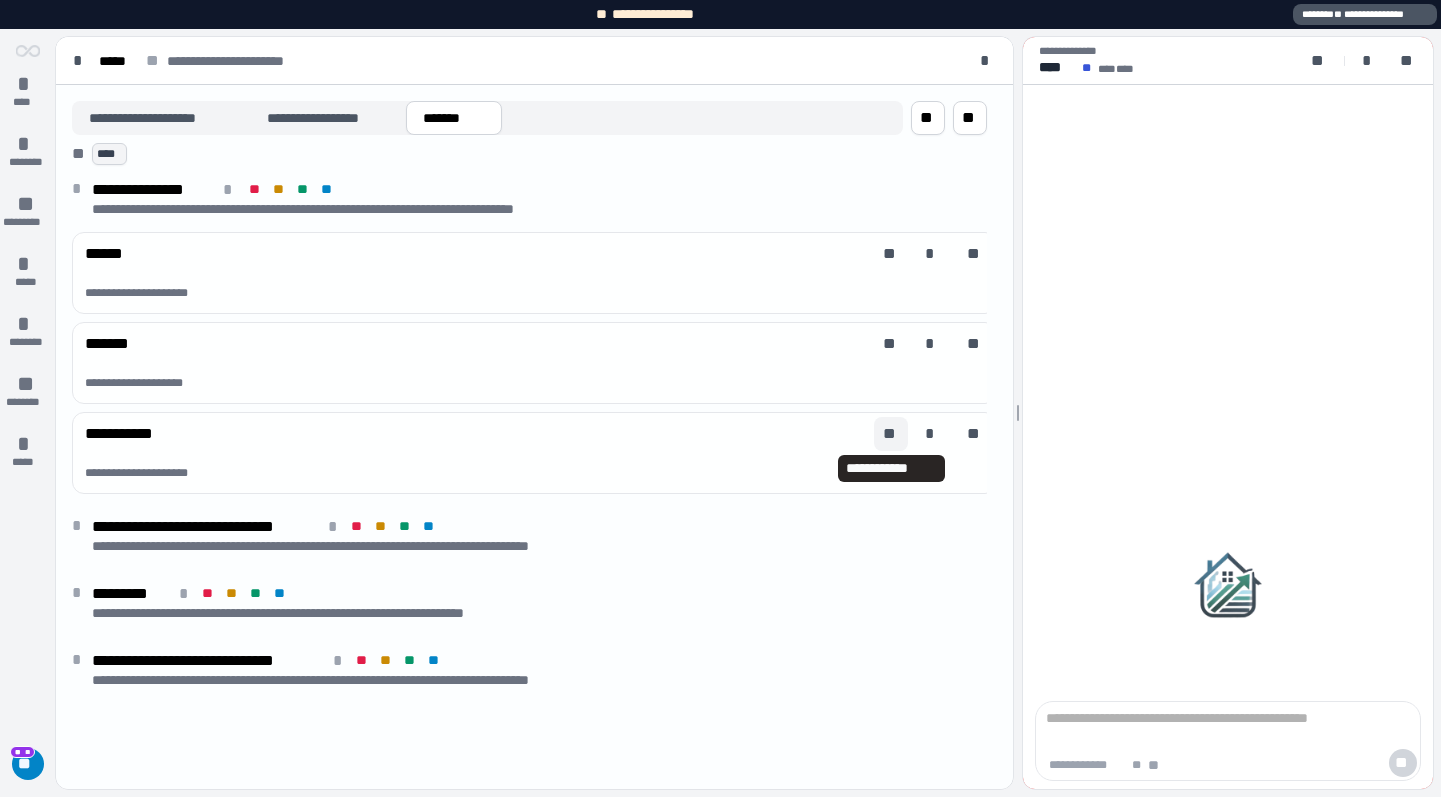 click on "**" at bounding box center (891, 434) 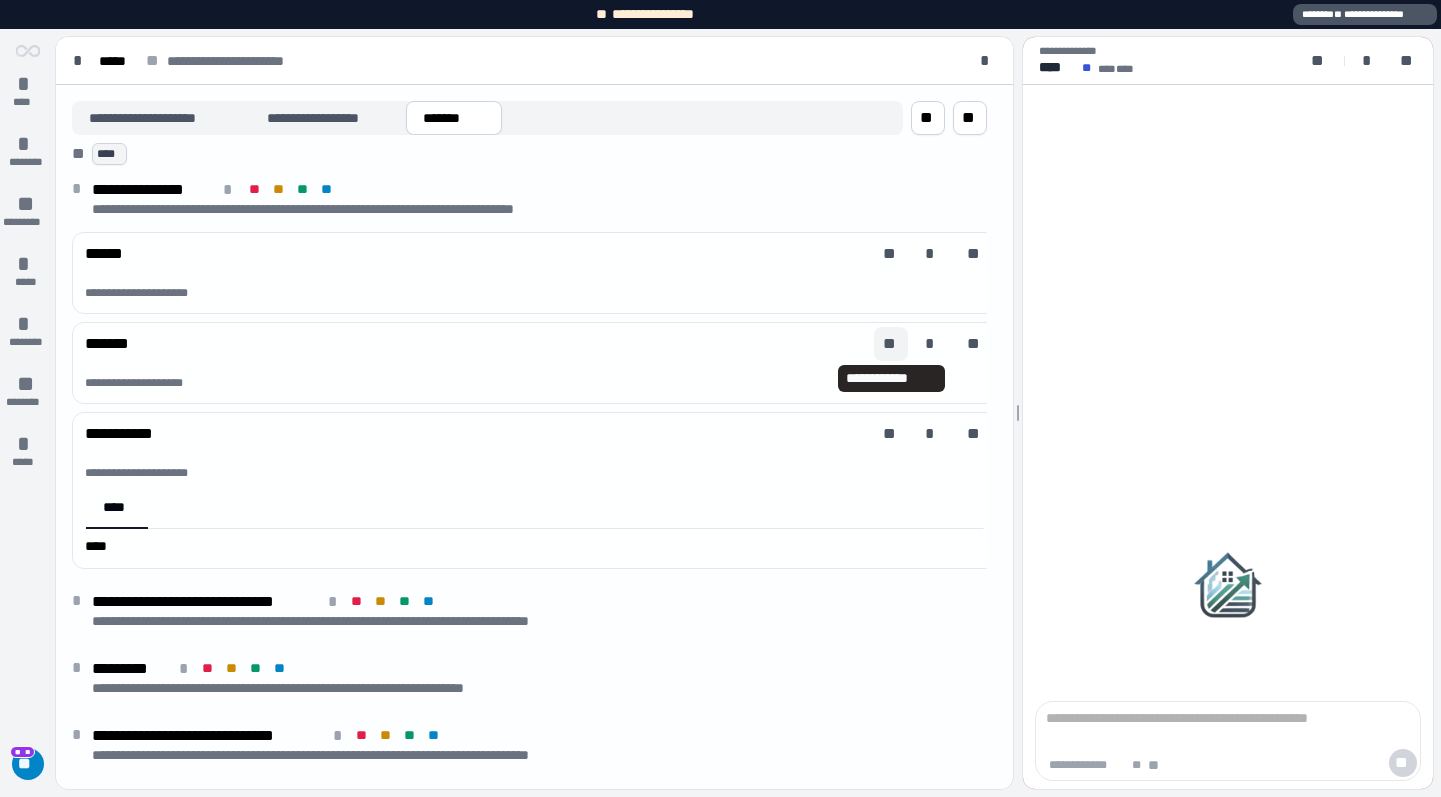 click on "**" at bounding box center (891, 344) 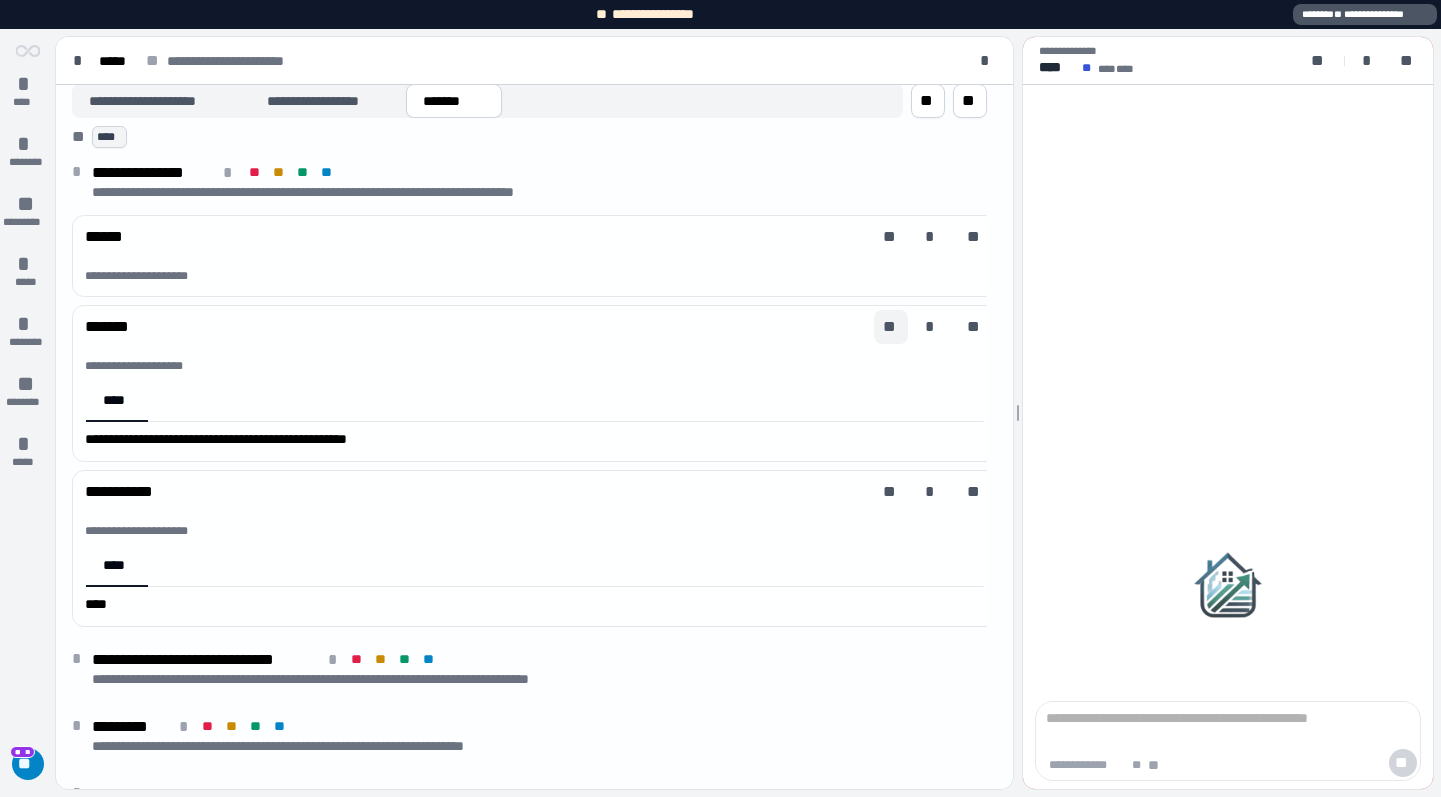 scroll, scrollTop: 72, scrollLeft: 0, axis: vertical 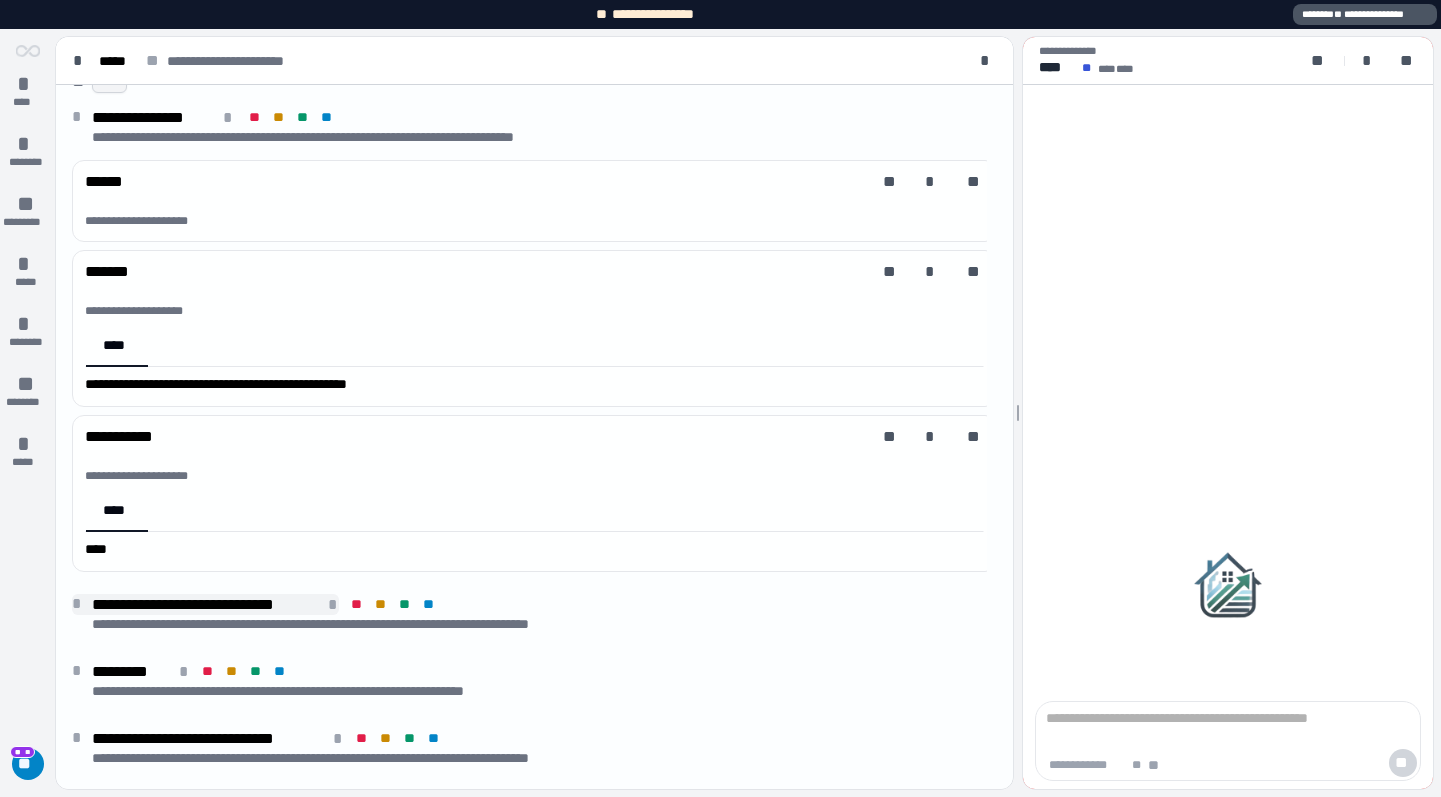 click on "*" at bounding box center [80, 604] 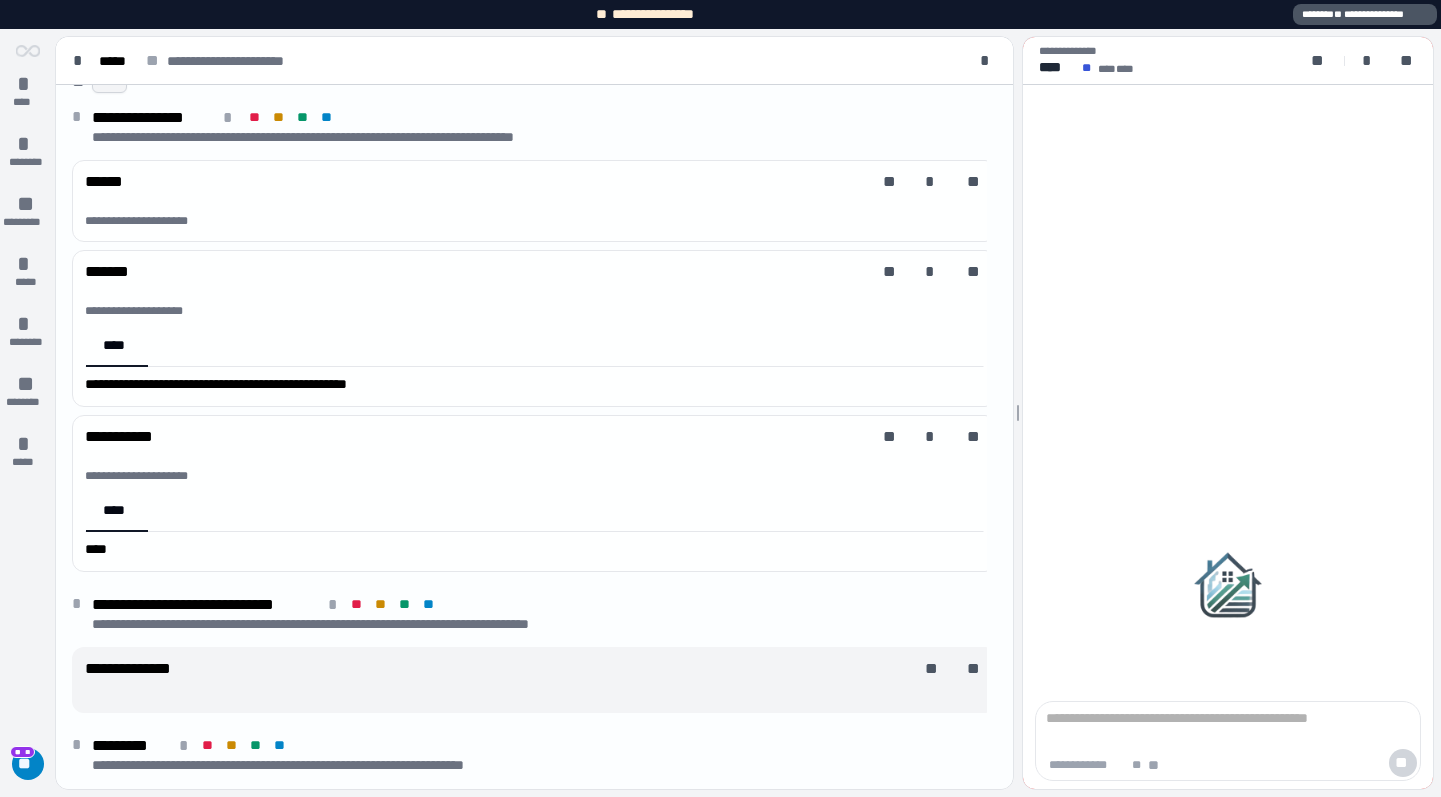 scroll, scrollTop: 146, scrollLeft: 0, axis: vertical 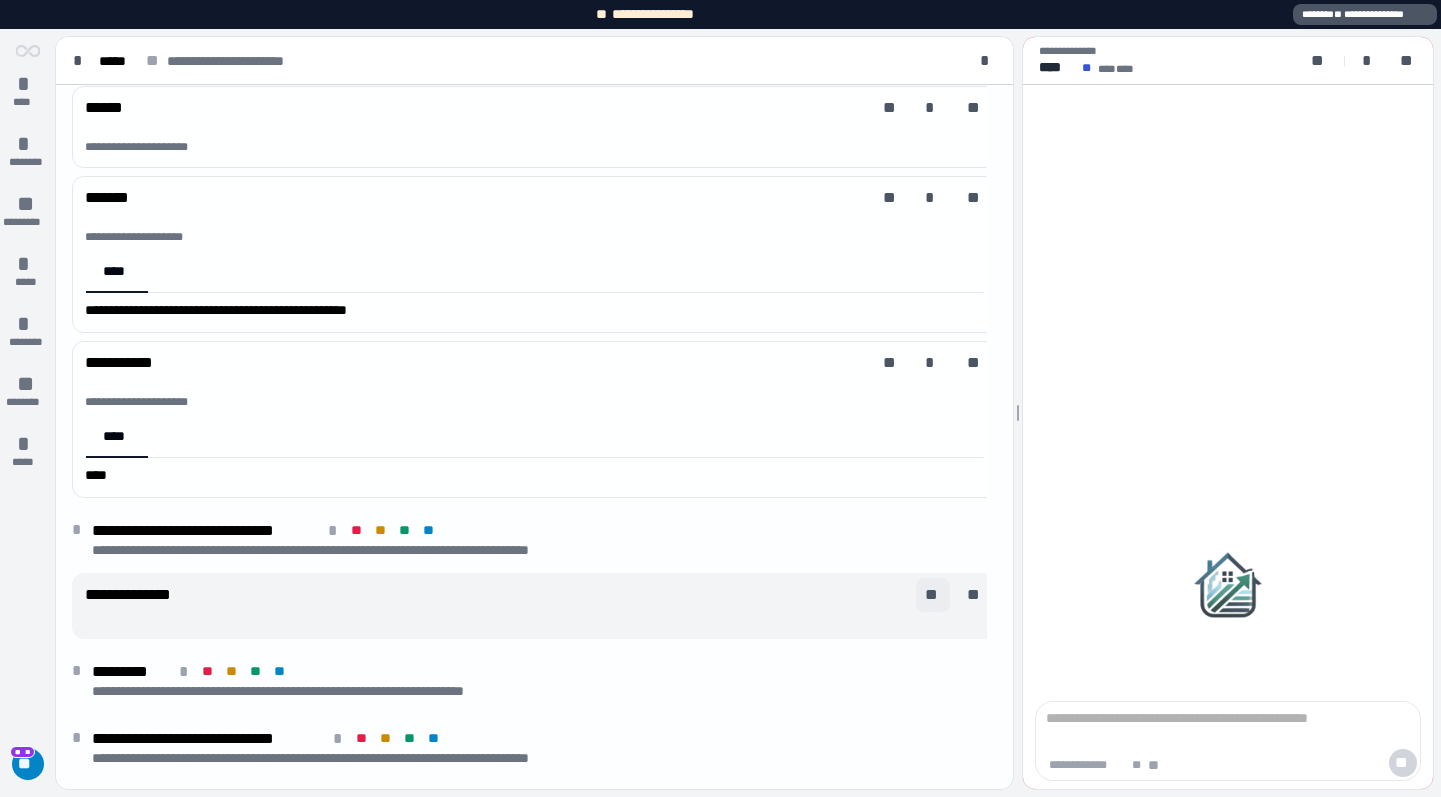 click on "**" at bounding box center (933, 595) 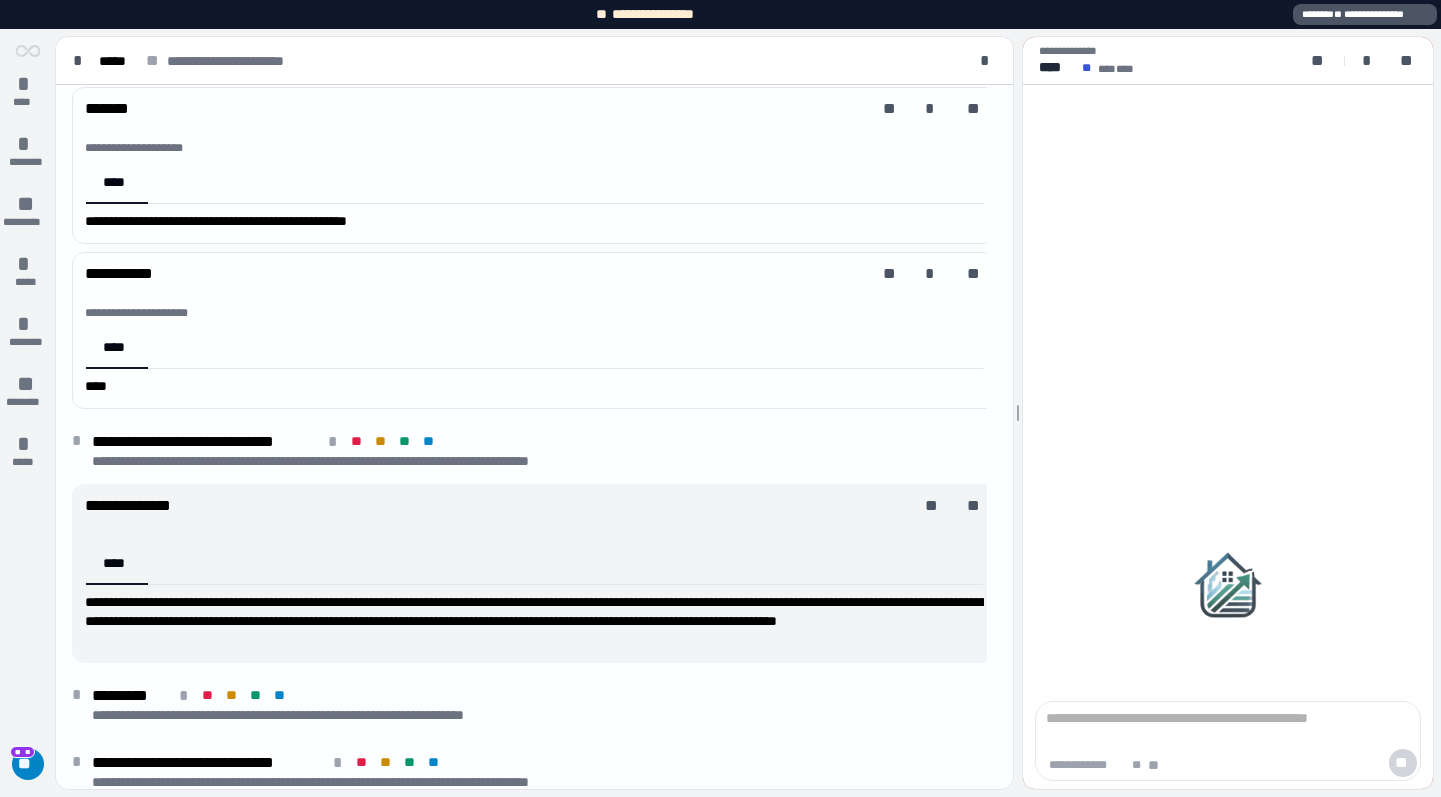 scroll, scrollTop: 259, scrollLeft: 0, axis: vertical 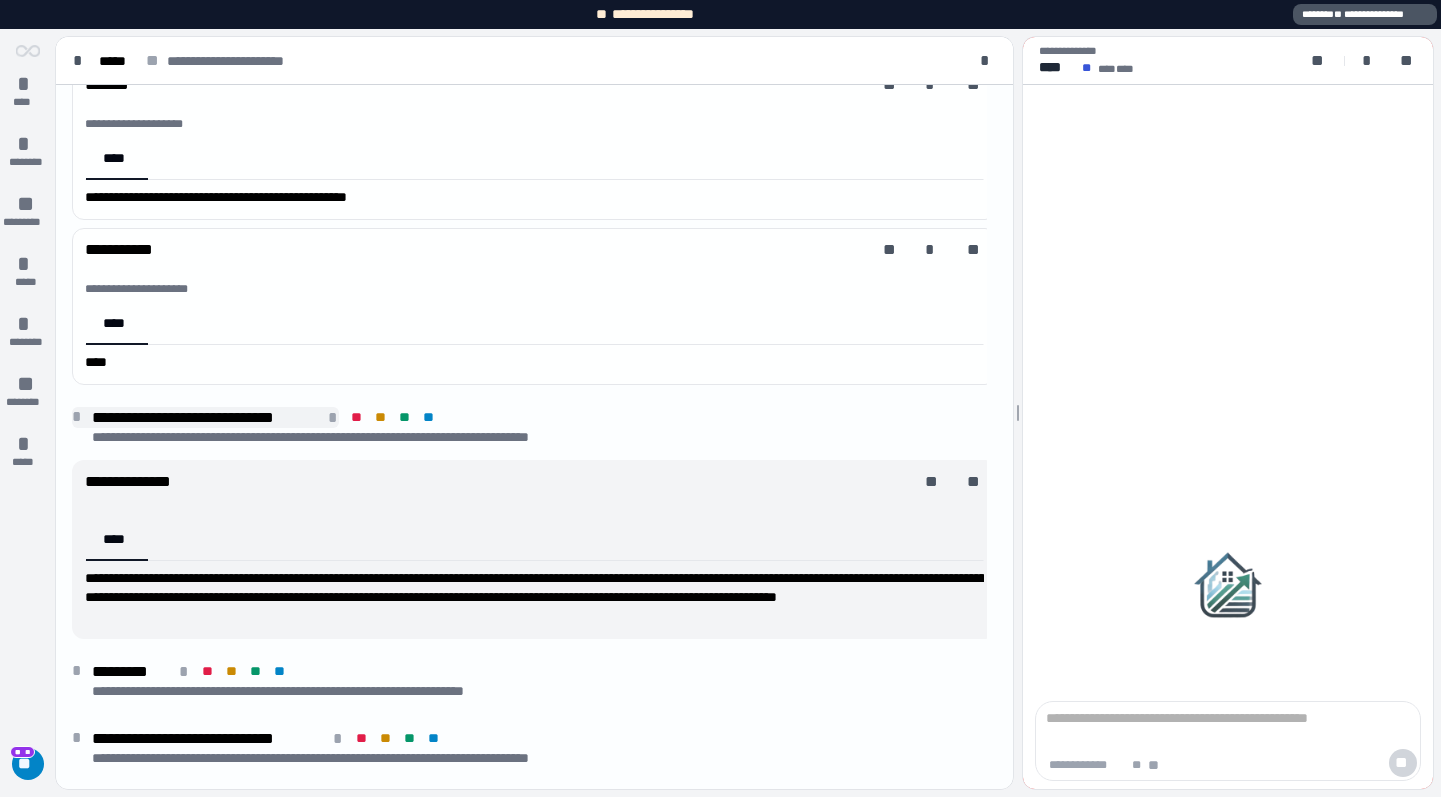 click on "*" at bounding box center [80, 417] 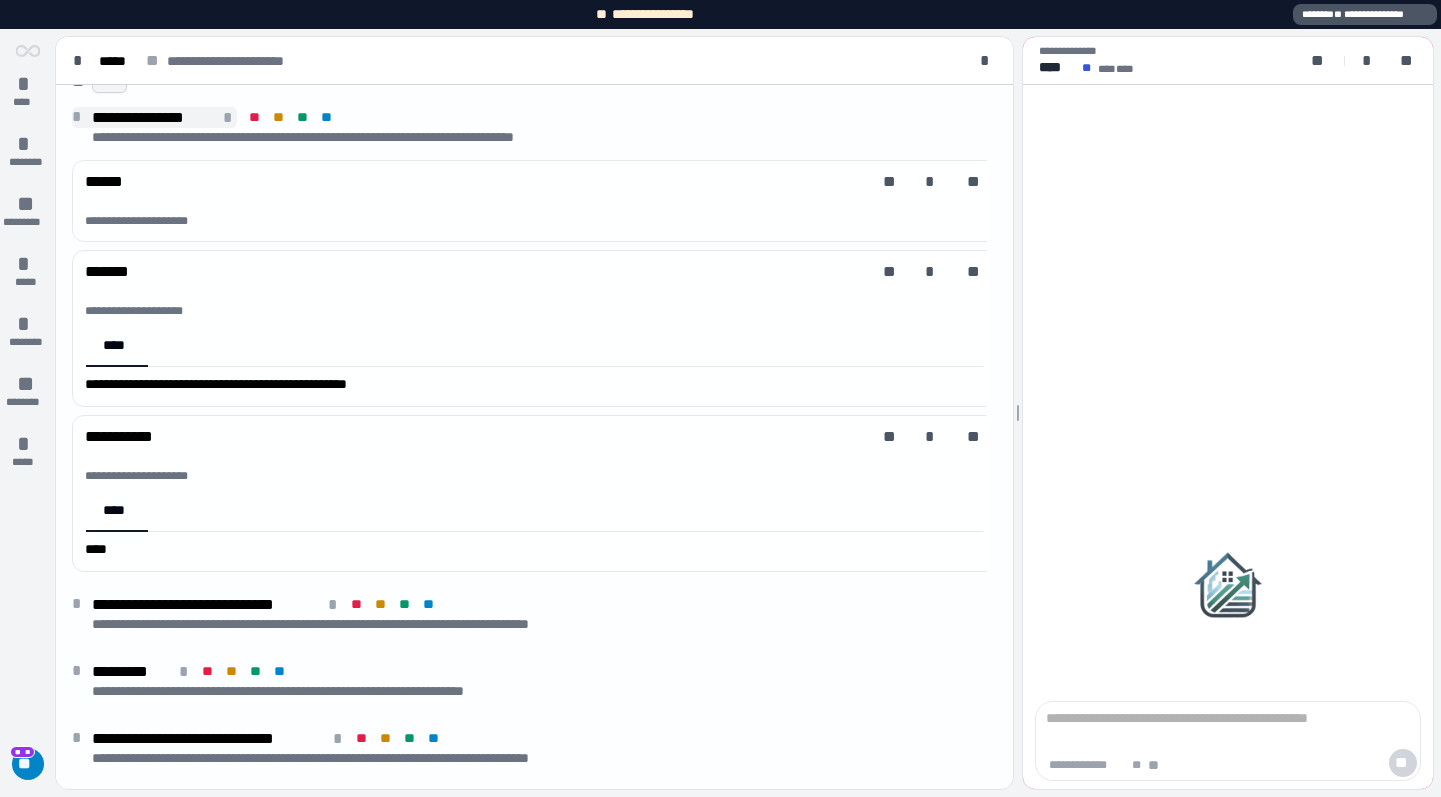 click on "*" at bounding box center (80, 117) 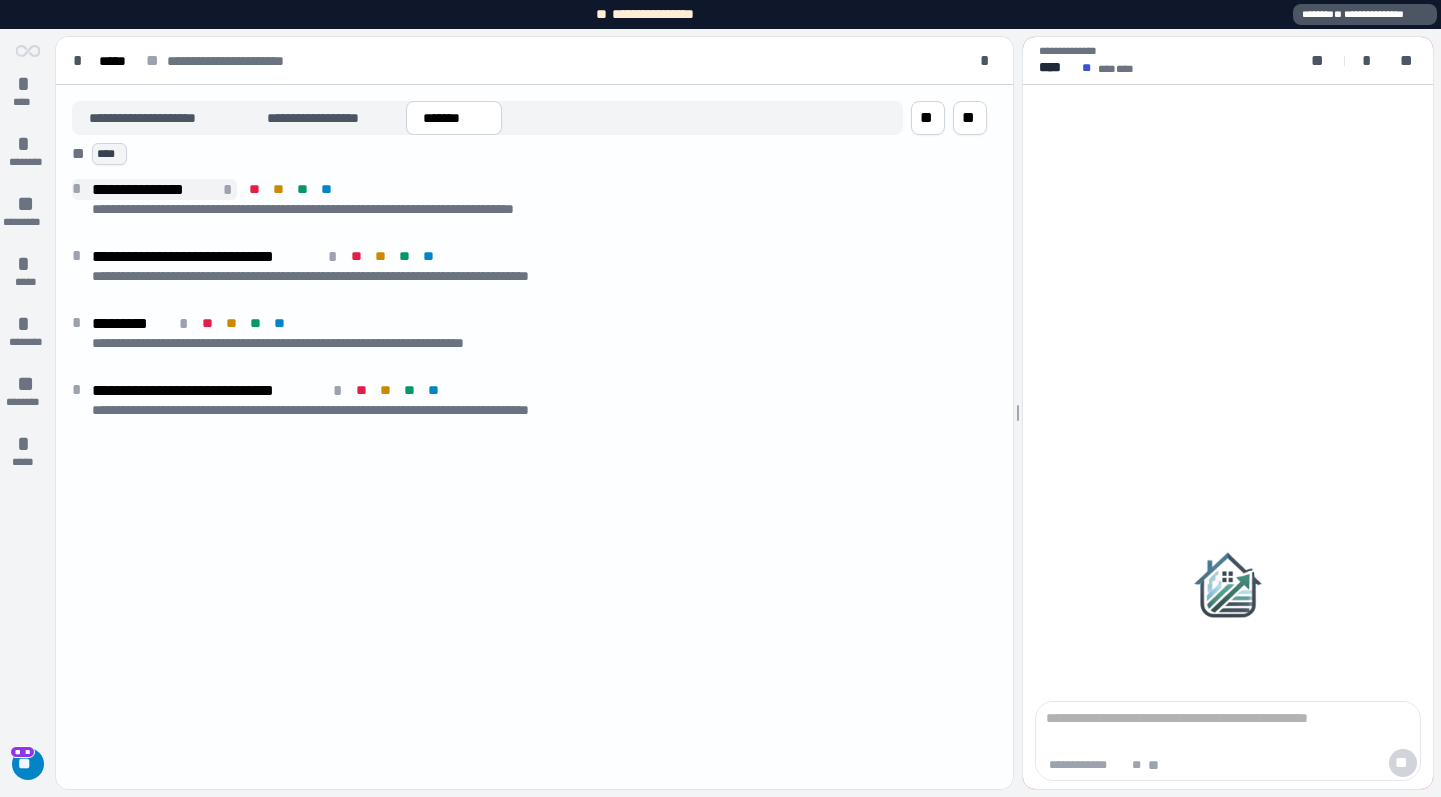 scroll, scrollTop: 0, scrollLeft: 0, axis: both 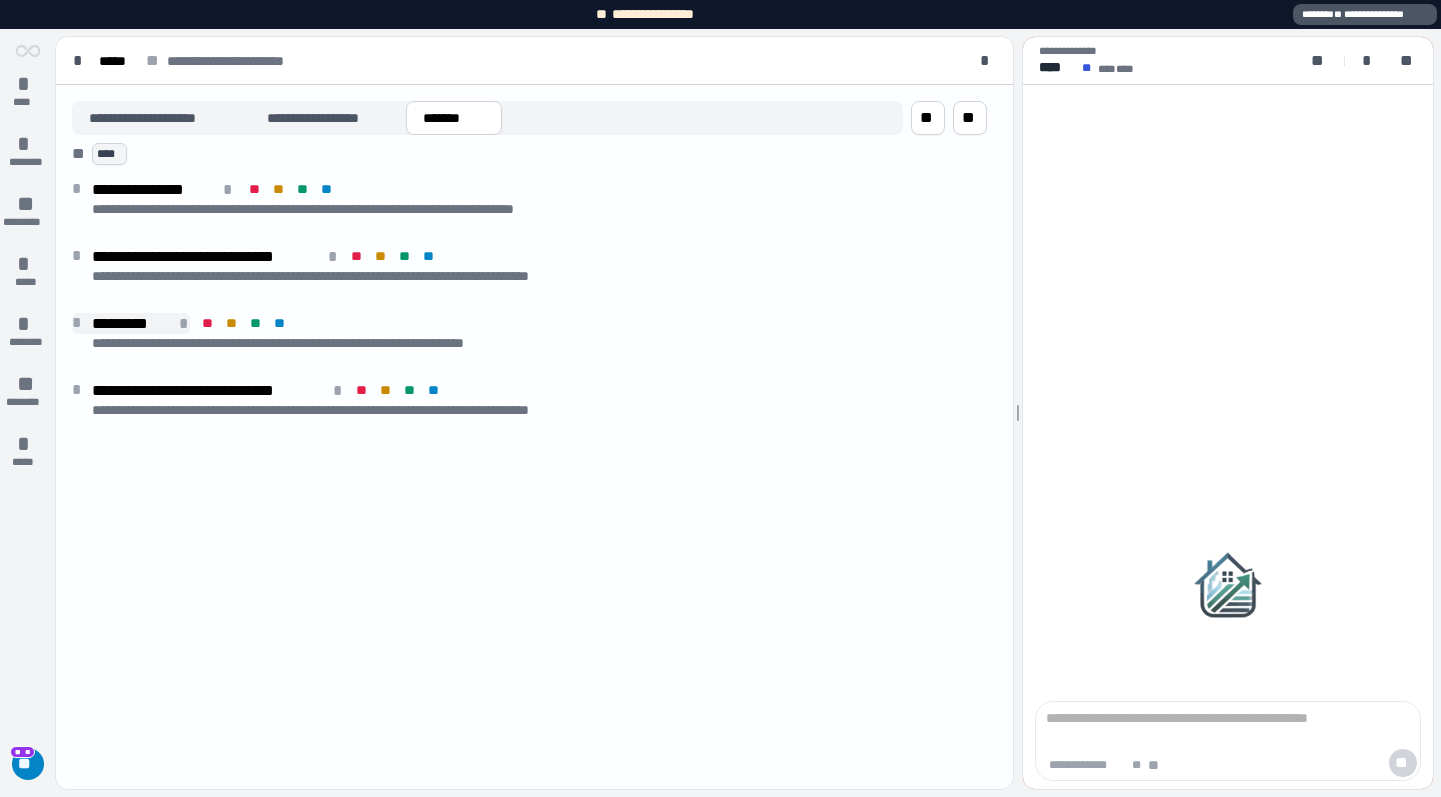 click on "*" at bounding box center (80, 323) 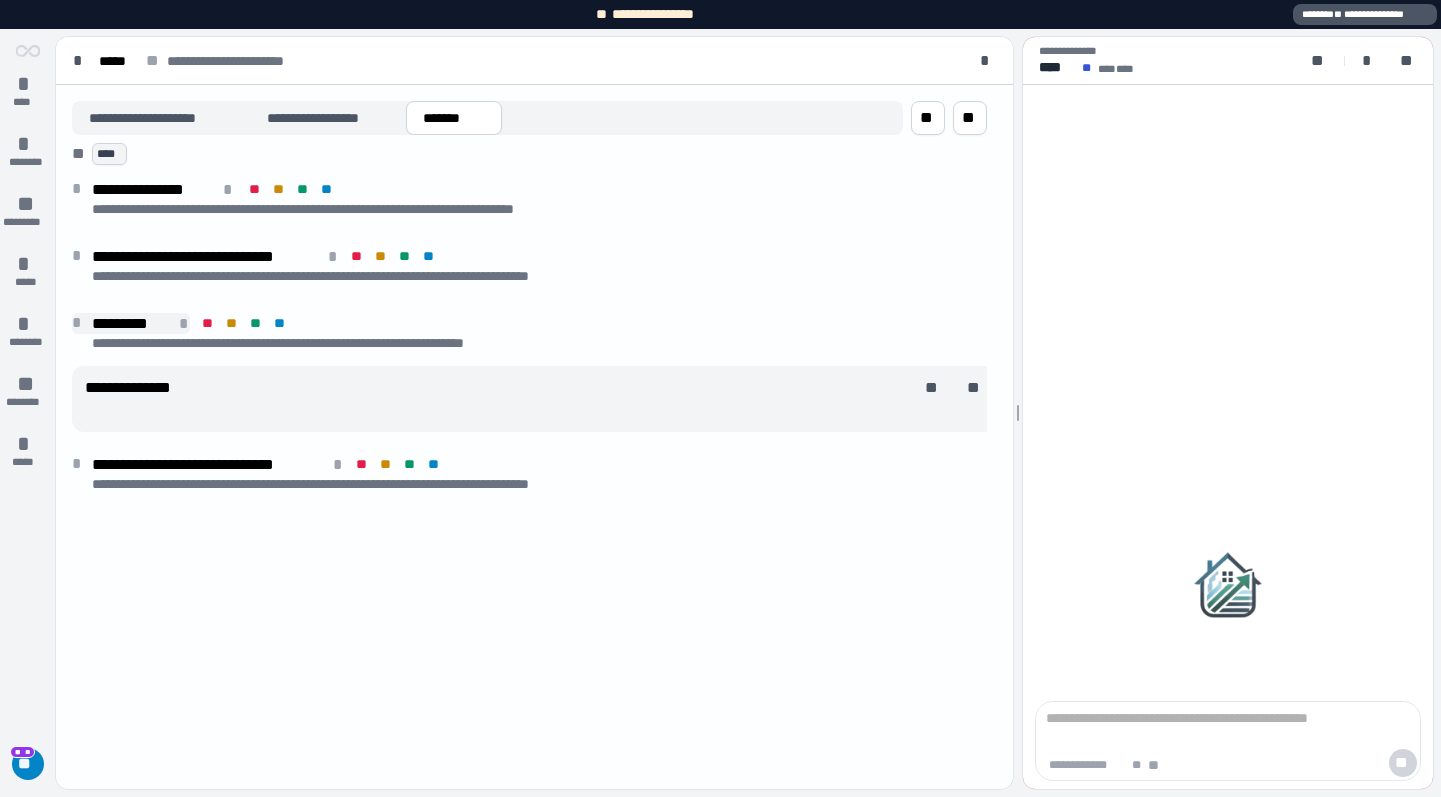 click on "*" at bounding box center (80, 323) 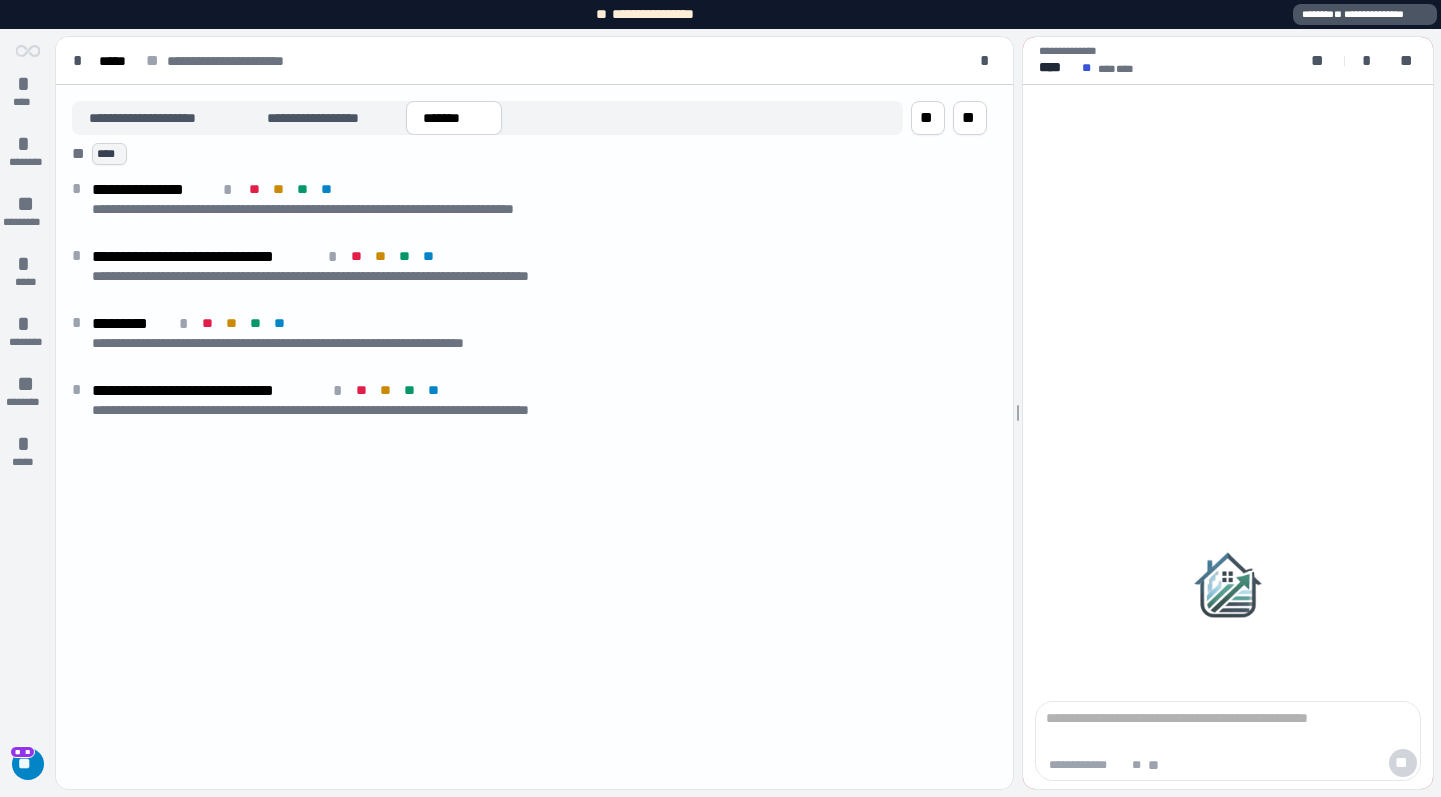 click on "**********" at bounding box center [534, 437] 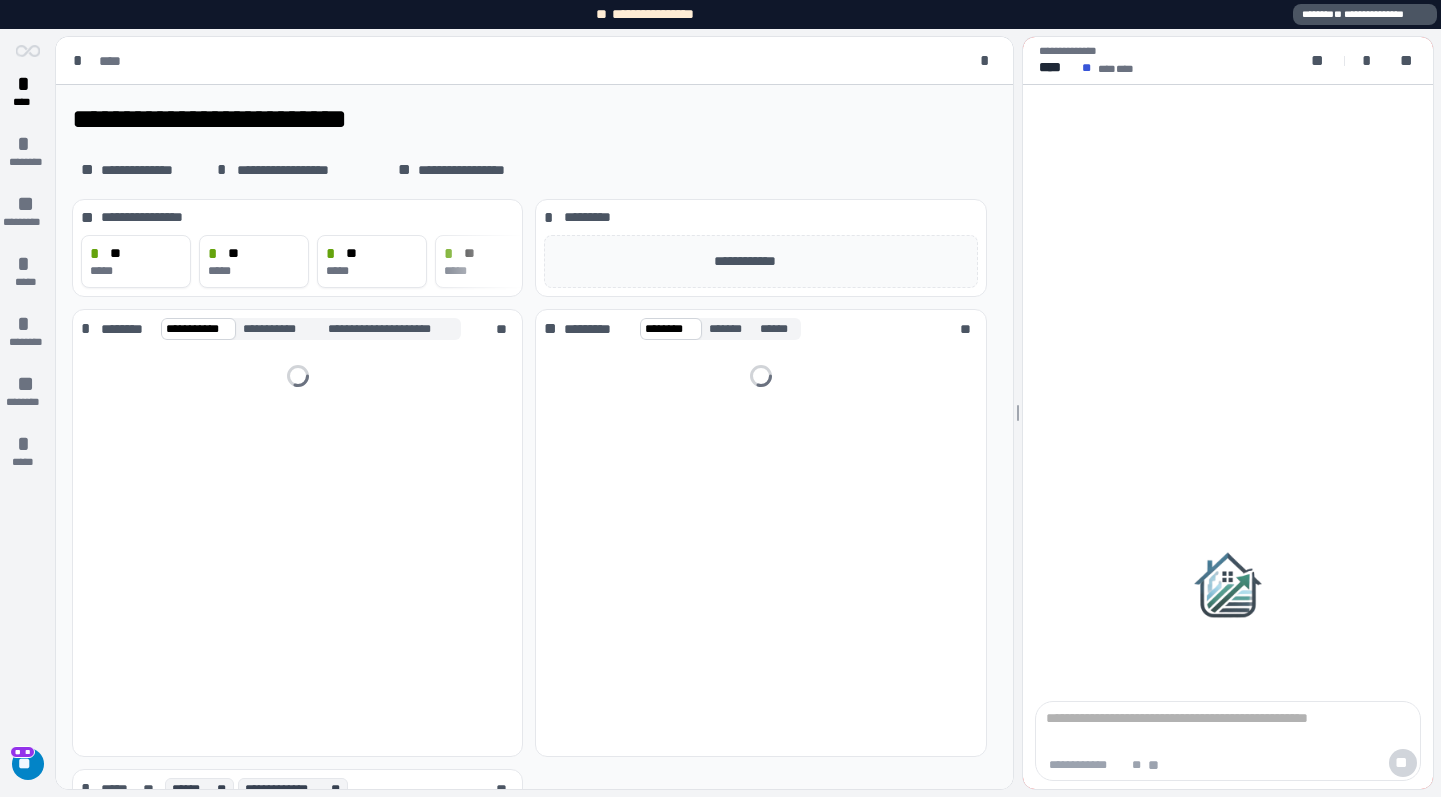 scroll, scrollTop: 0, scrollLeft: 0, axis: both 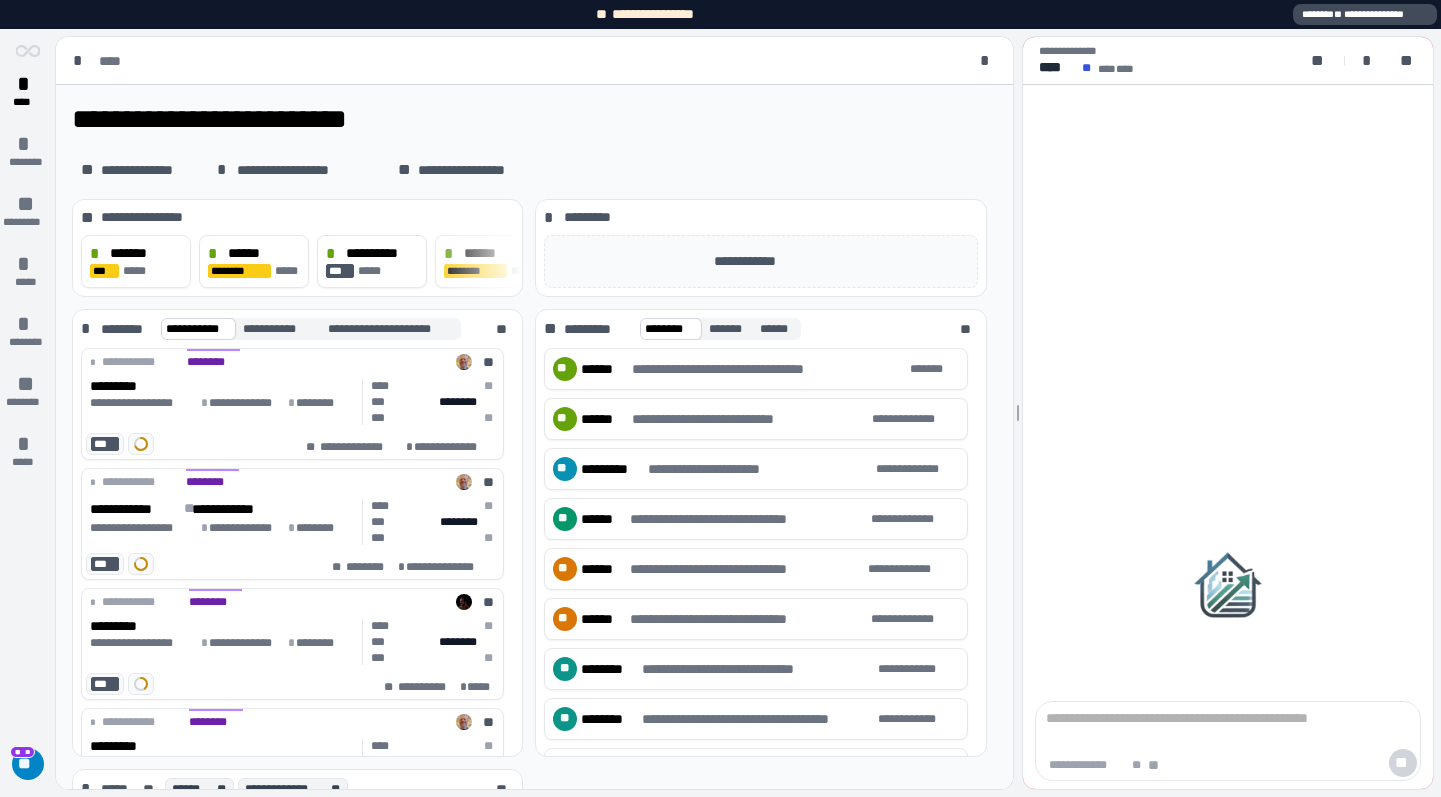 click on "**********" at bounding box center (1365, 14) 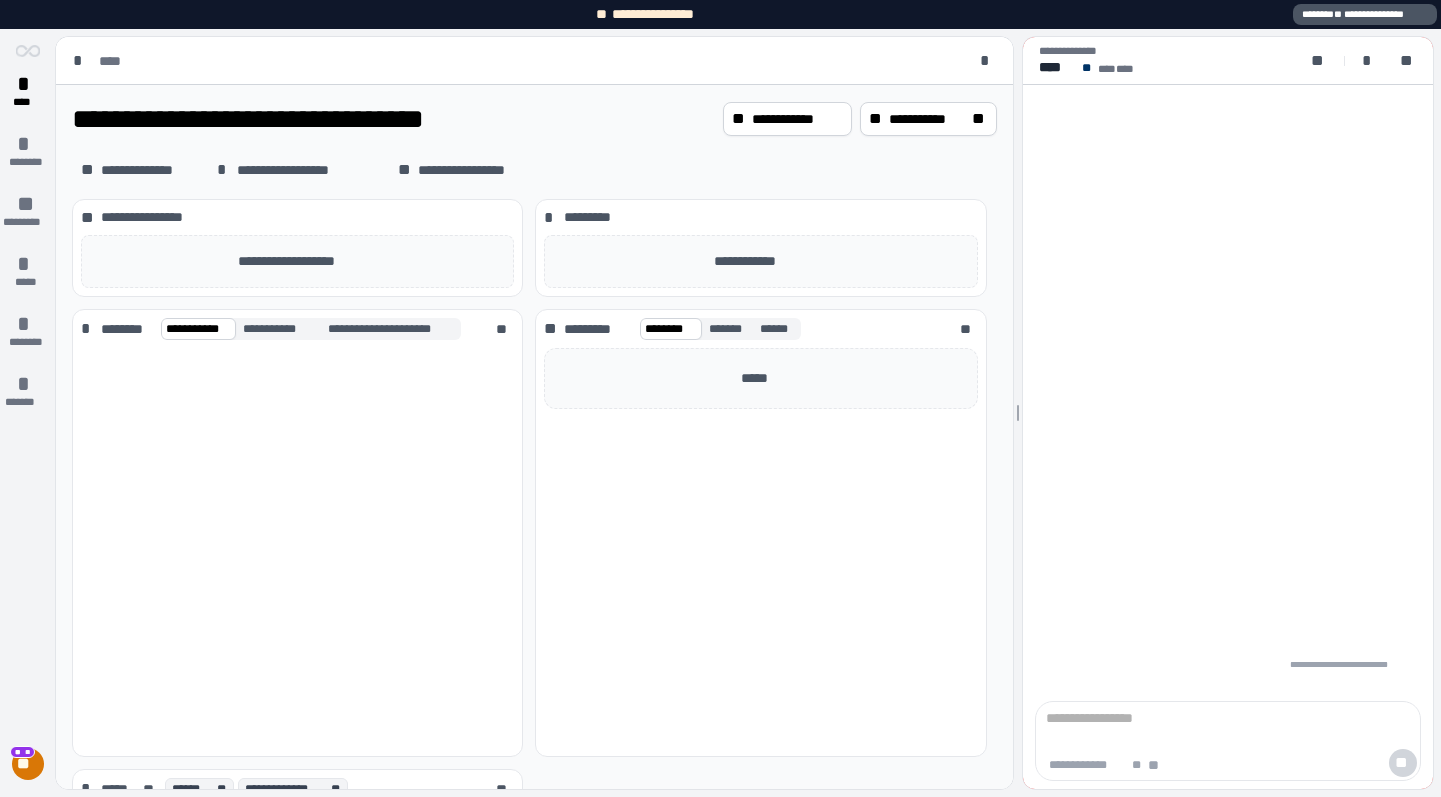 scroll, scrollTop: 0, scrollLeft: 0, axis: both 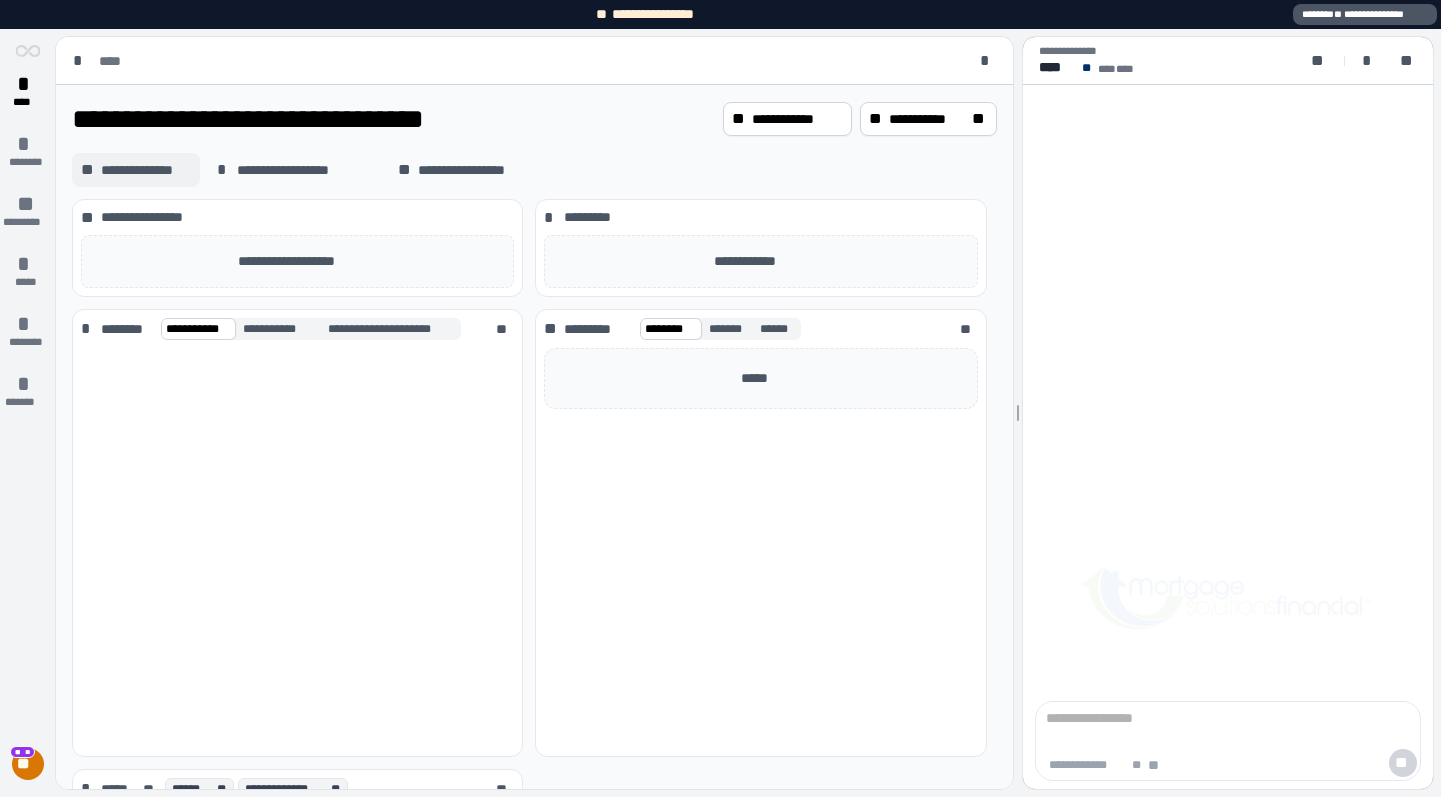 click on "**********" at bounding box center [146, 170] 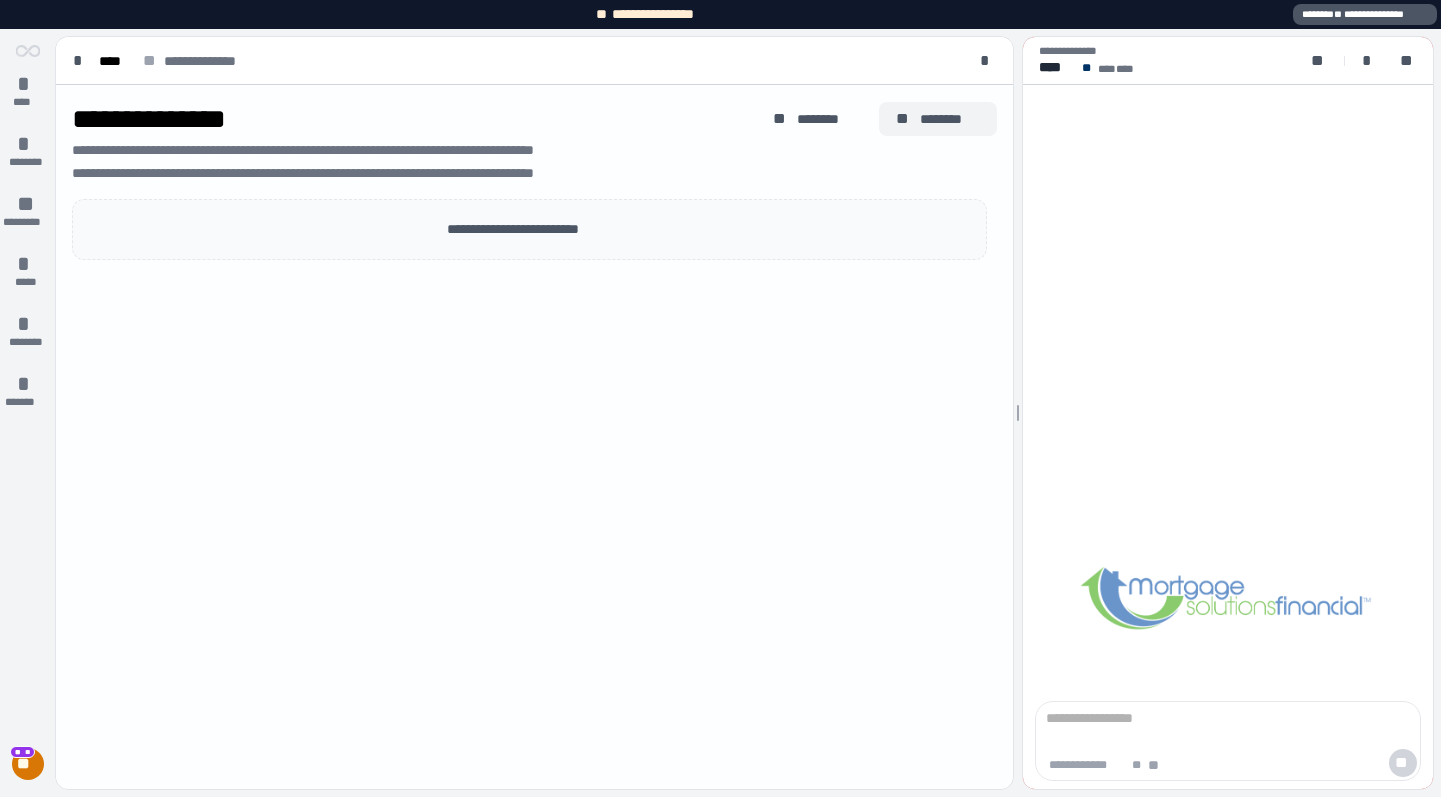click on "********" at bounding box center [950, 119] 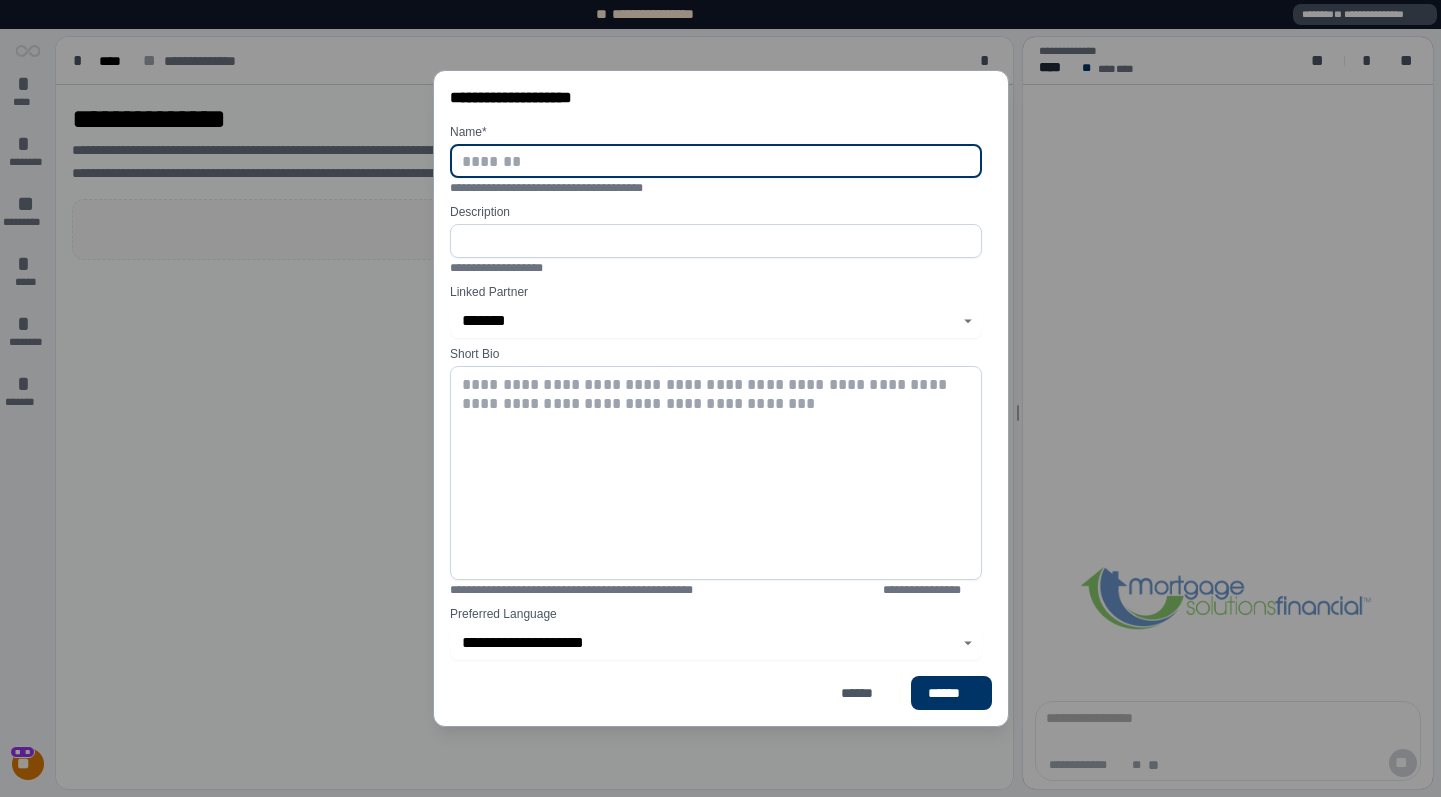 click at bounding box center [716, 161] 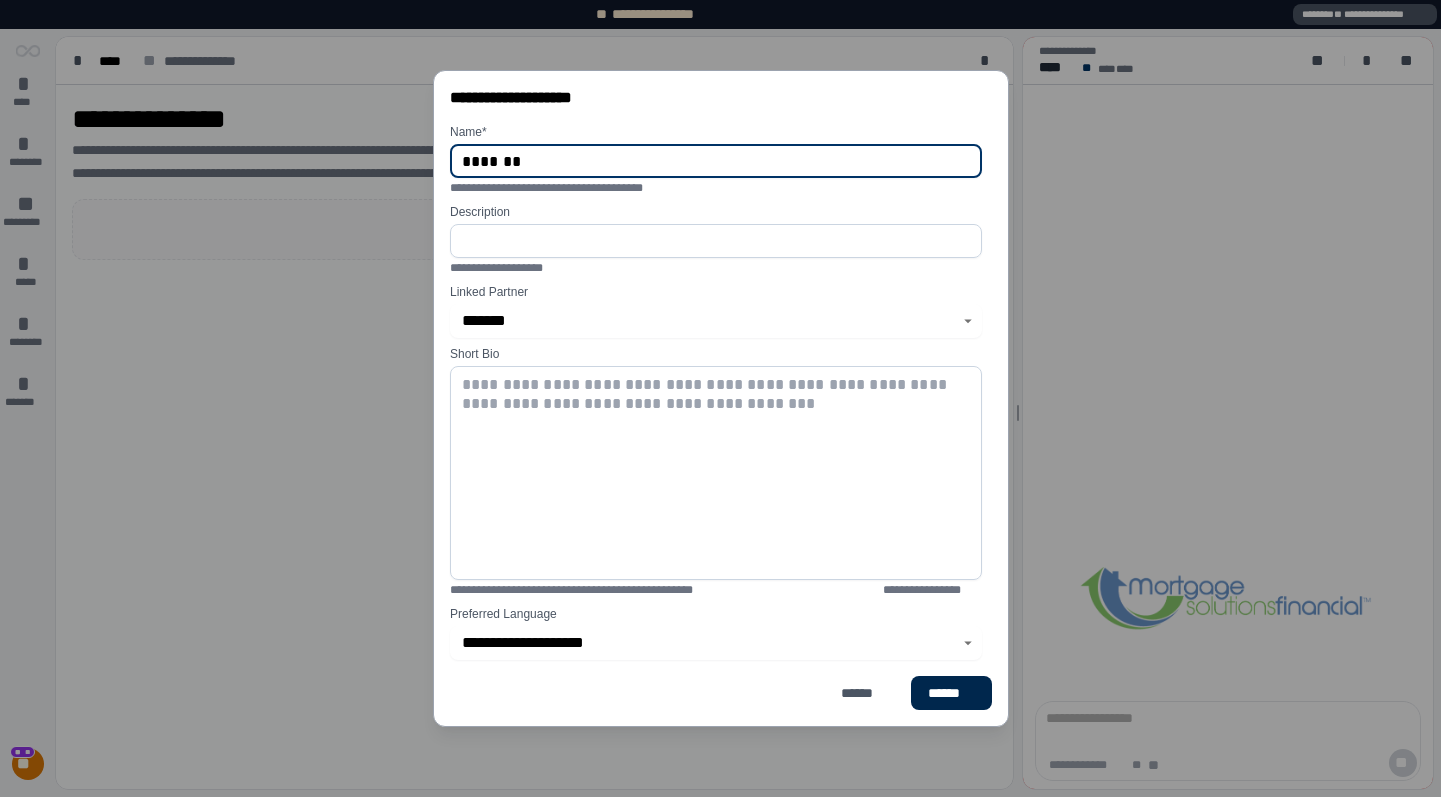 type on "*******" 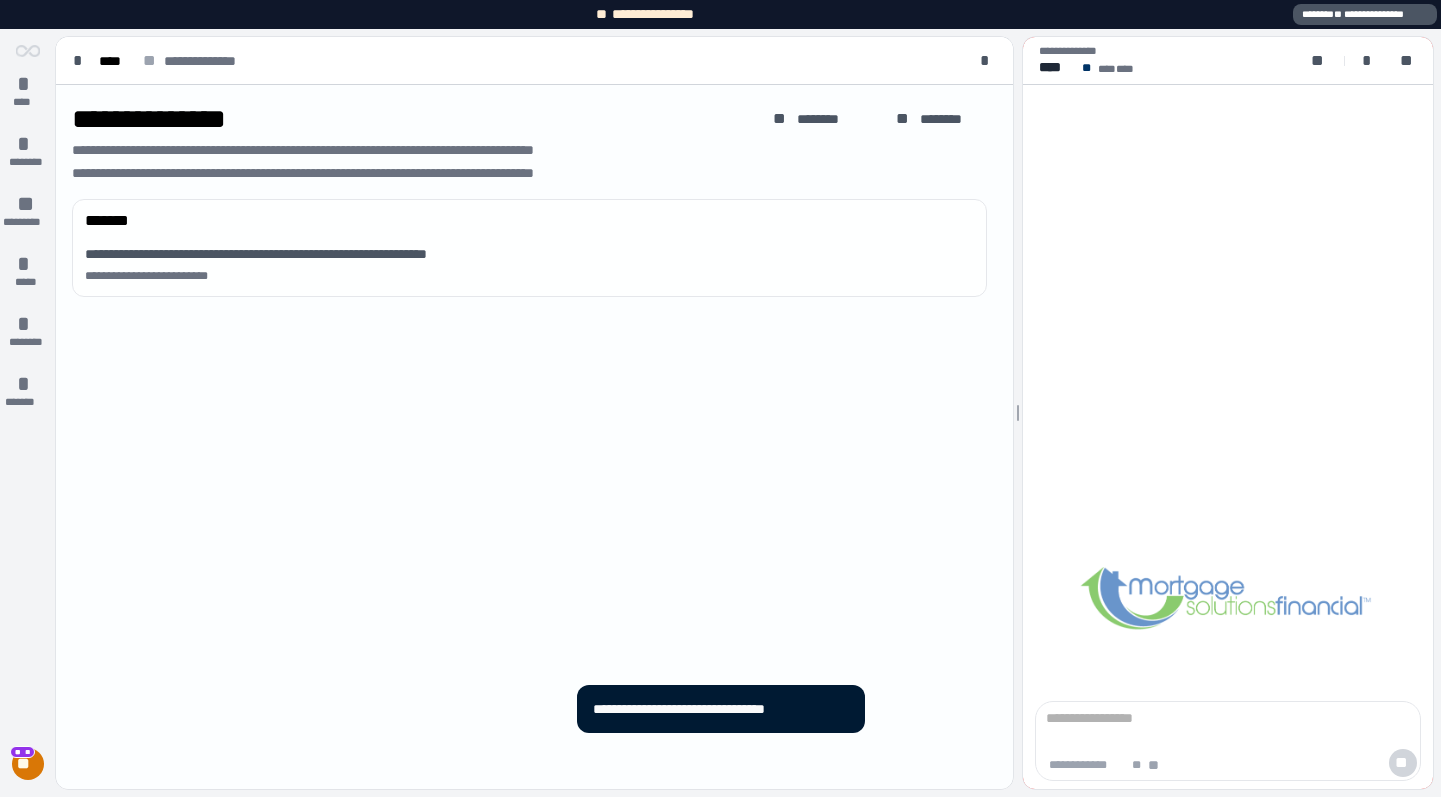 click on "**********" at bounding box center [534, 437] 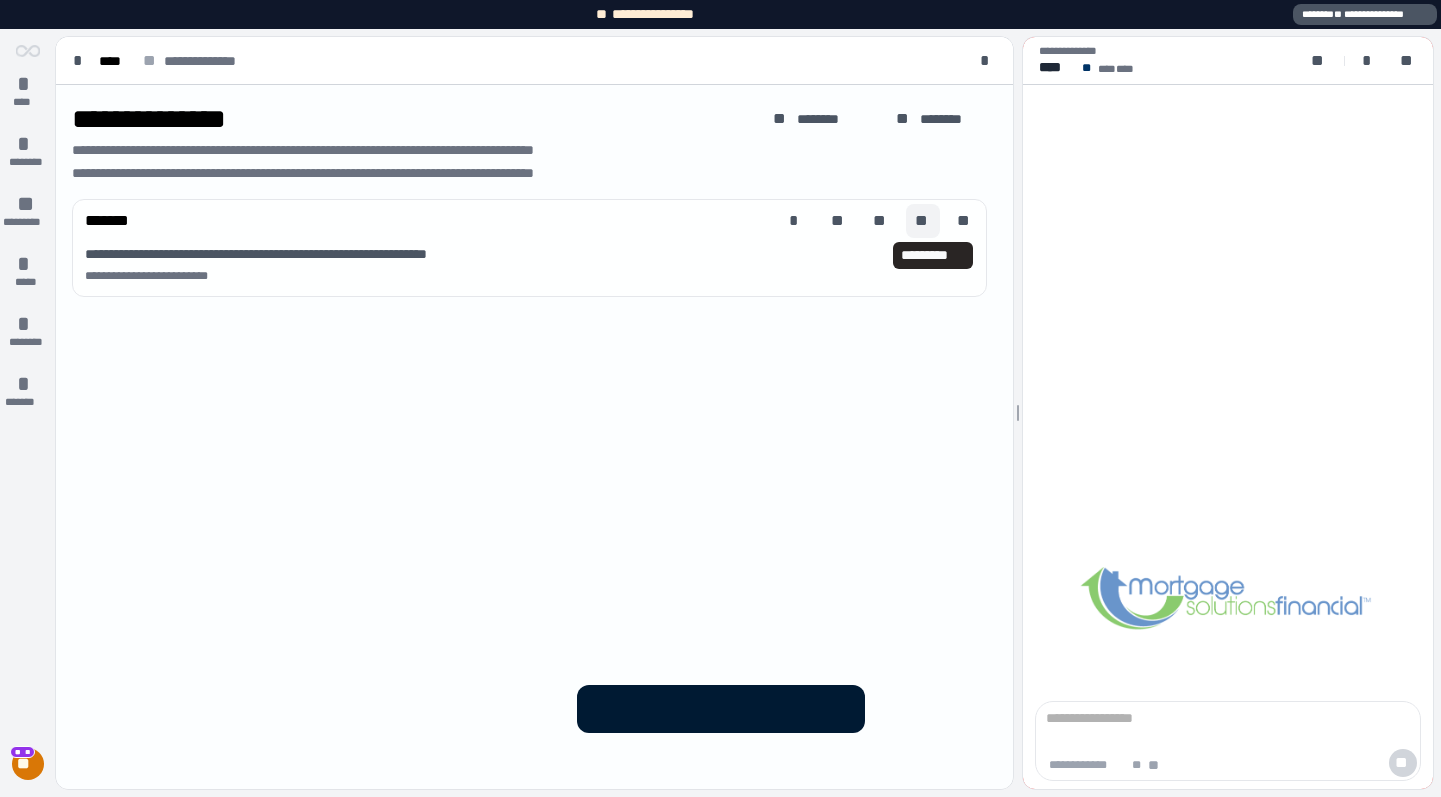 click on "**" at bounding box center [923, 221] 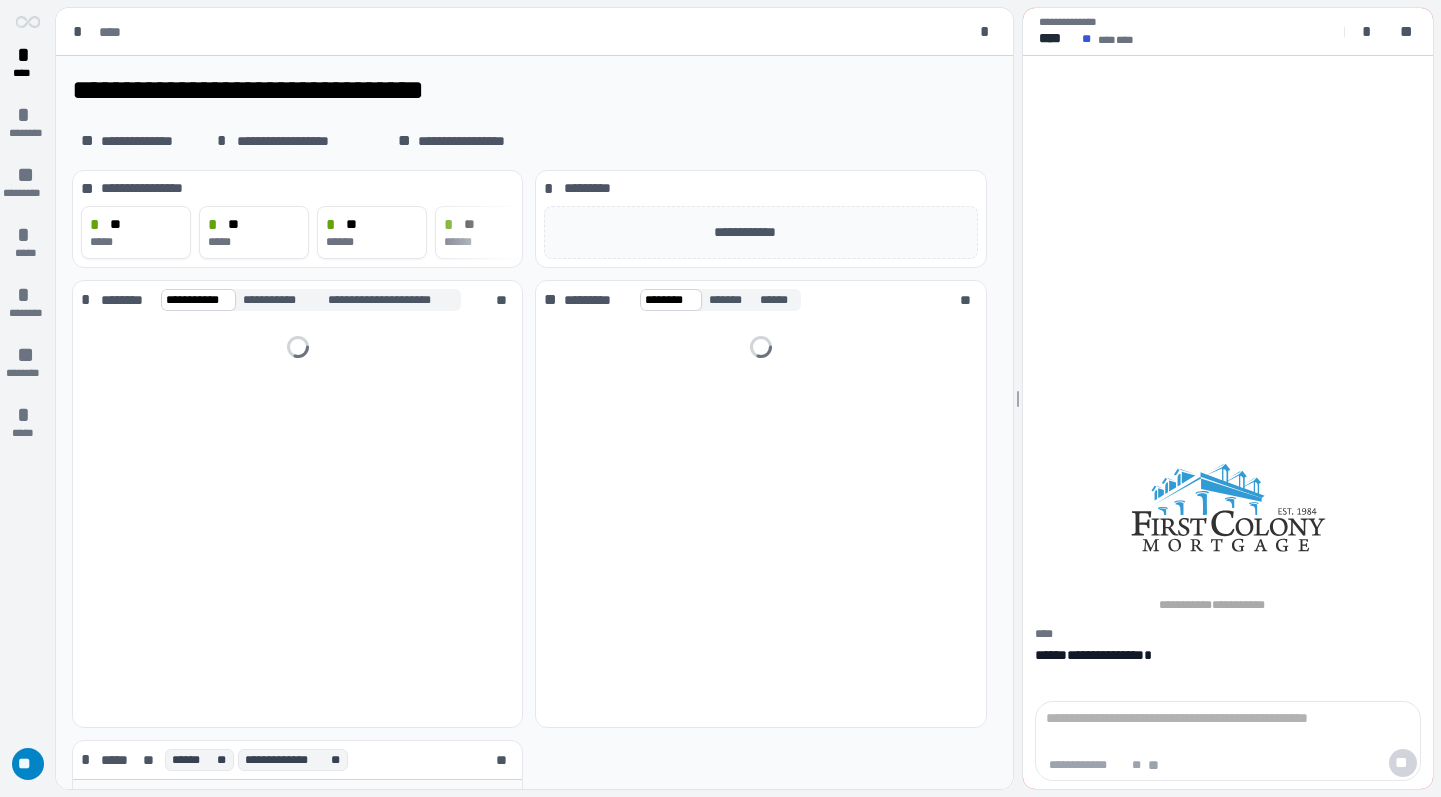 scroll, scrollTop: 0, scrollLeft: 0, axis: both 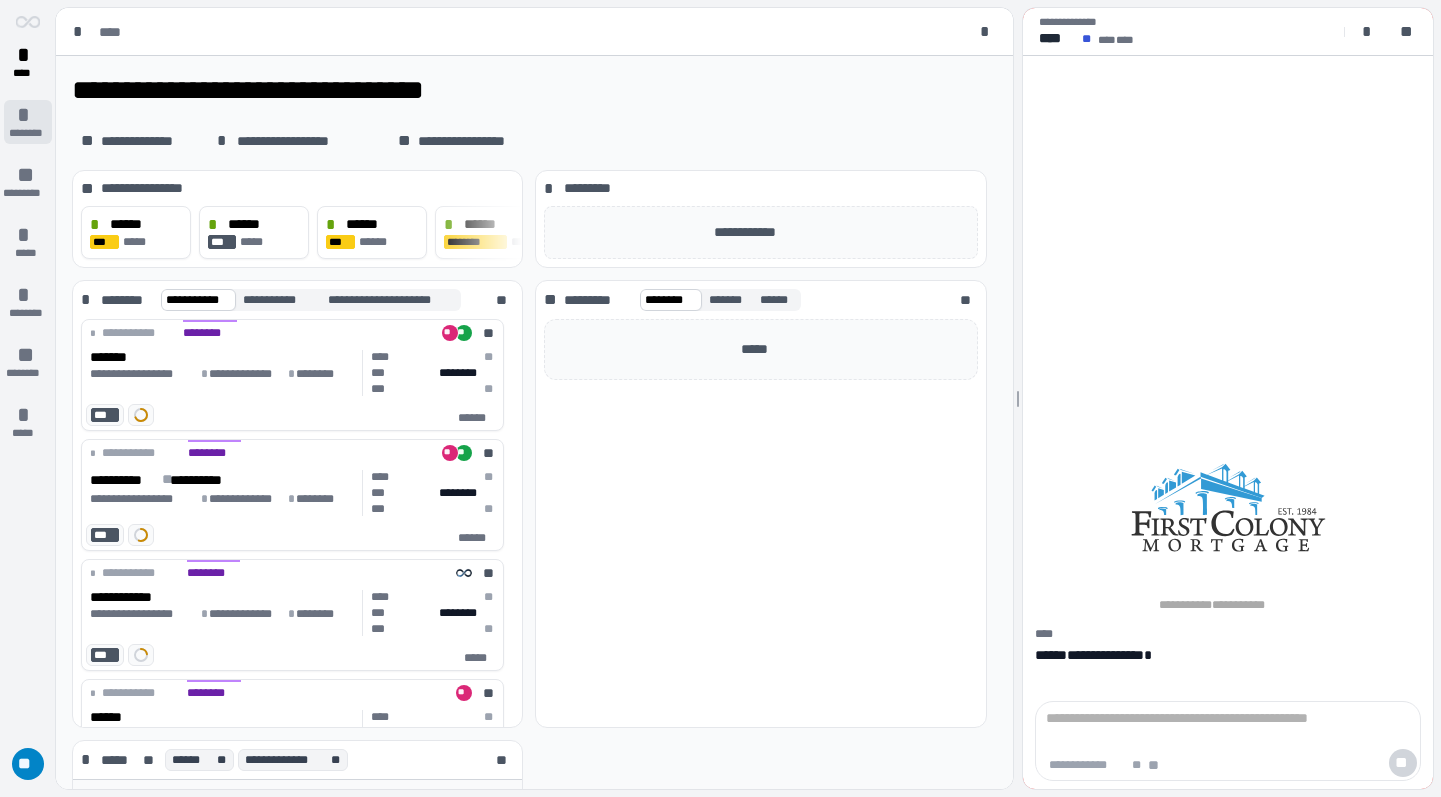 click on "********" at bounding box center [28, 133] 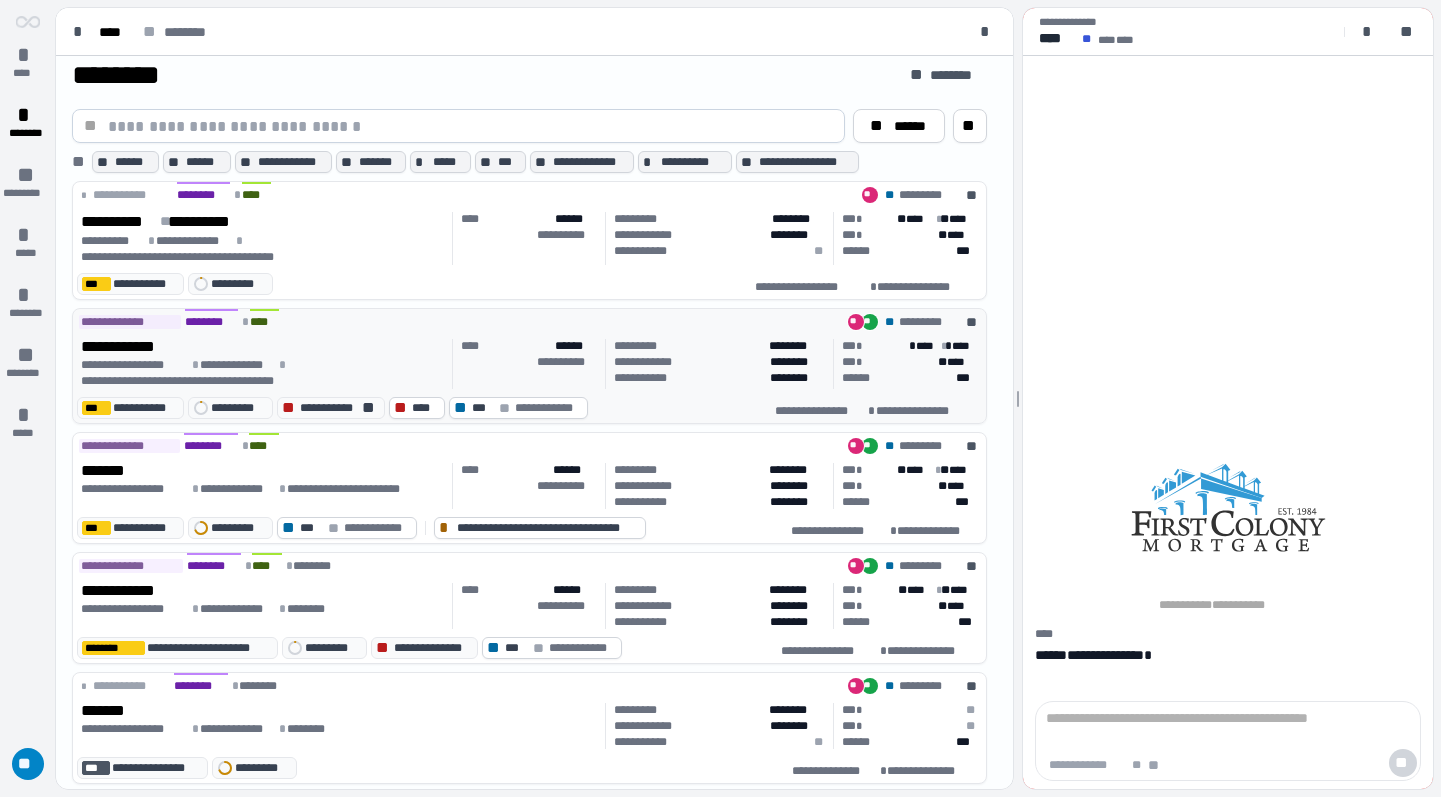 scroll, scrollTop: 23, scrollLeft: 0, axis: vertical 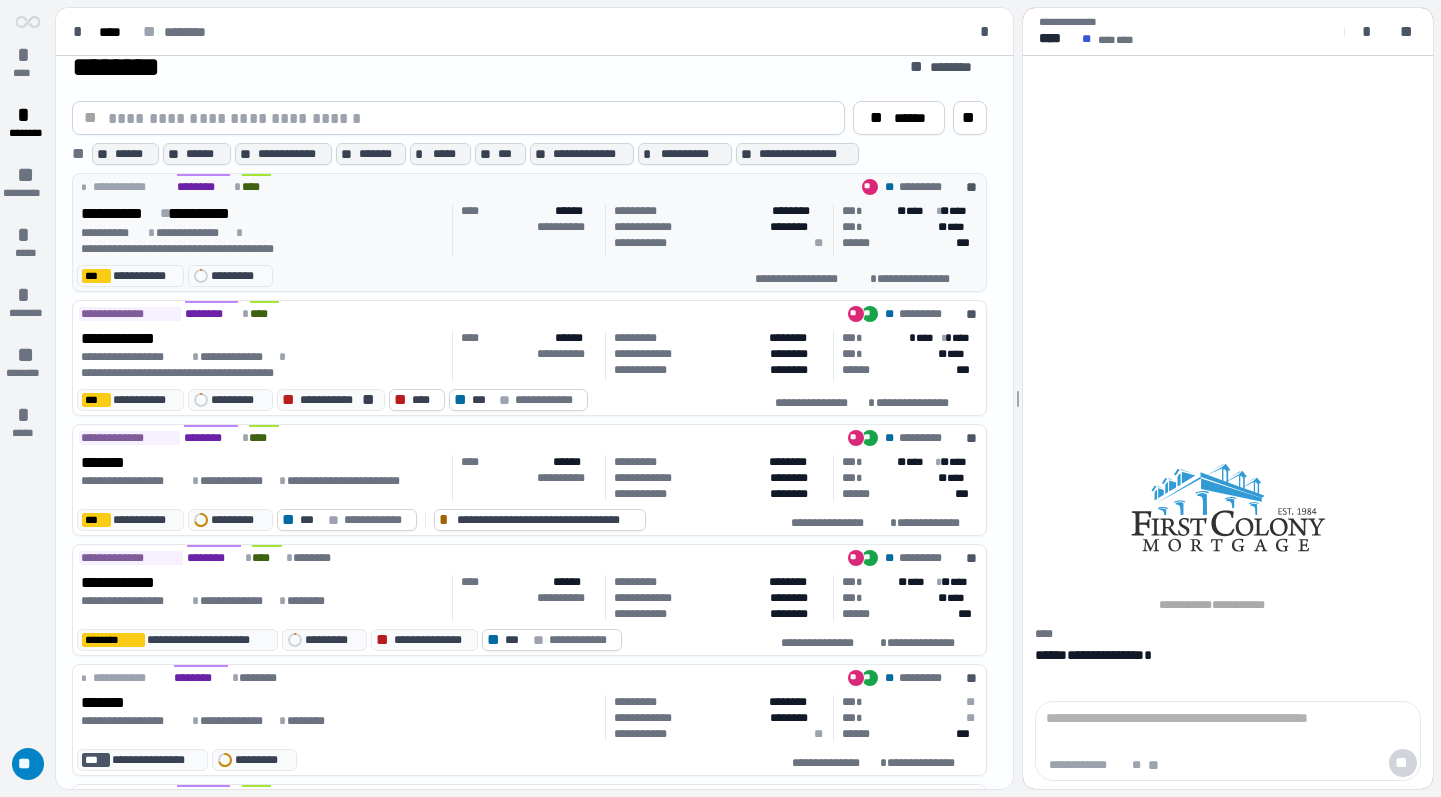 click on "**********" at bounding box center (529, 278) 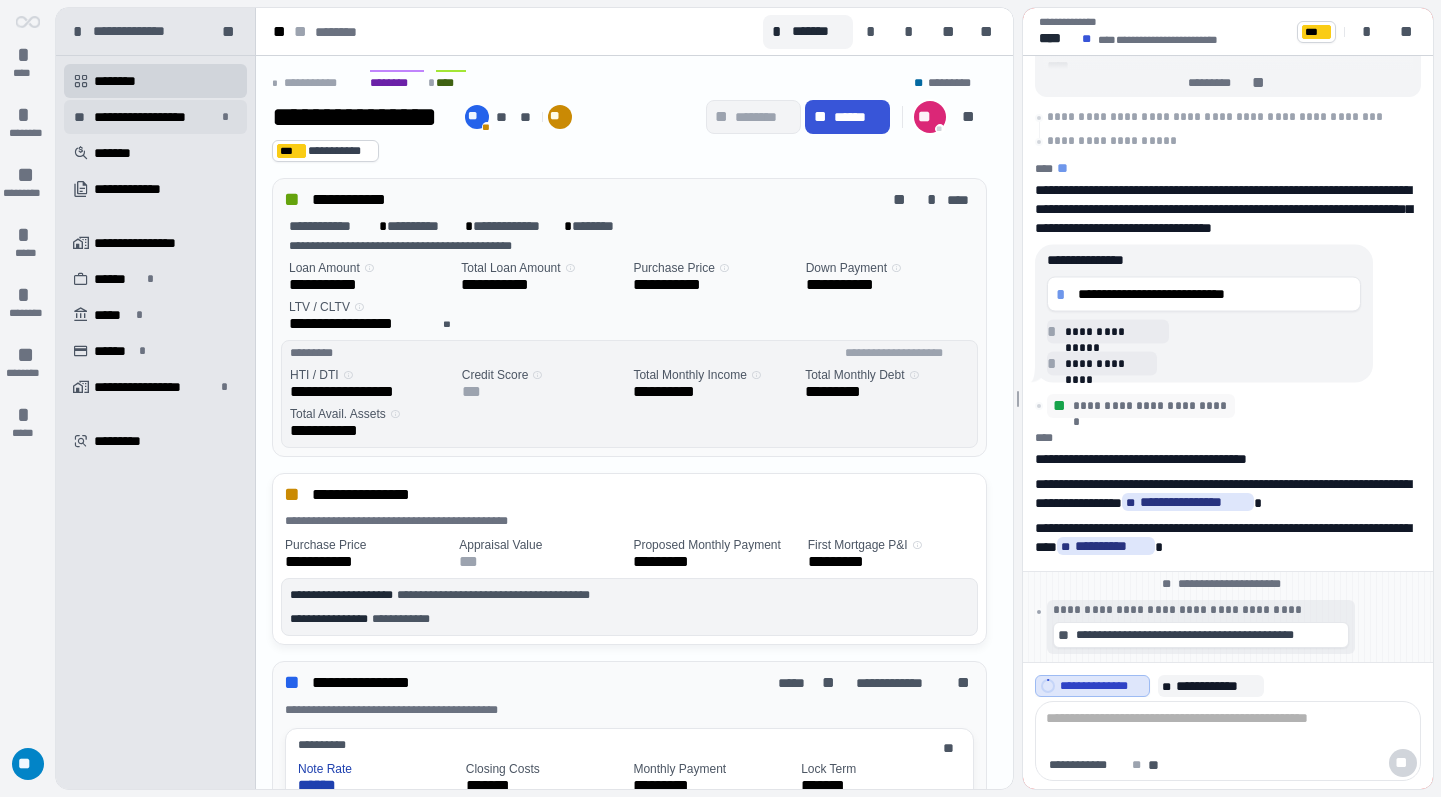 click on "**********" at bounding box center [155, 117] 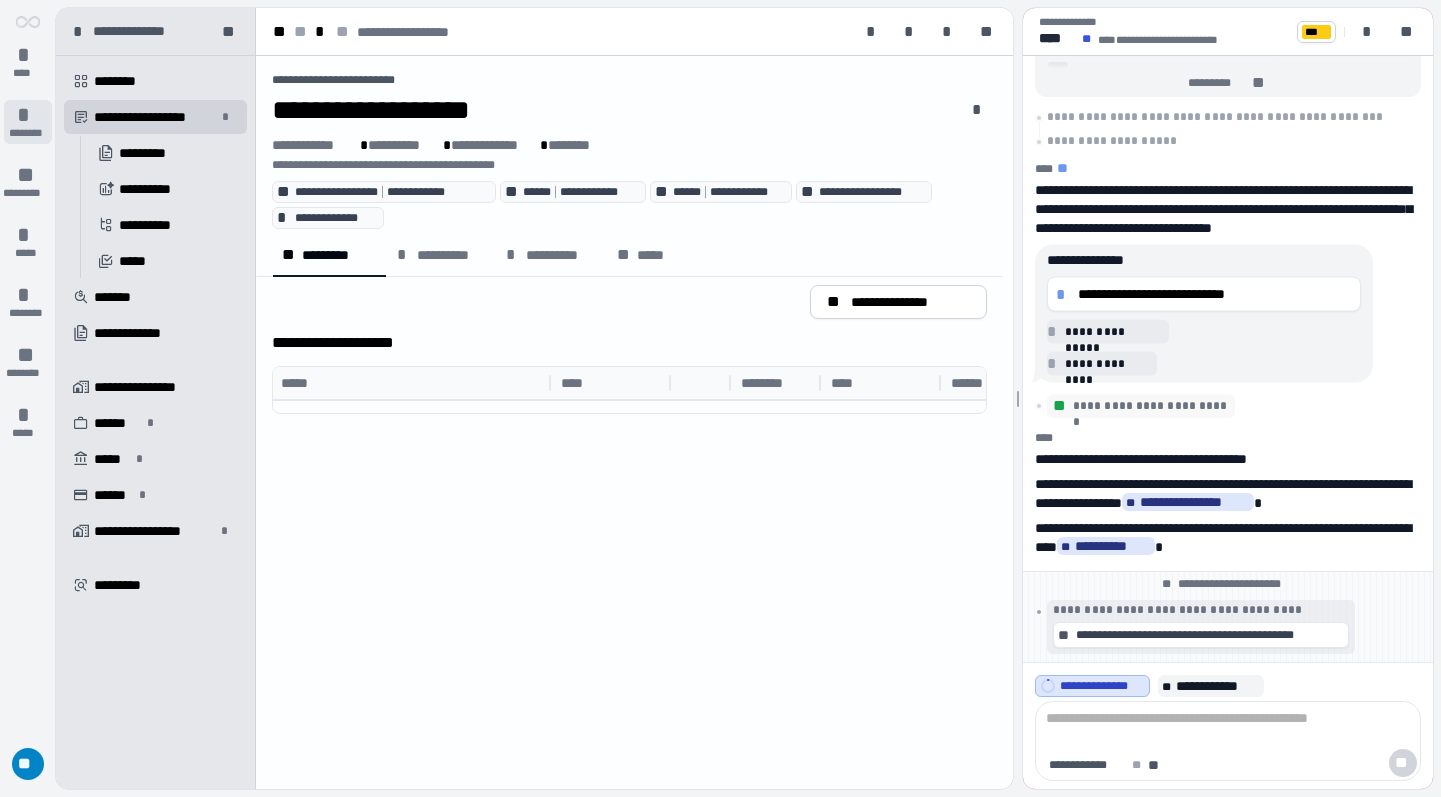 click on "*" at bounding box center (28, 115) 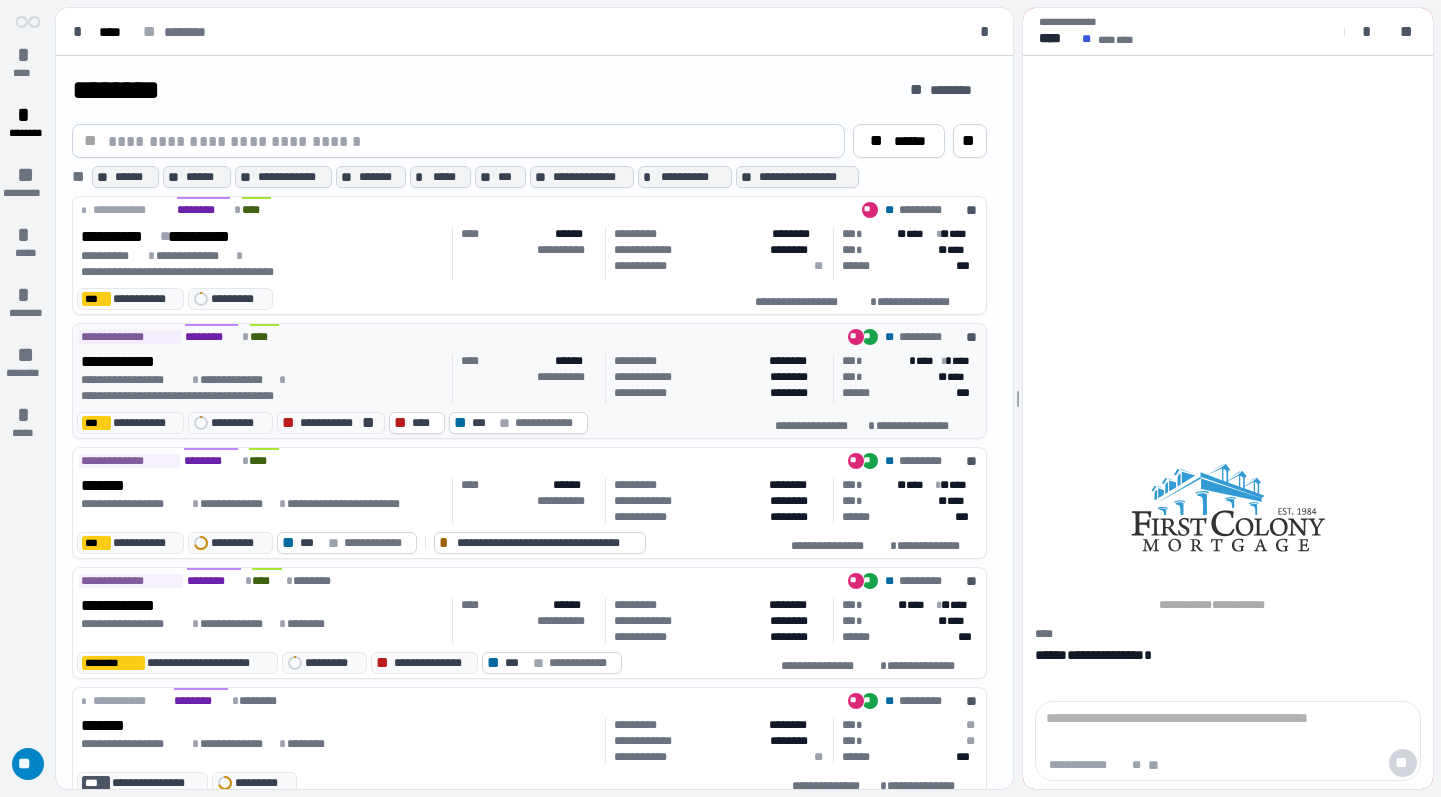click on "**********" at bounding box center [263, 362] 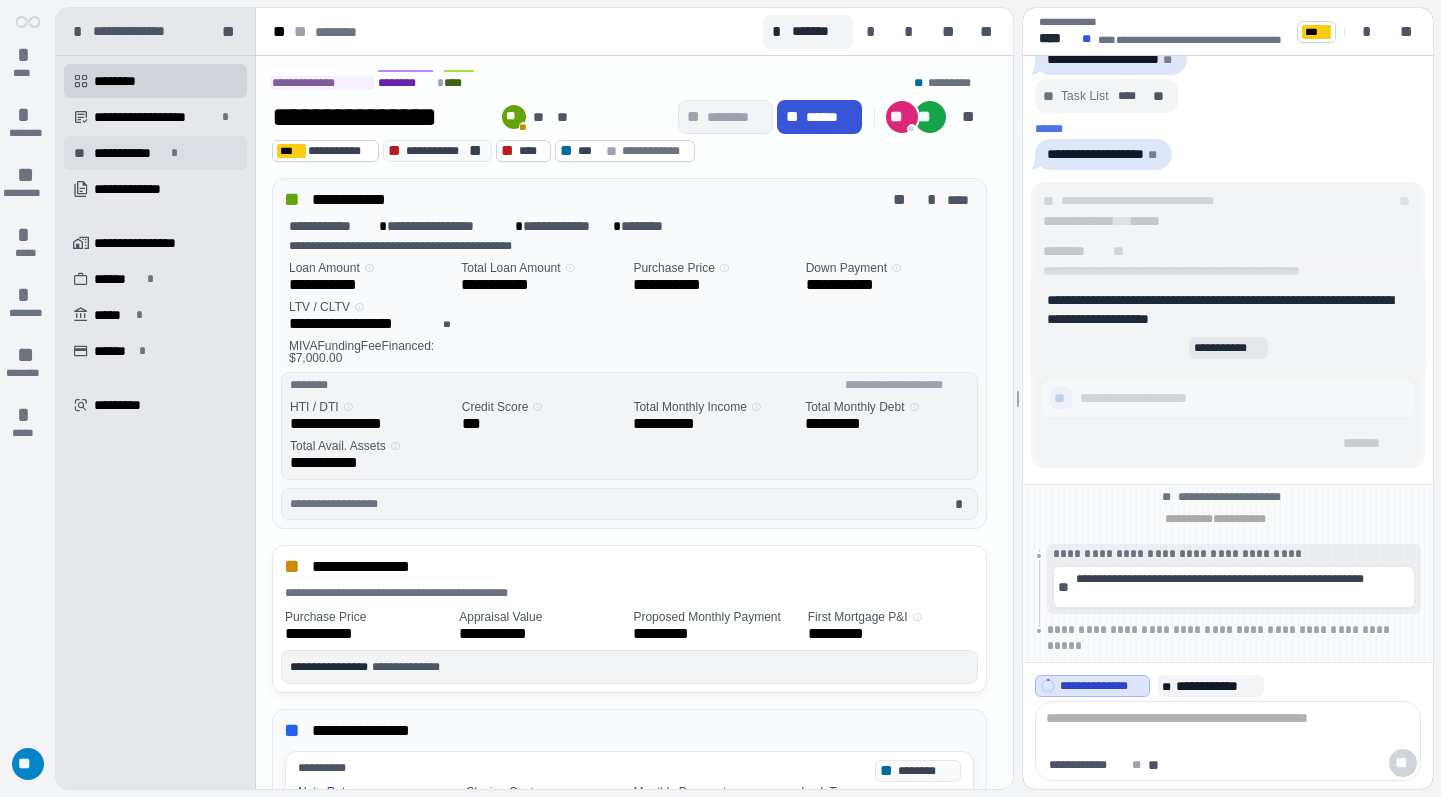 click on "**********" at bounding box center (155, 153) 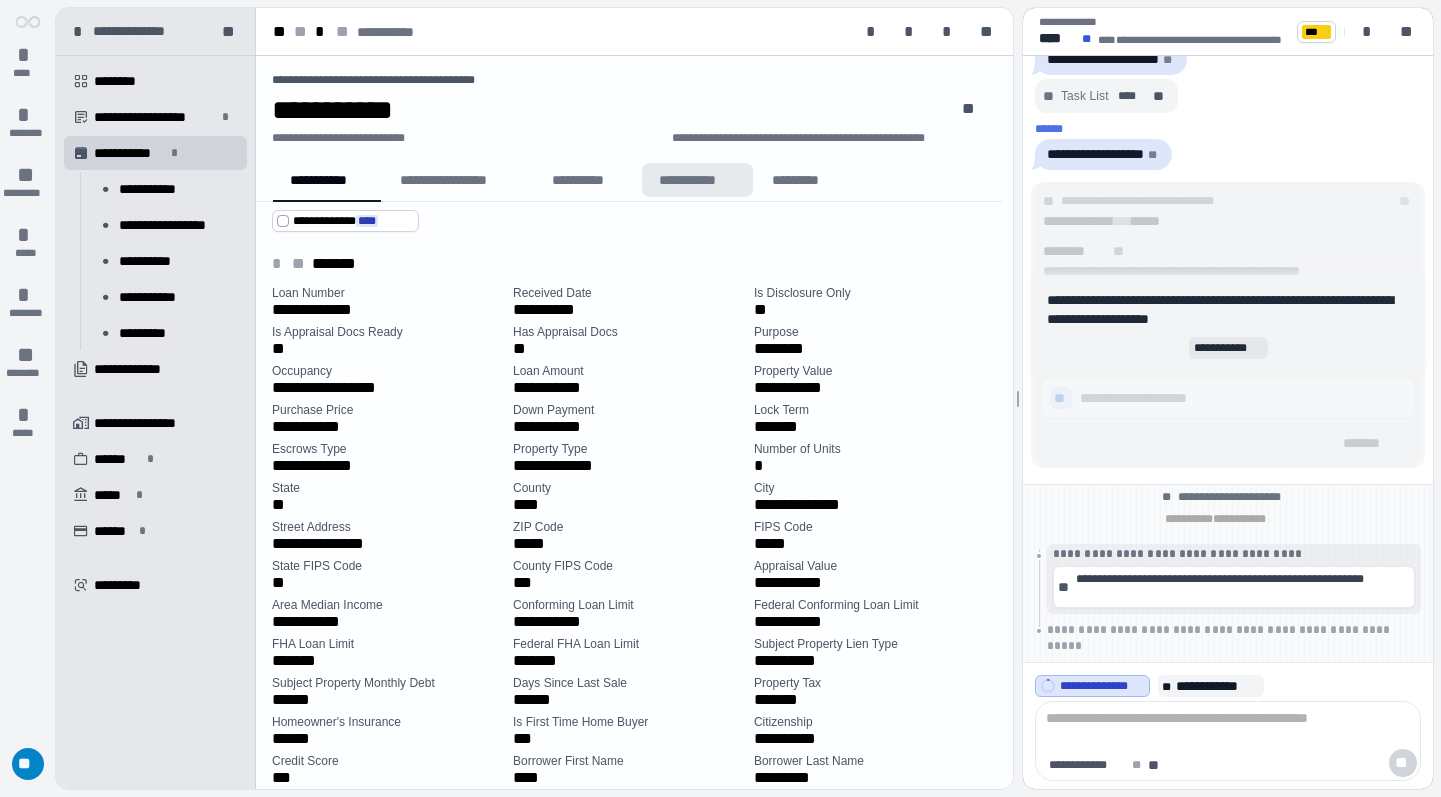 click on "**********" at bounding box center (697, 180) 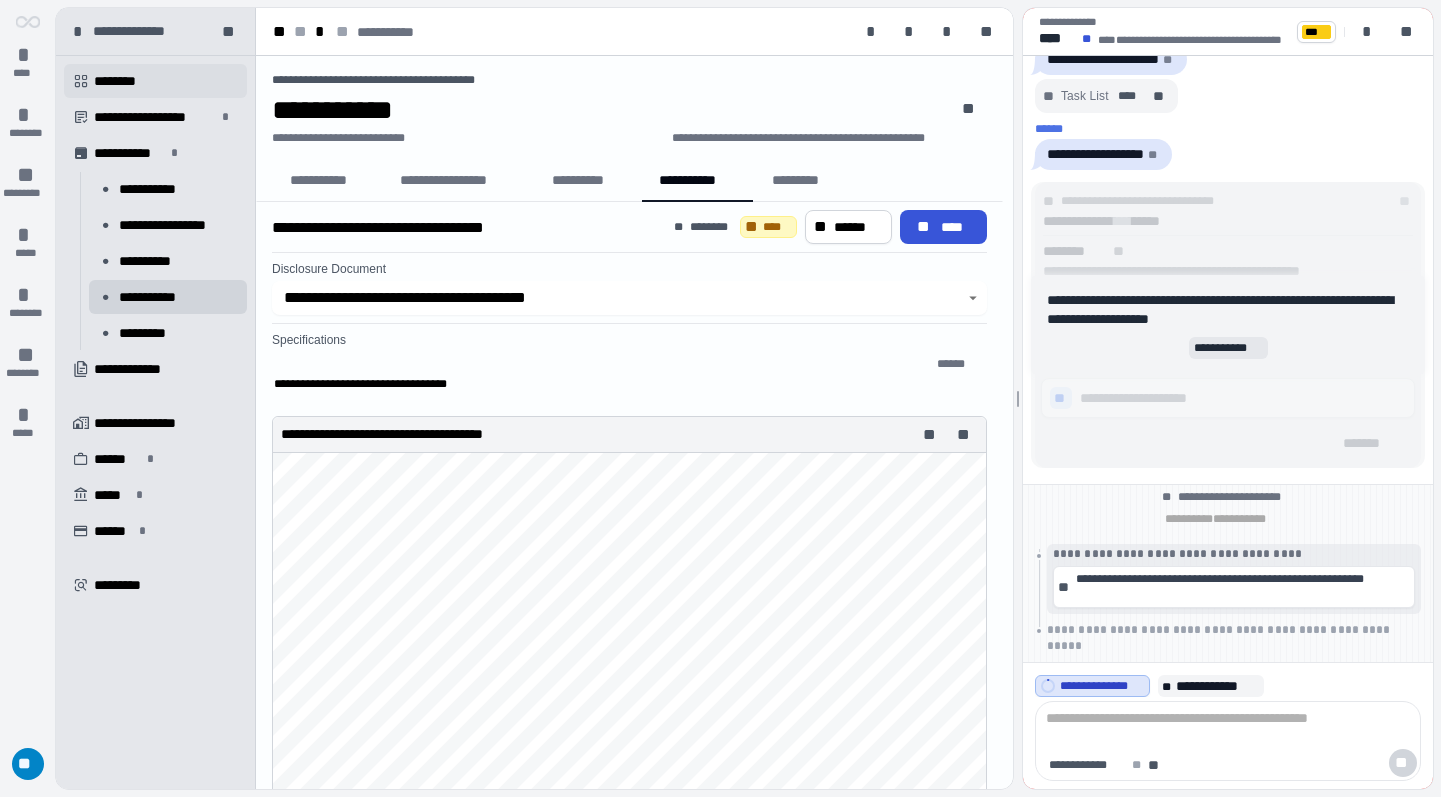 click on "********" at bounding box center (124, 81) 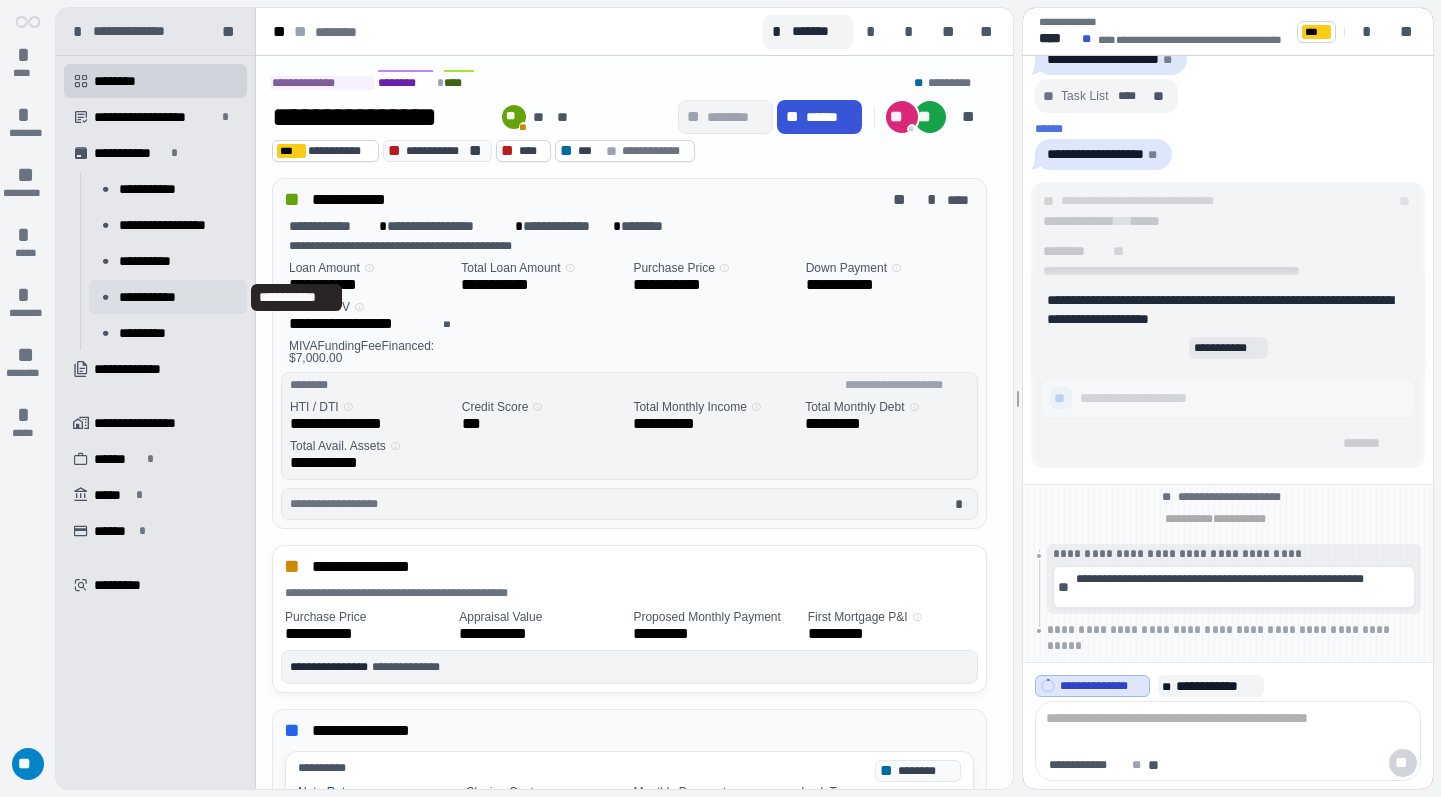 click on "**********" at bounding box center [156, 297] 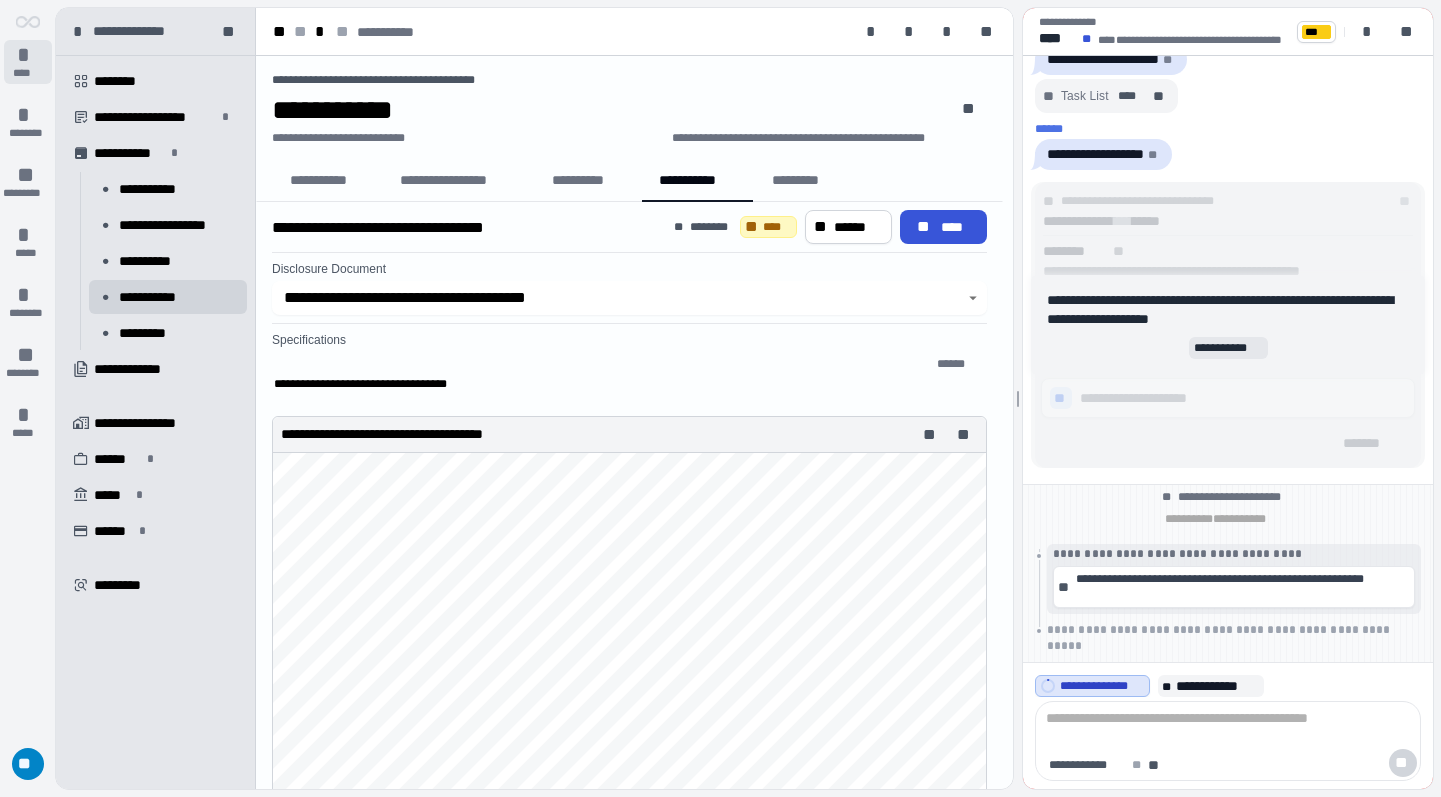 click on "****" at bounding box center [27, 73] 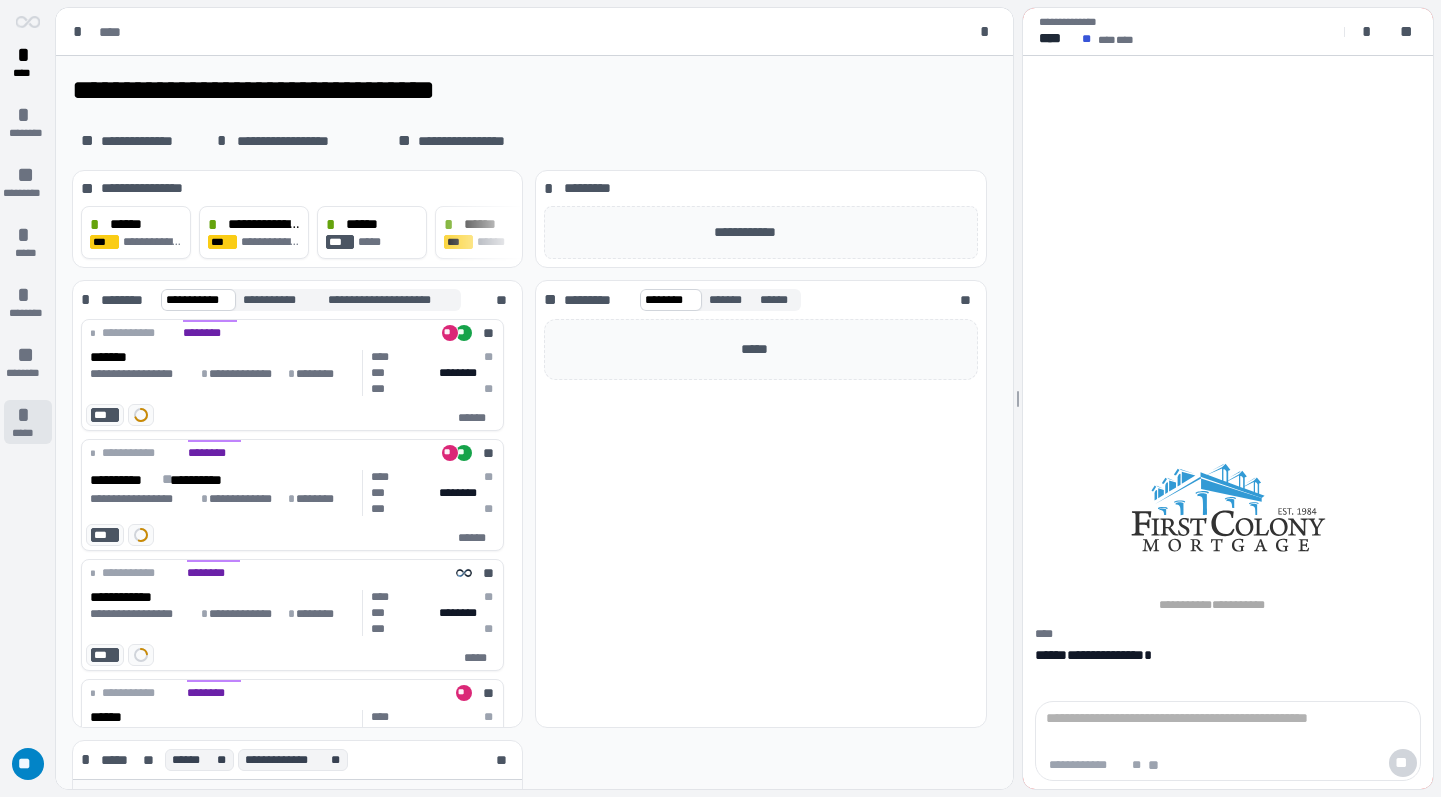 click on "*****" at bounding box center [27, 433] 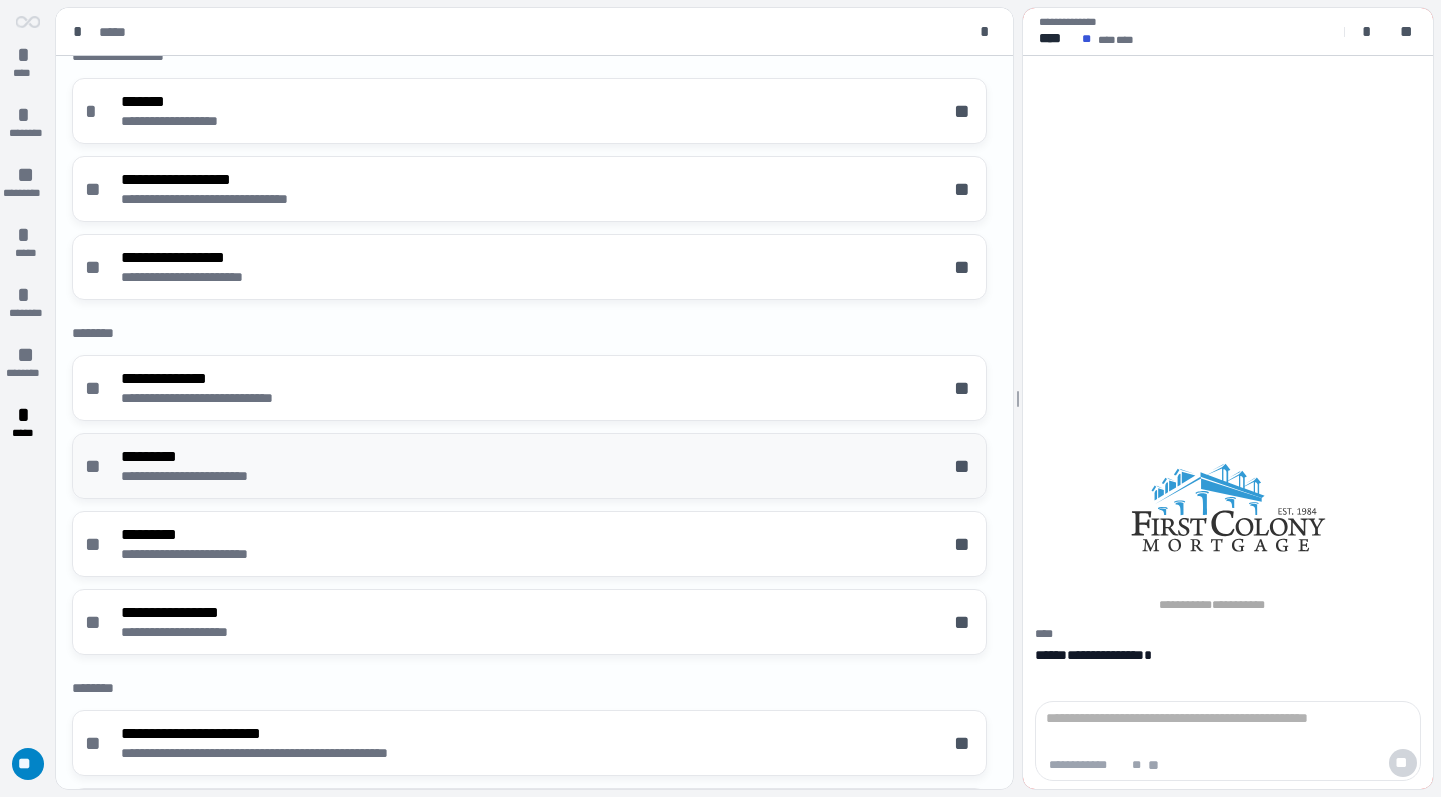 scroll, scrollTop: 0, scrollLeft: 0, axis: both 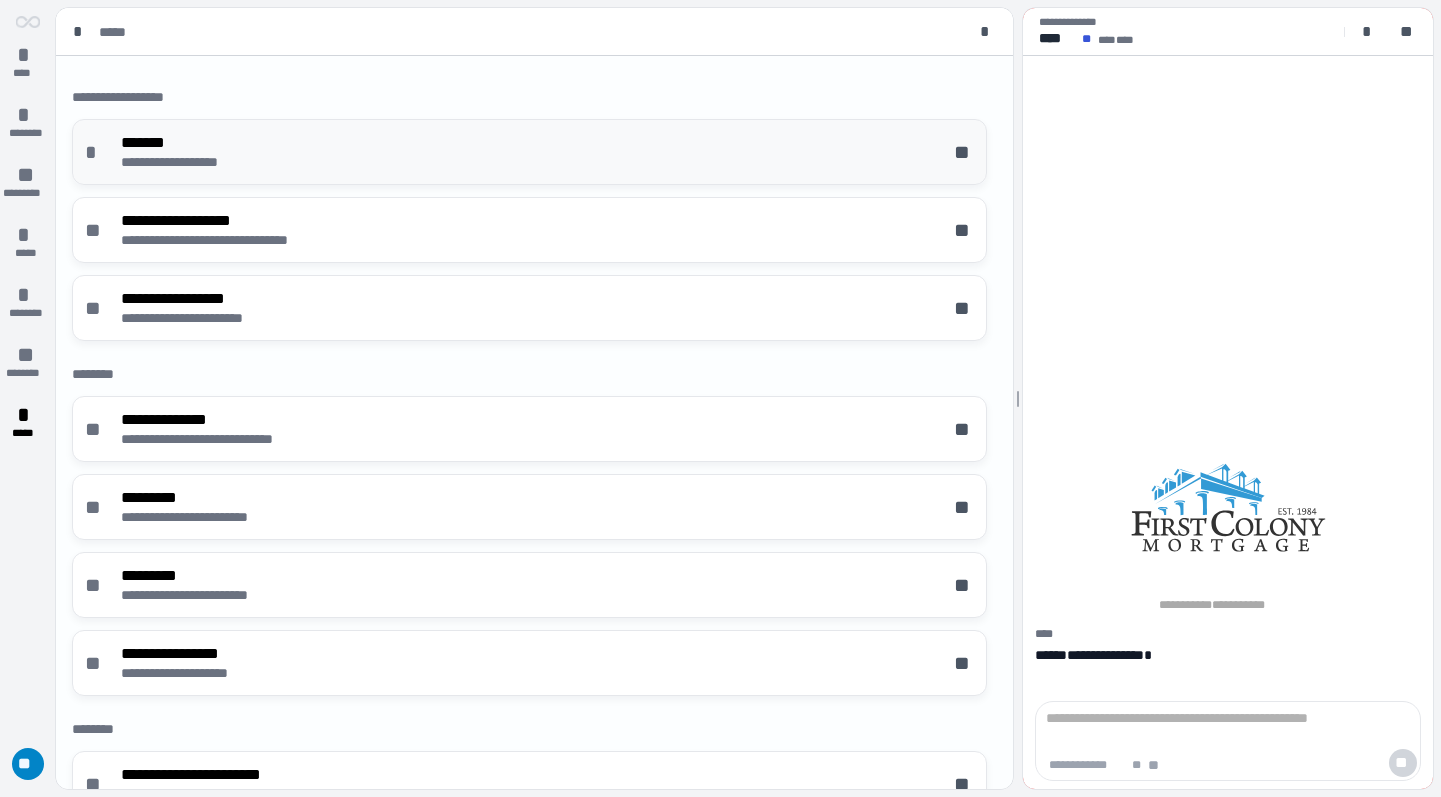 click on "**********" at bounding box center (529, 152) 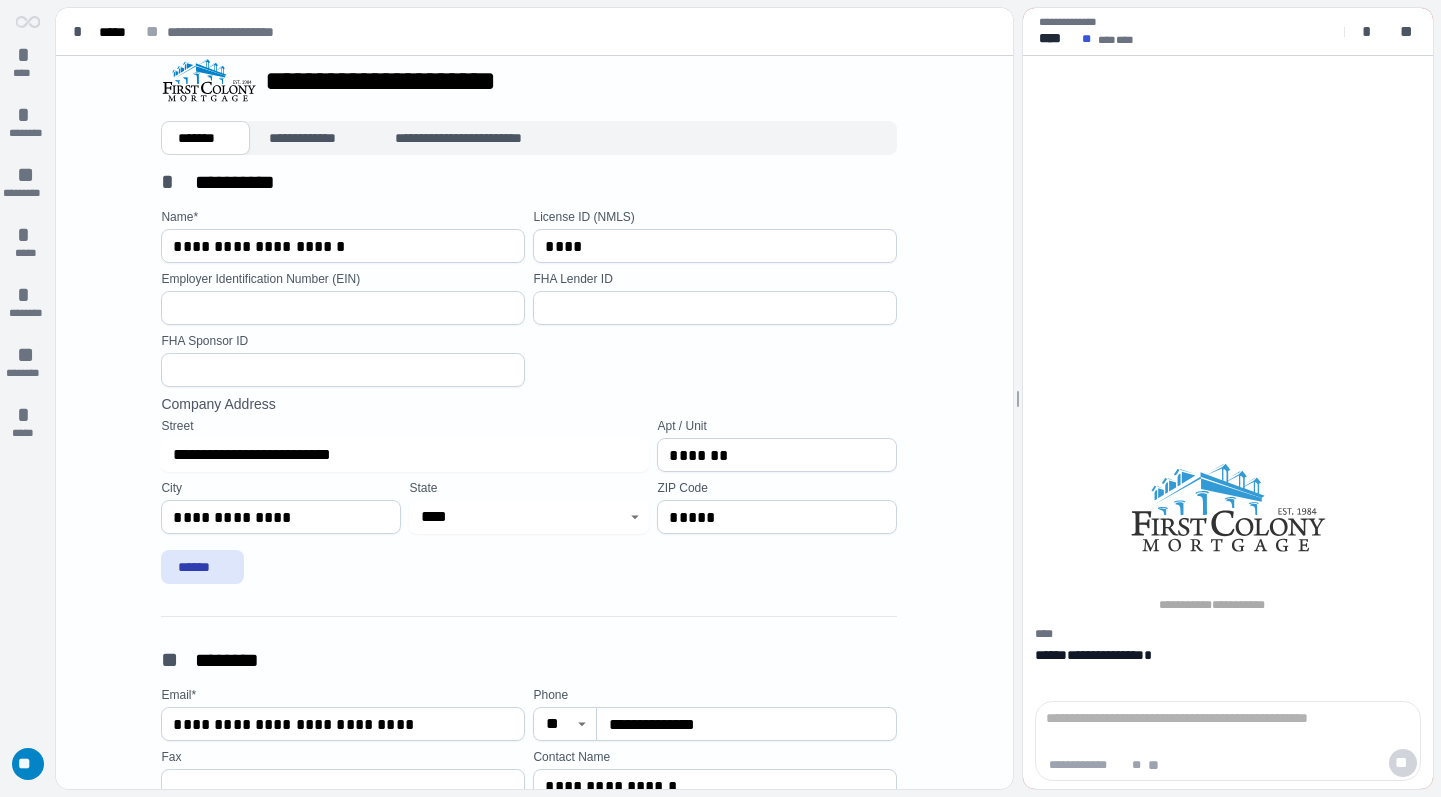 scroll, scrollTop: 28, scrollLeft: 0, axis: vertical 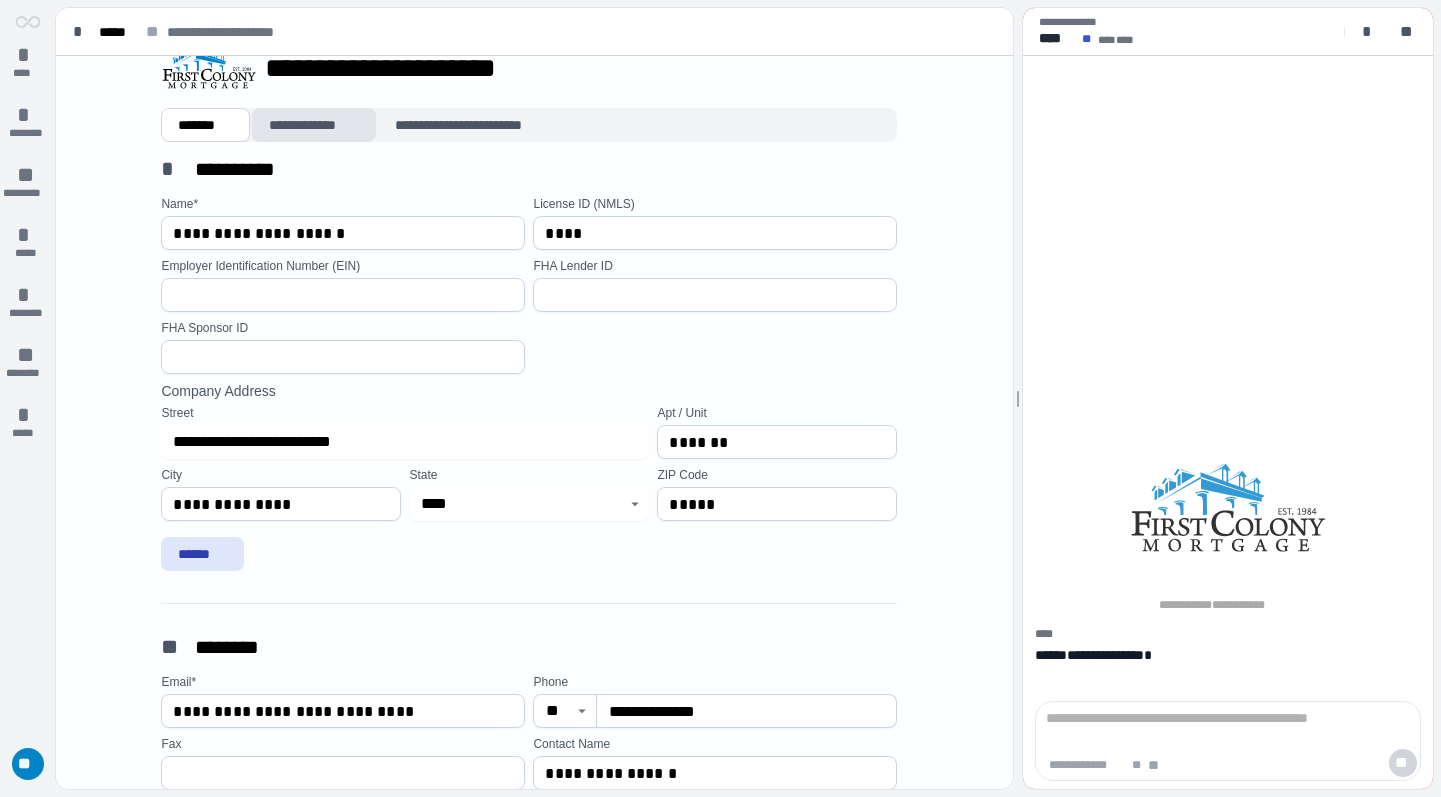 click on "**********" at bounding box center [314, 125] 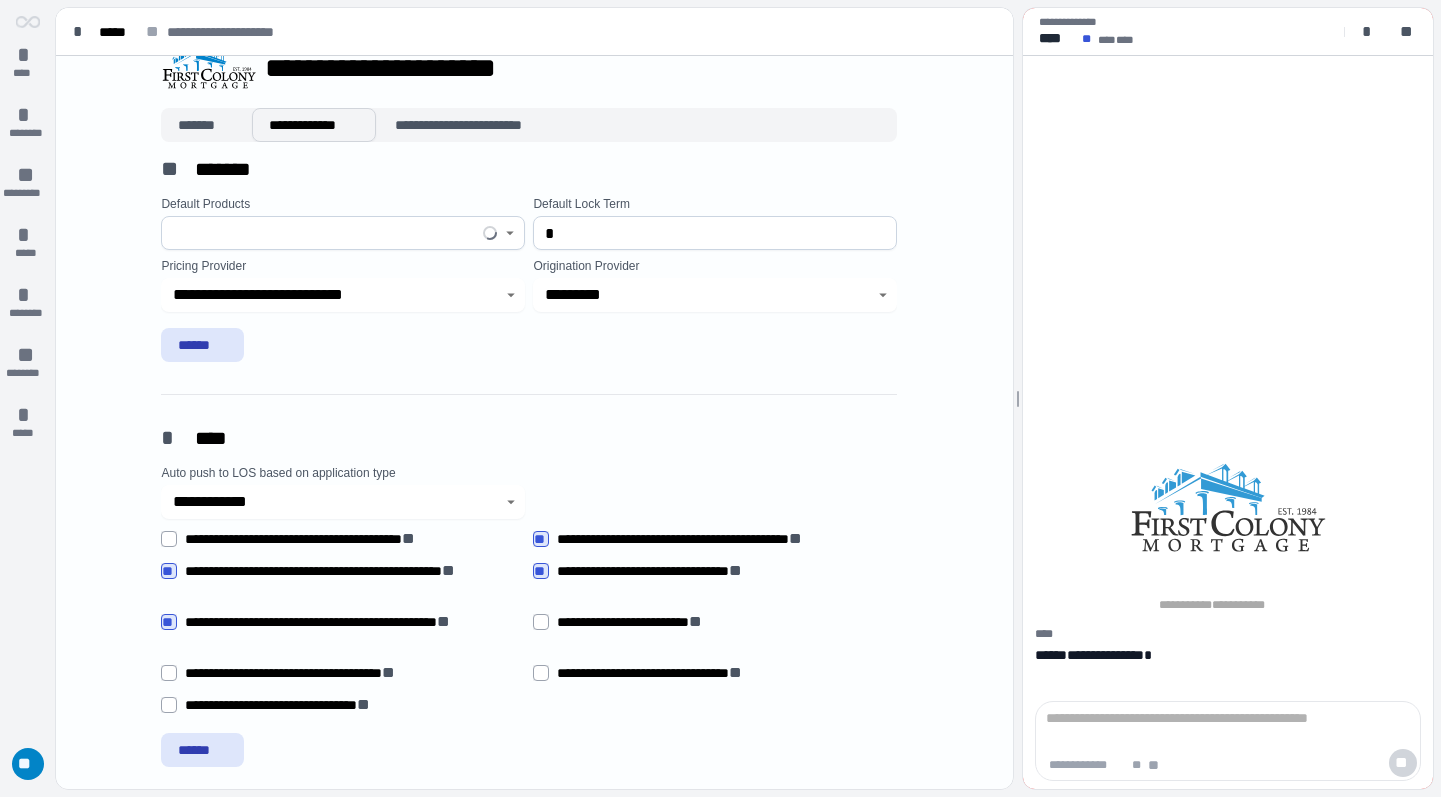 type on "****" 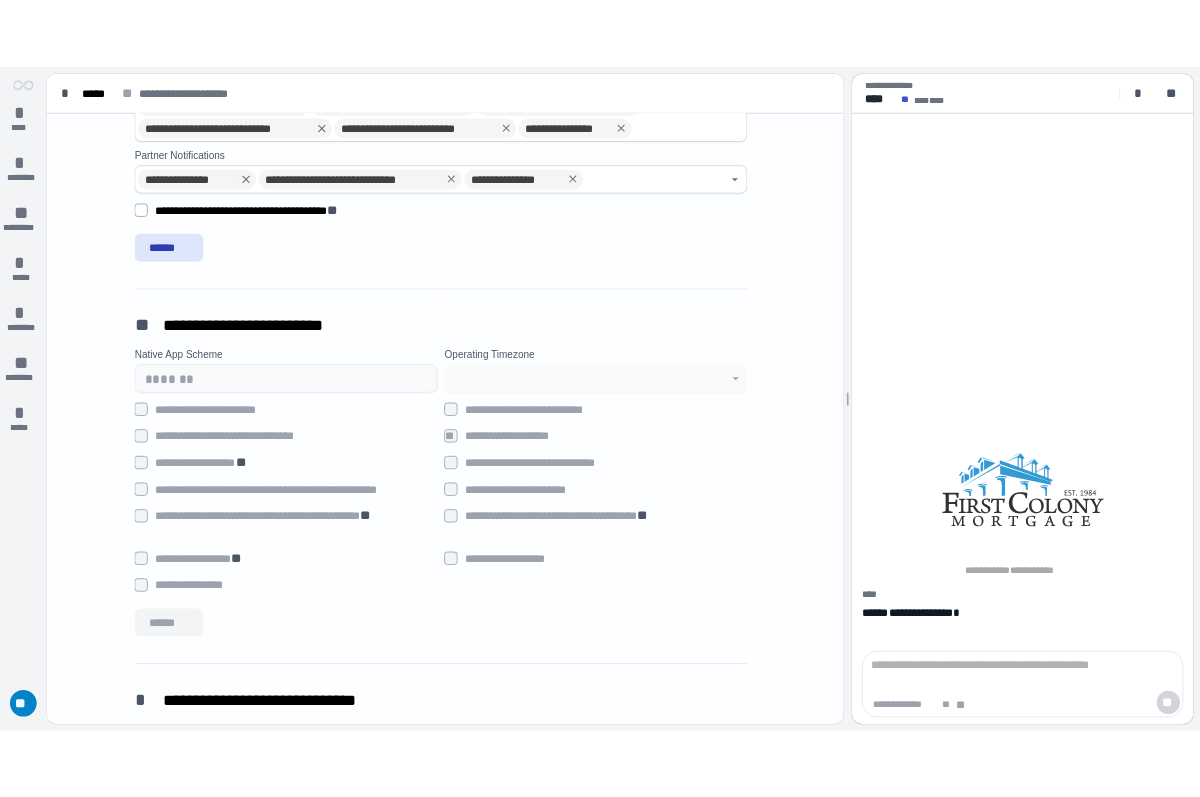 scroll, scrollTop: 3467, scrollLeft: 0, axis: vertical 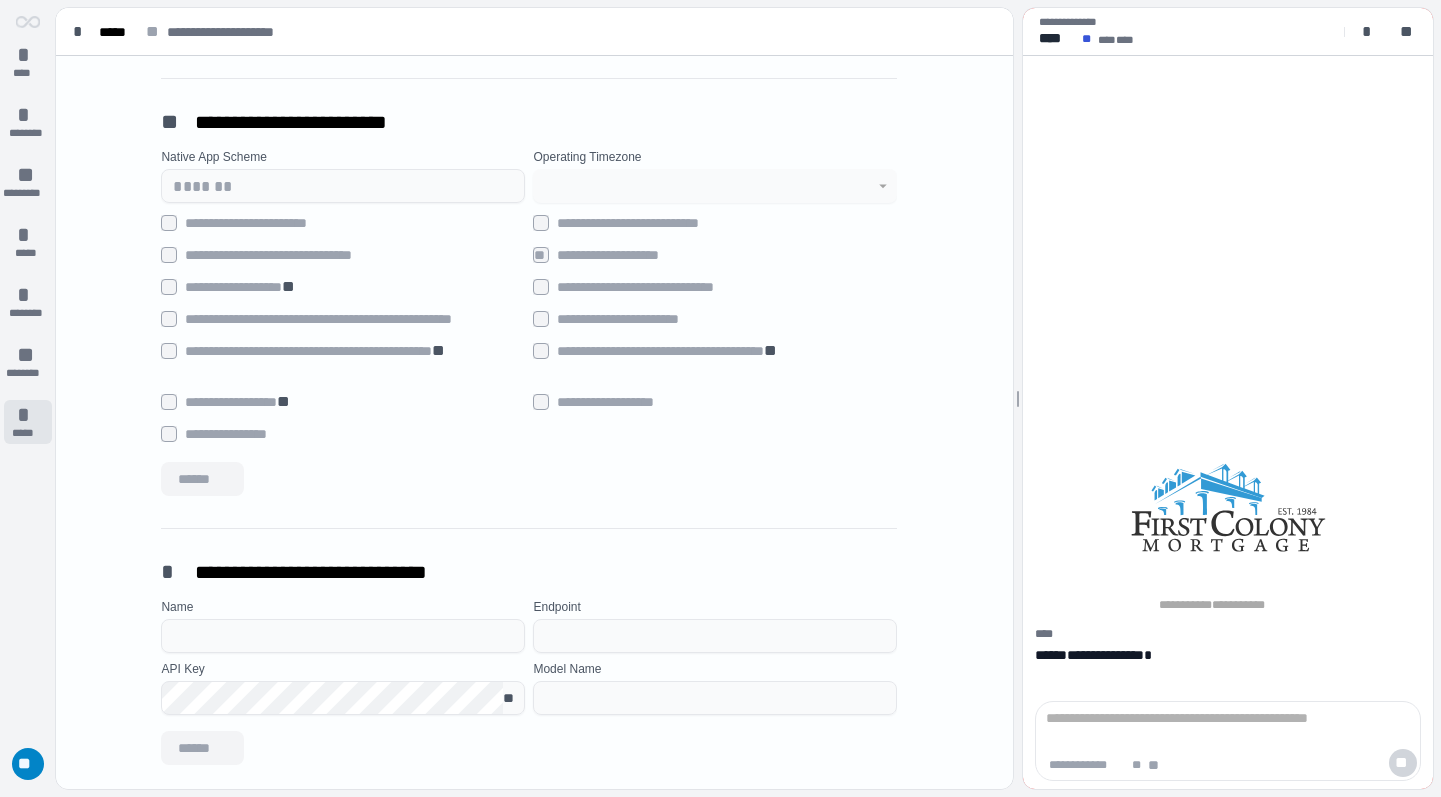 click on "* *****" at bounding box center [28, 422] 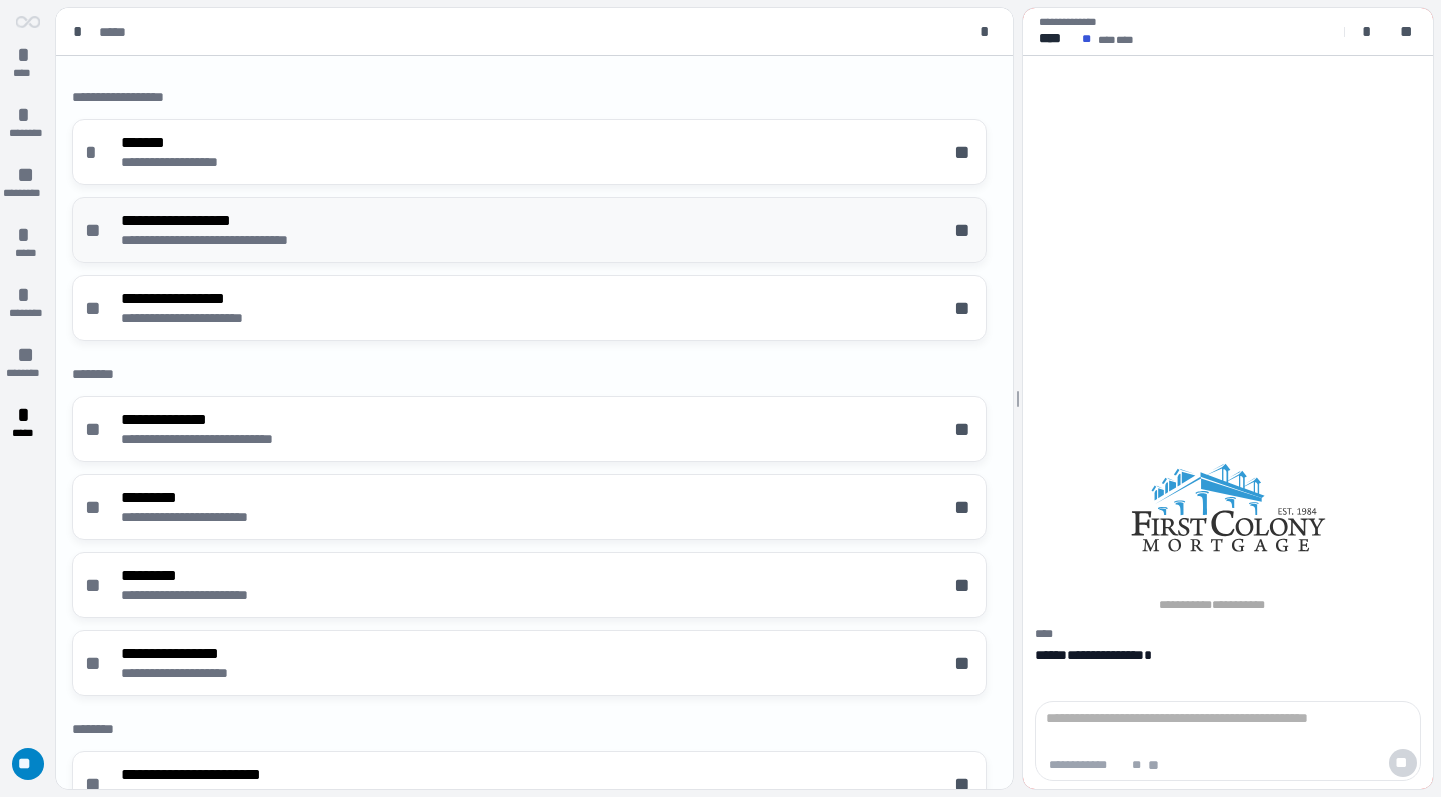 click on "**********" at bounding box center [242, 240] 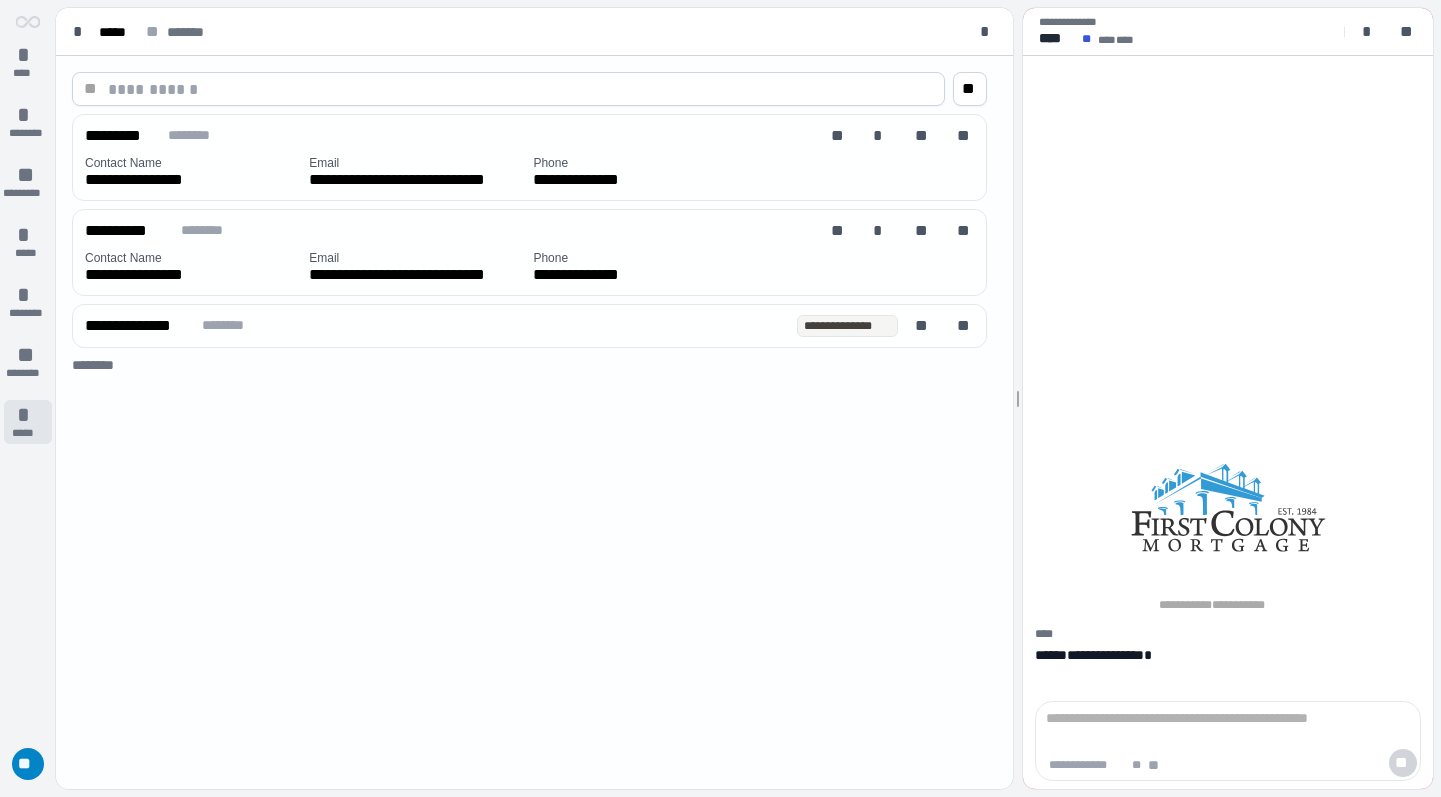 click on "*****" at bounding box center (27, 433) 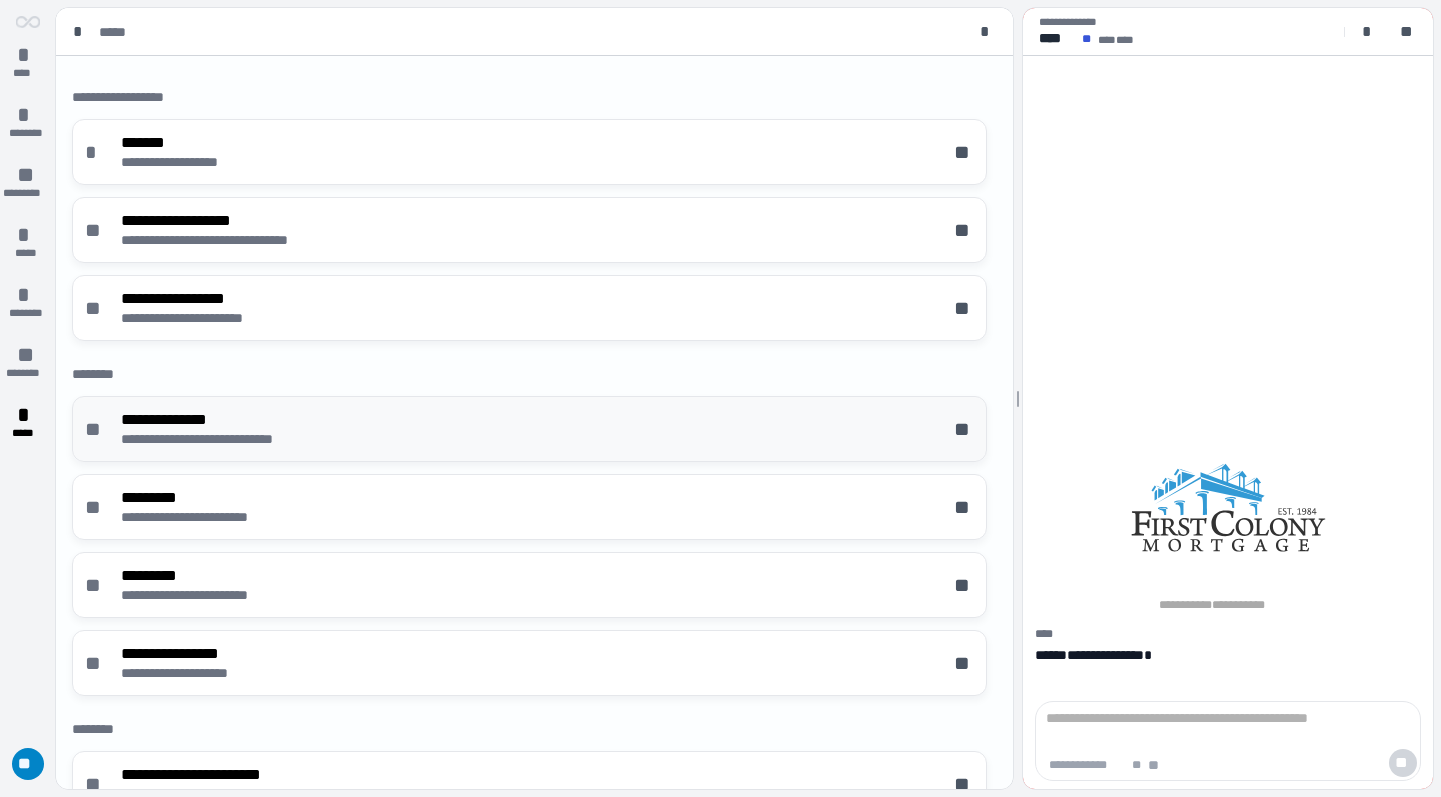 click on "**********" at bounding box center [226, 439] 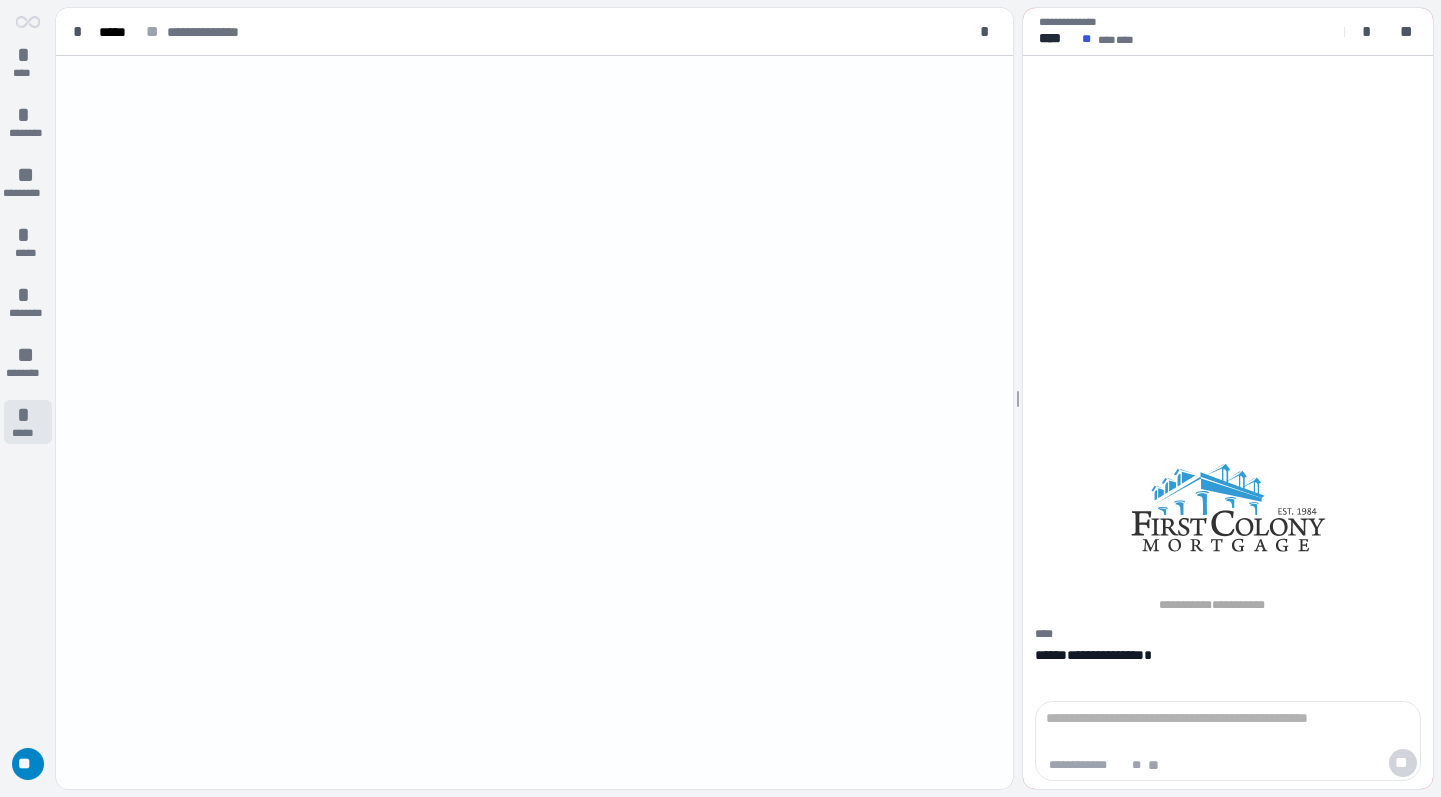 click on "*" at bounding box center (28, 415) 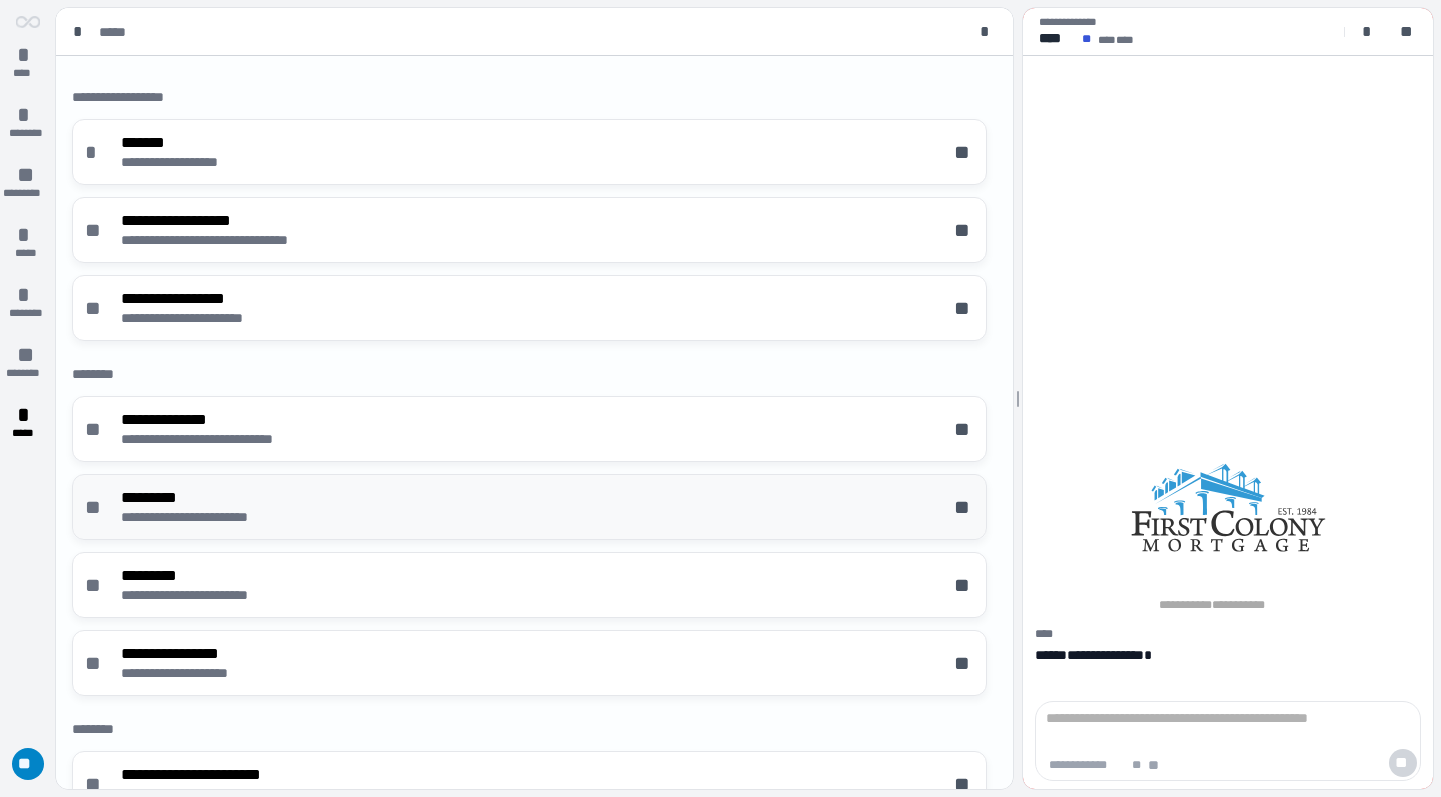 click on "*********" at bounding box center [215, 497] 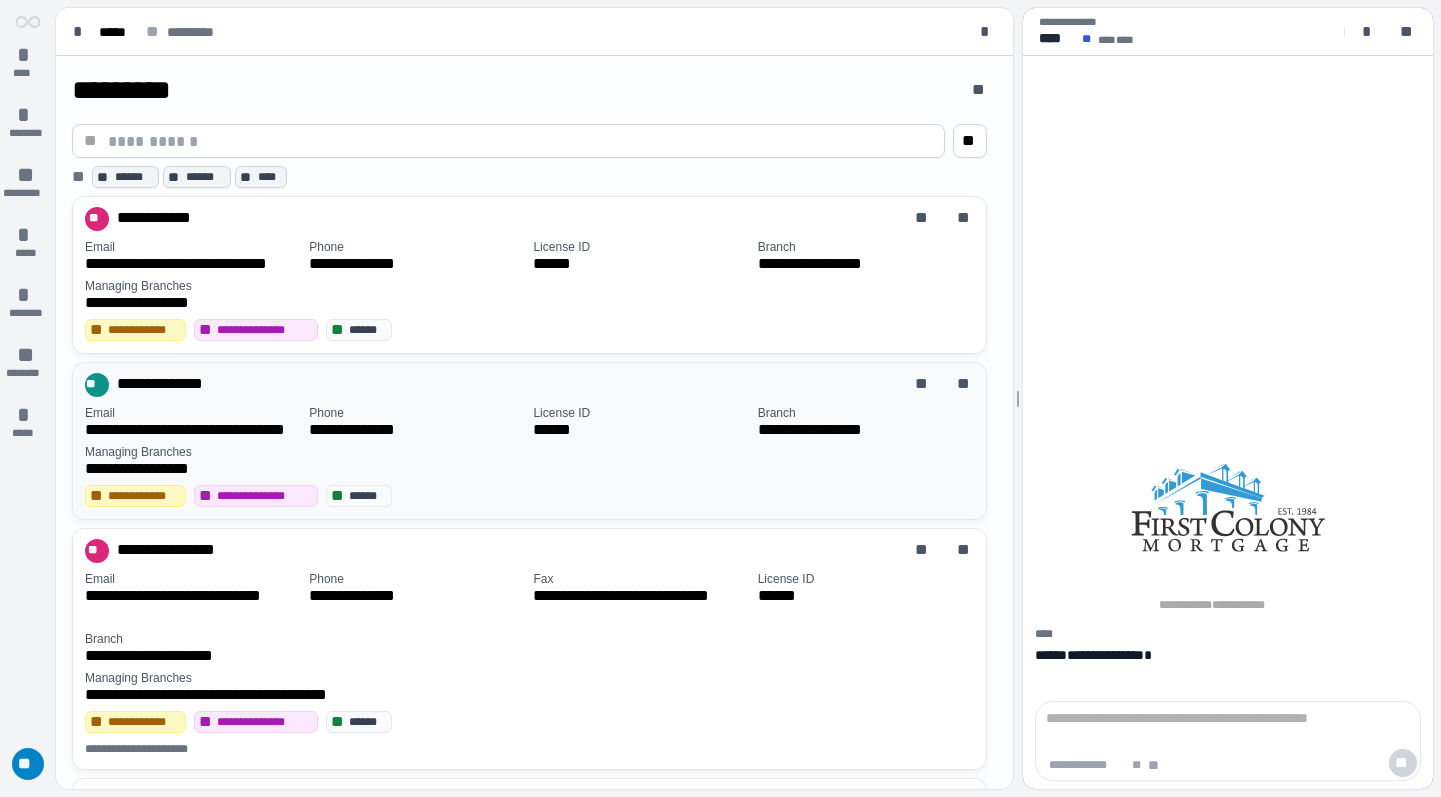 click on "******" at bounding box center [562, 429] 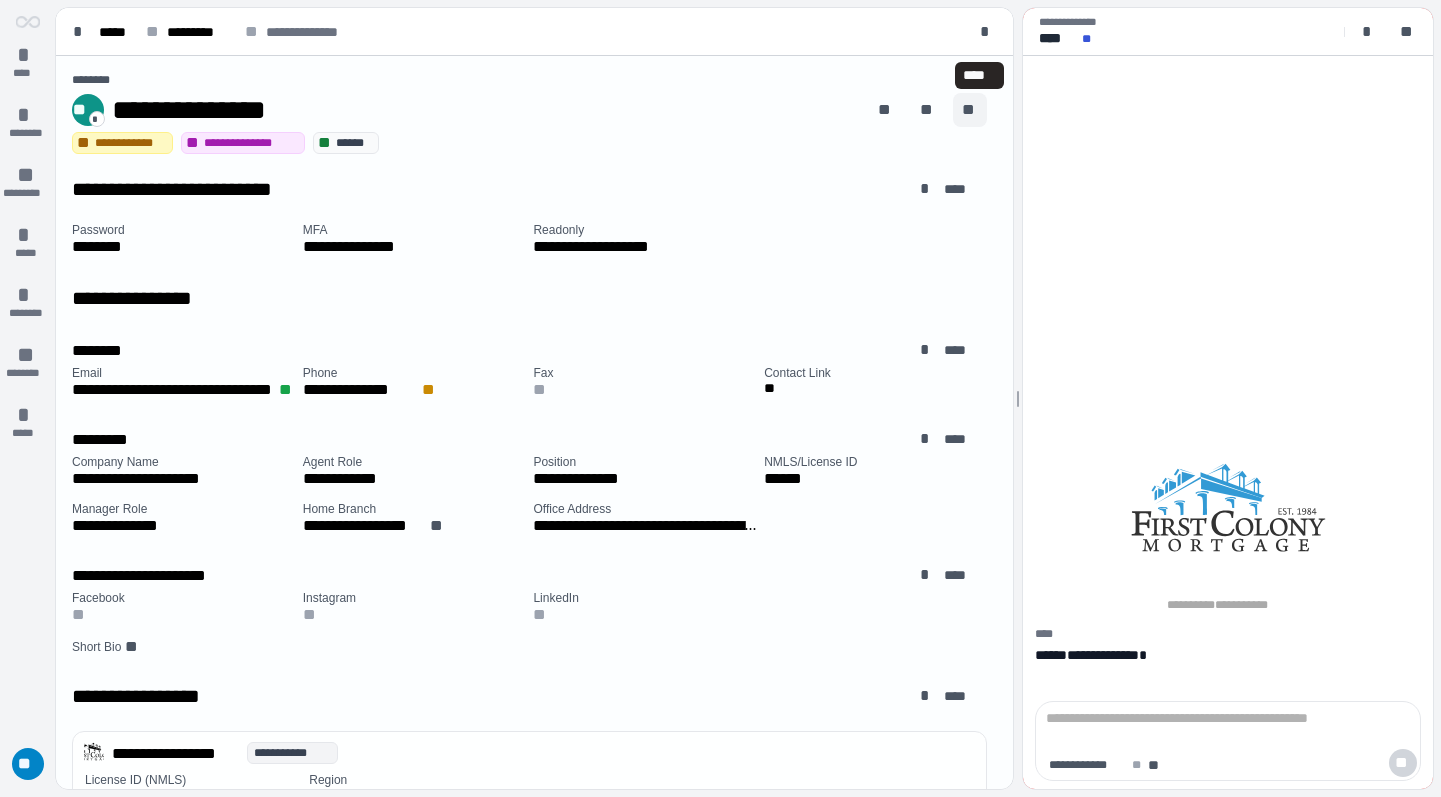 click on "**" at bounding box center [970, 110] 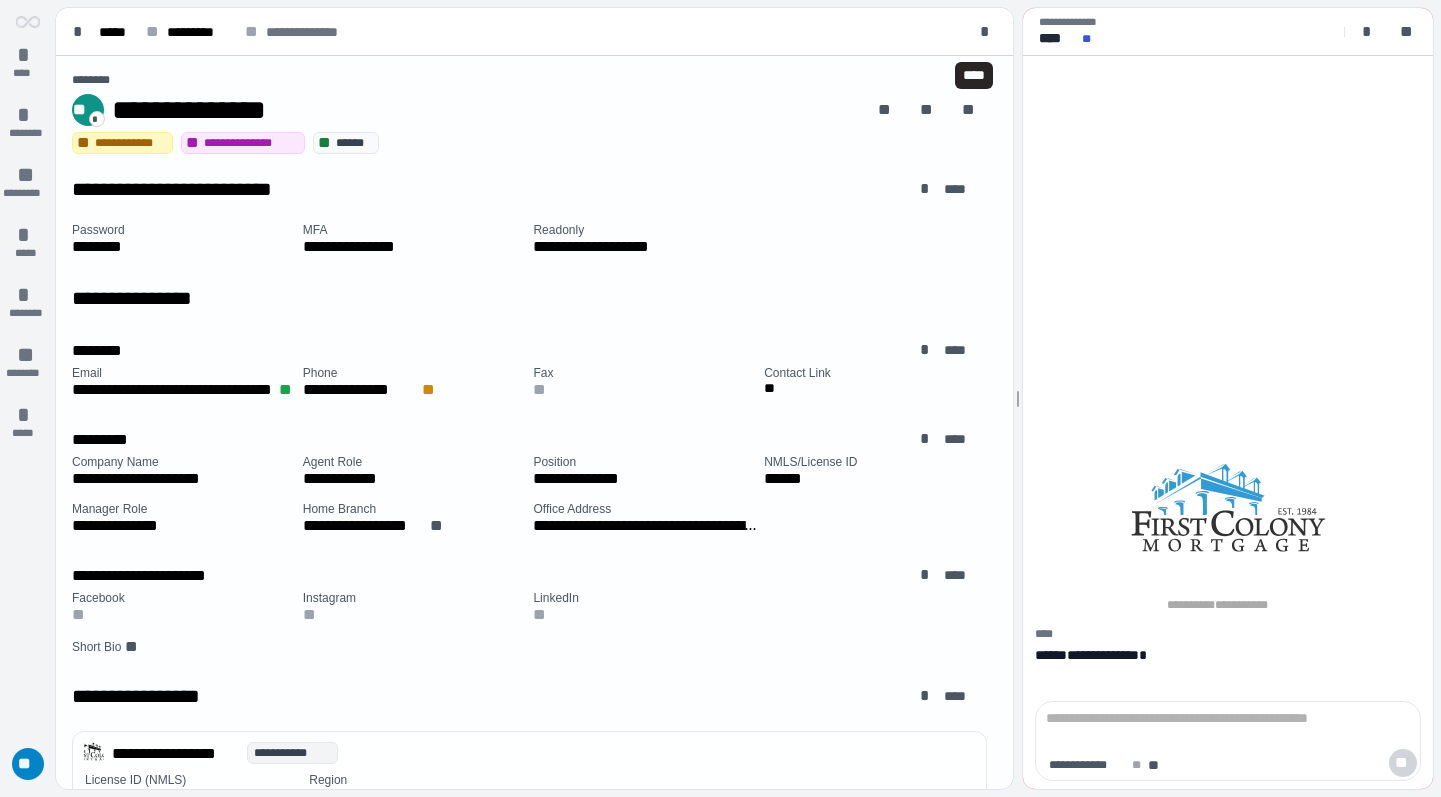 click on "**********" at bounding box center (1228, 363) 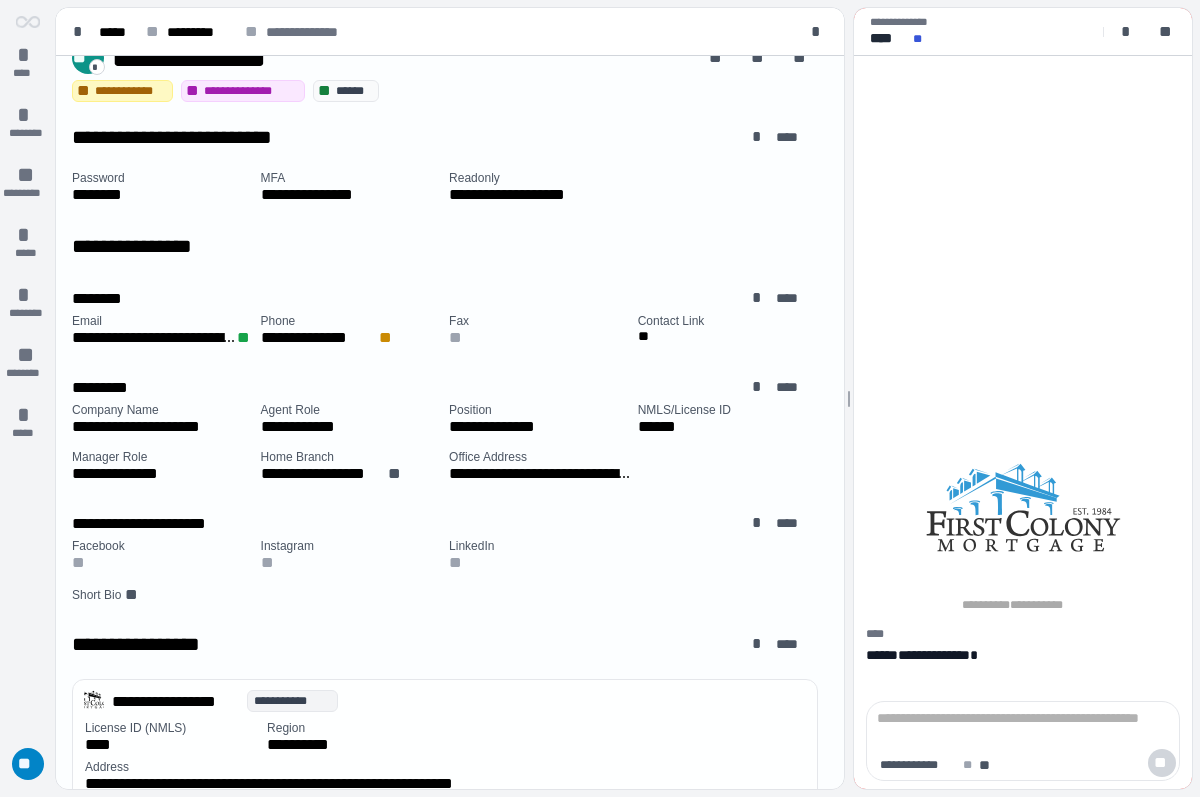 scroll, scrollTop: 0, scrollLeft: 0, axis: both 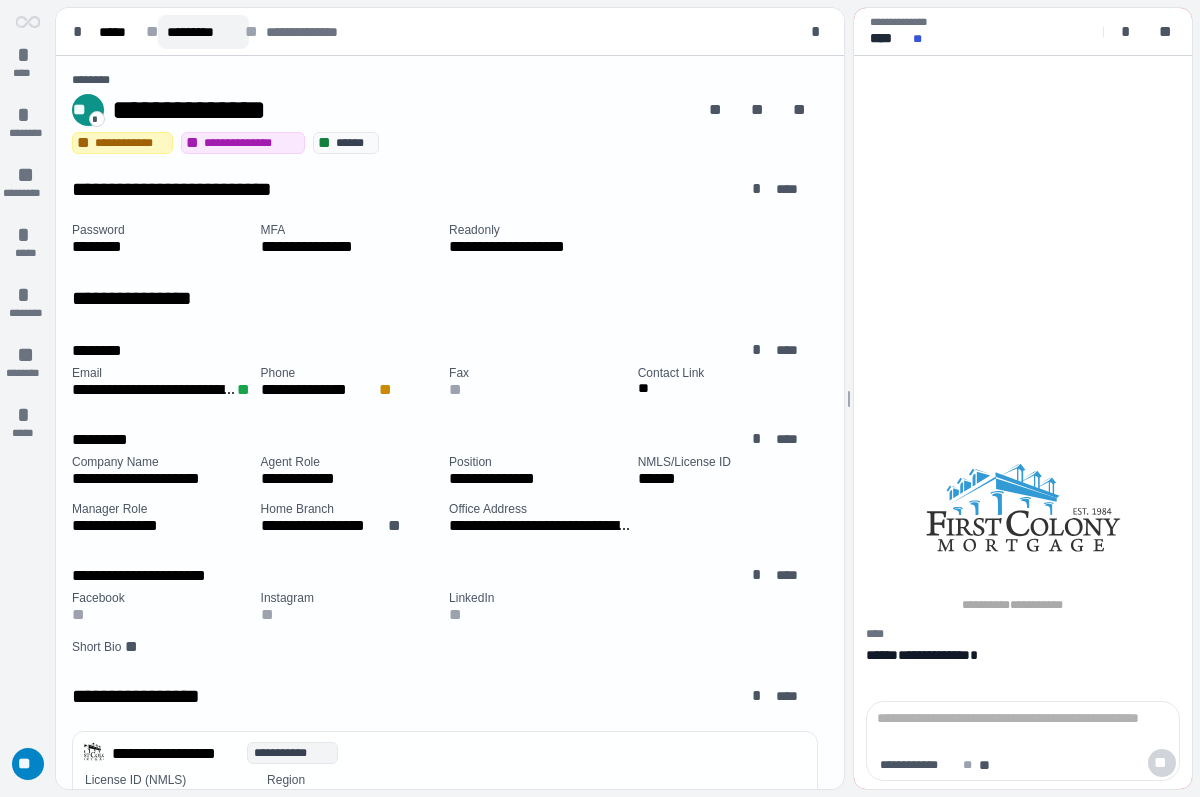 click on "*********" at bounding box center [203, 32] 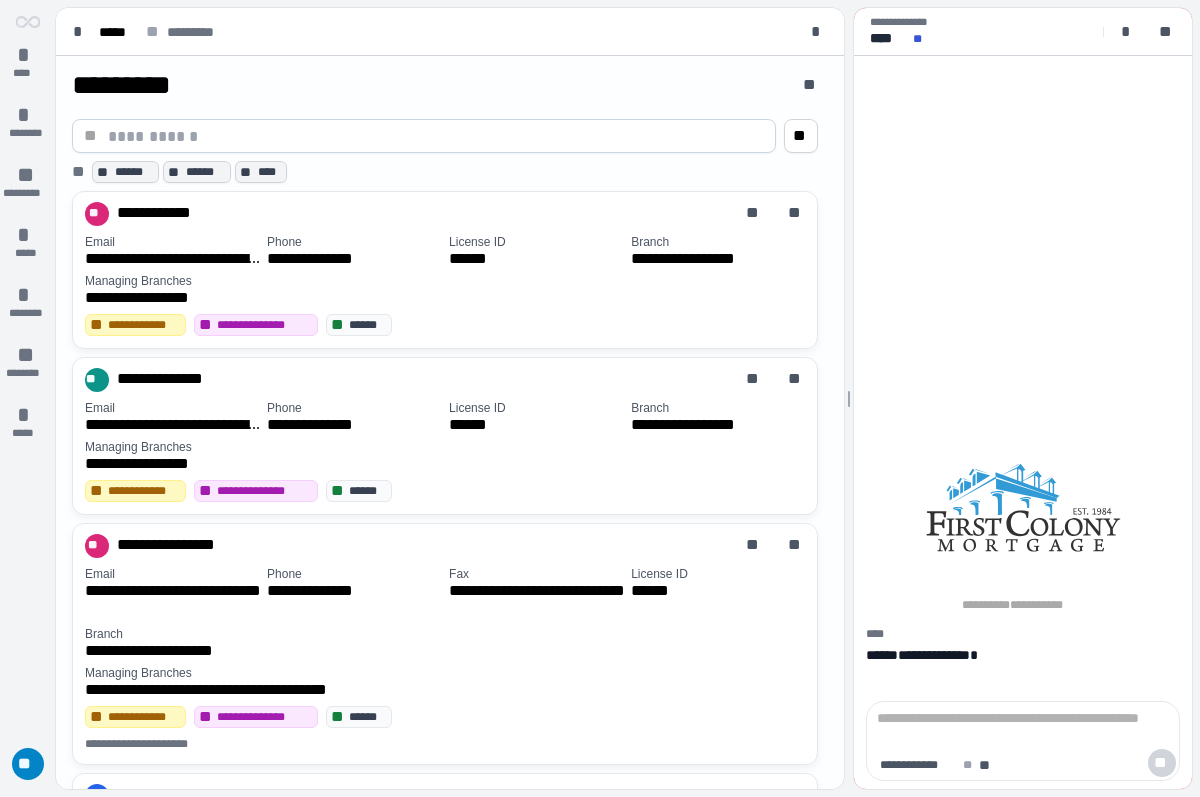 scroll, scrollTop: 0, scrollLeft: 0, axis: both 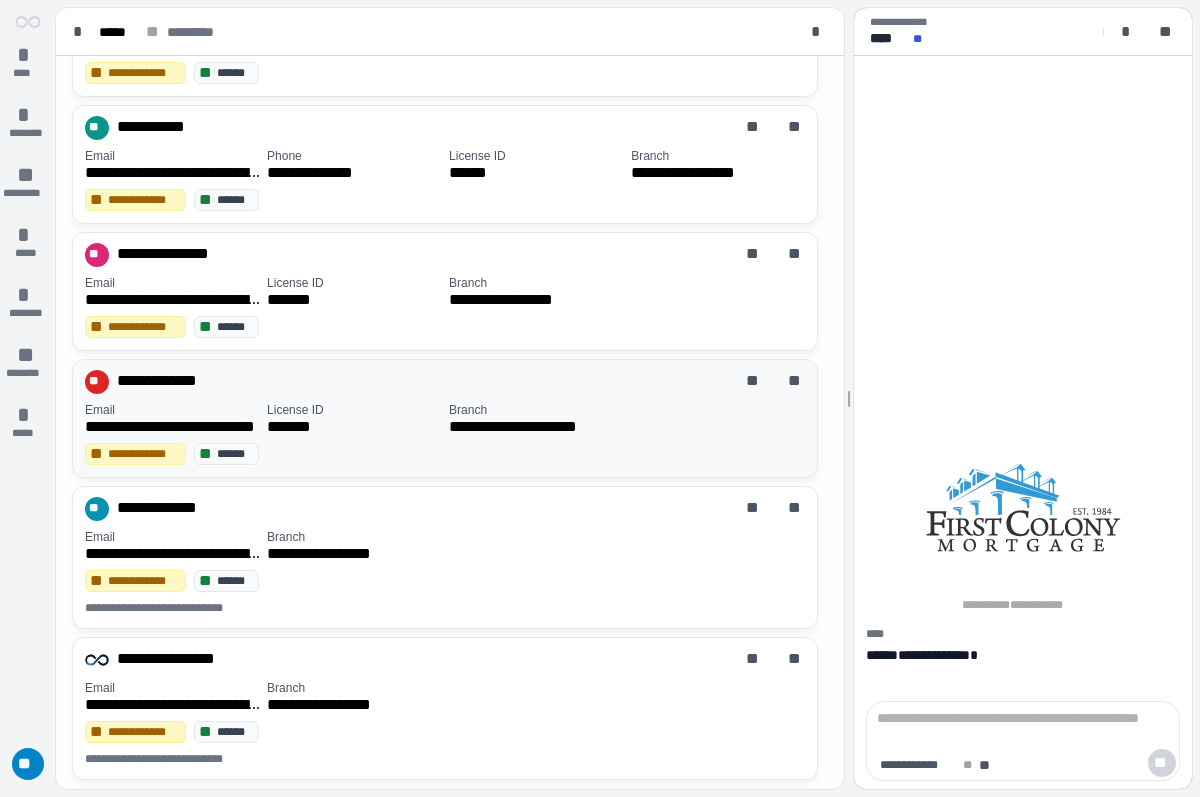 click on "**********" at bounding box center [449, 419] 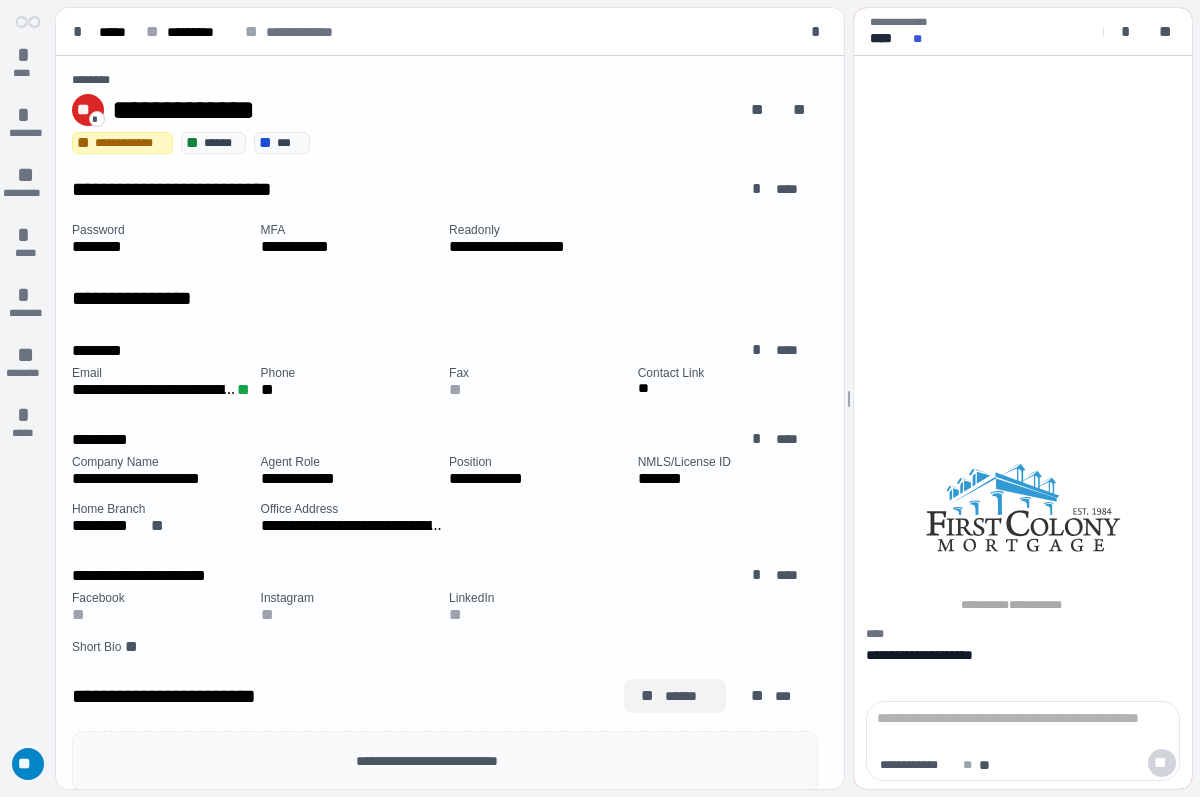 click on "**" at bounding box center [649, 696] 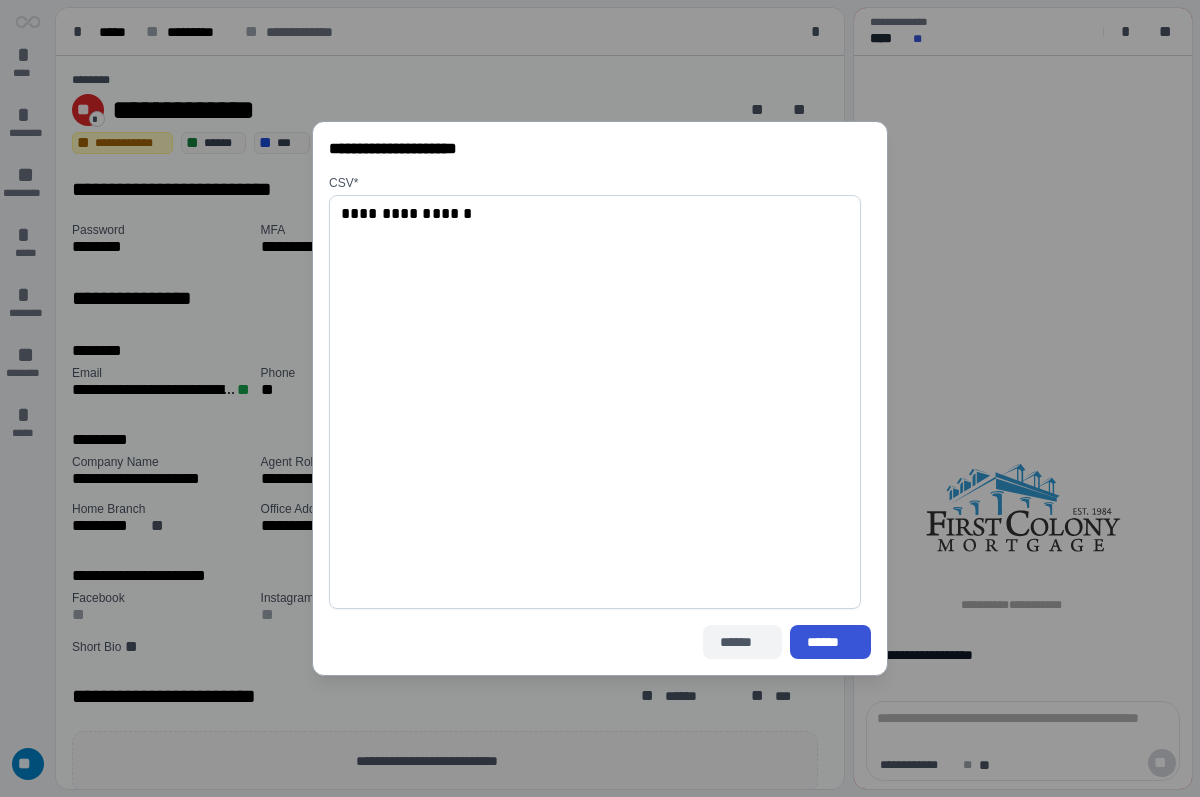 click on "******" at bounding box center (742, 642) 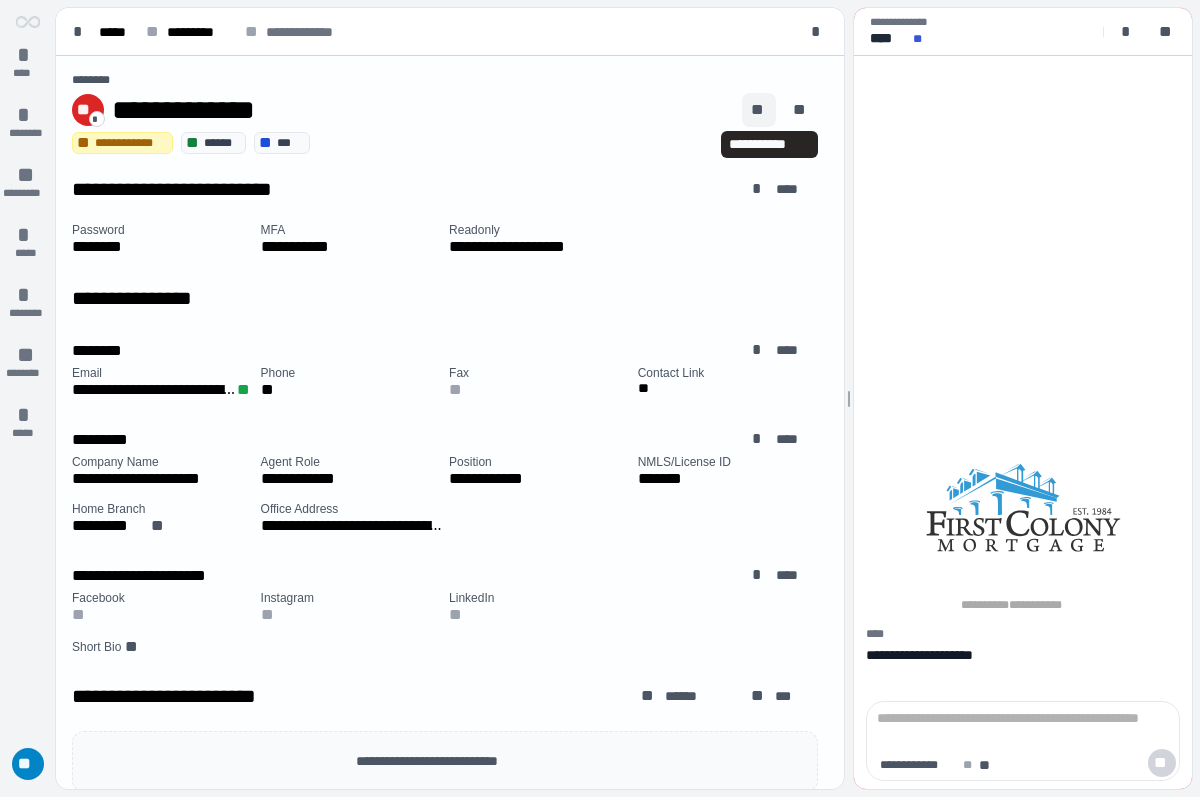 click on "**" at bounding box center (759, 110) 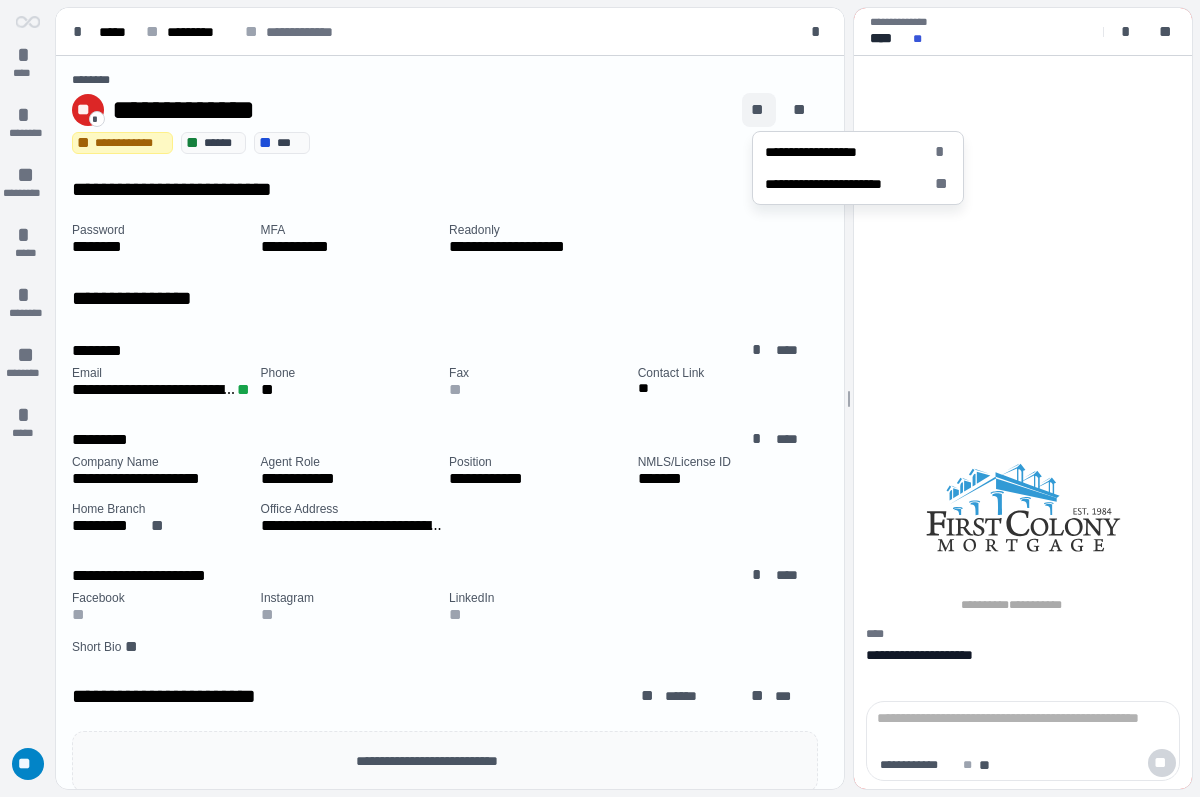 click on "**********" at bounding box center (403, 110) 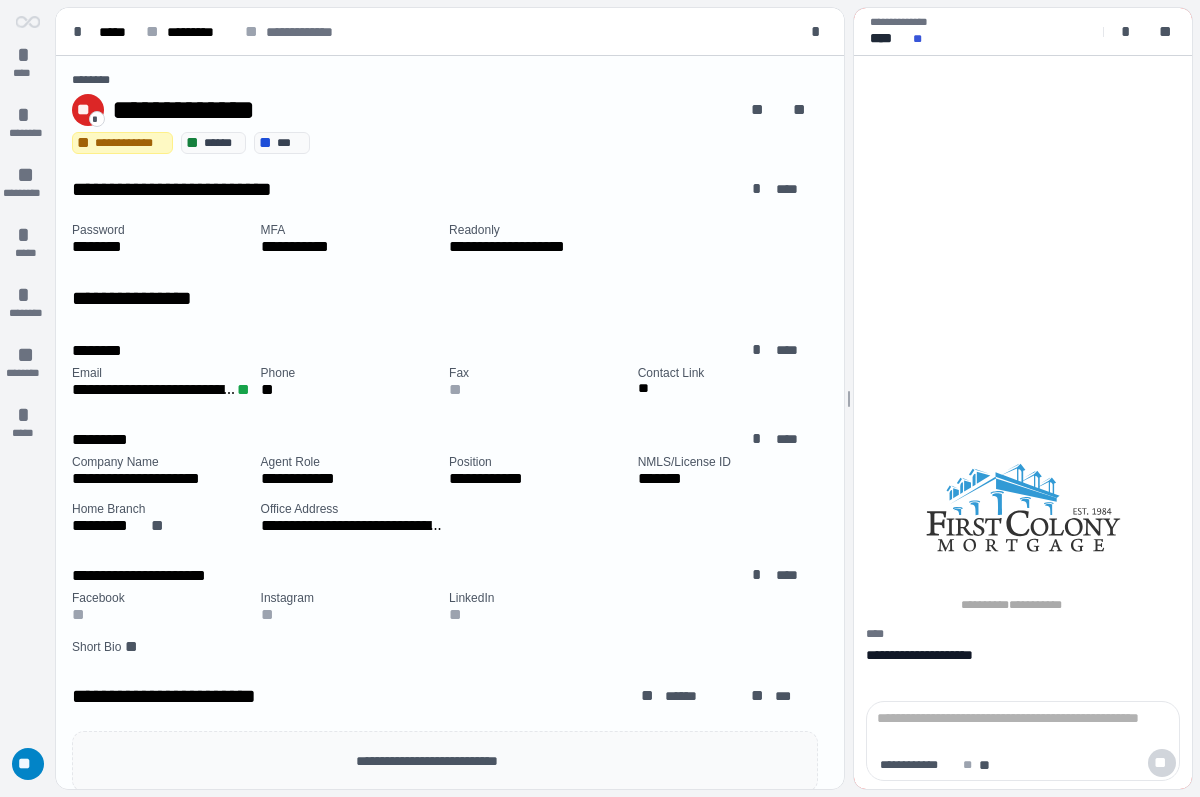 click on "**********" at bounding box center (403, 110) 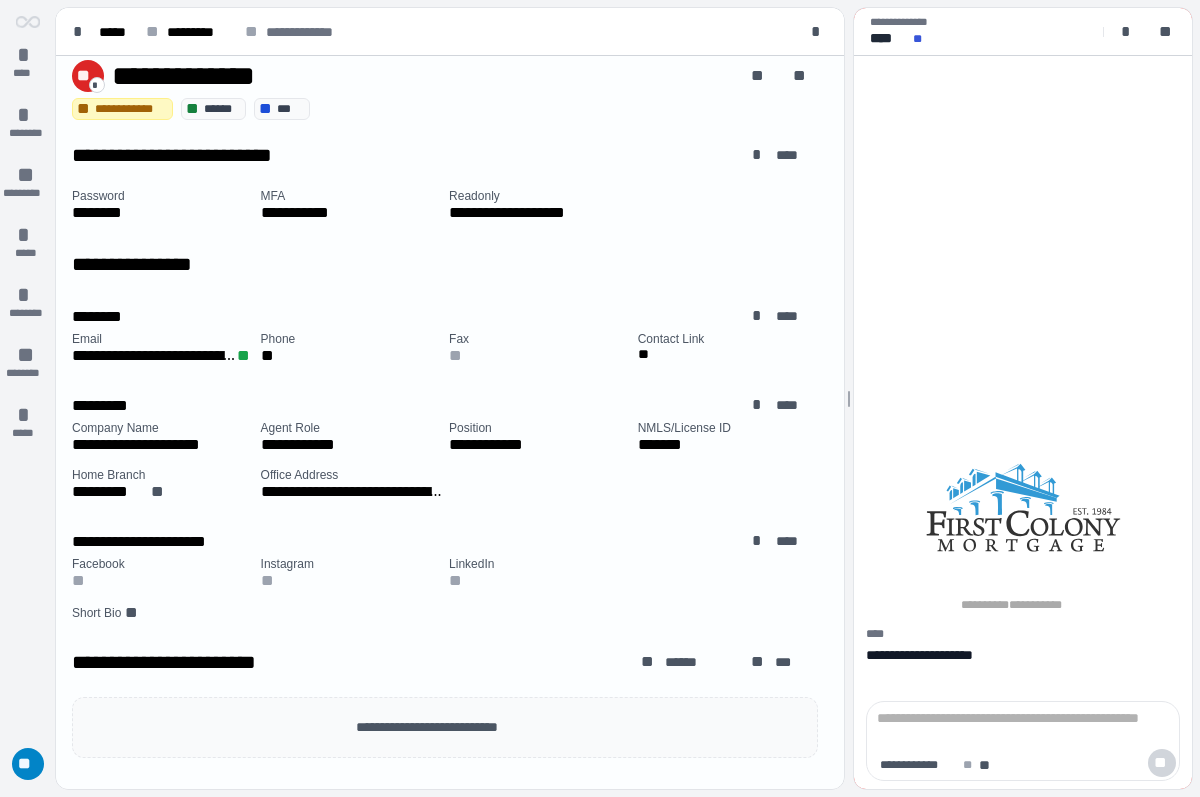 scroll, scrollTop: 46, scrollLeft: 0, axis: vertical 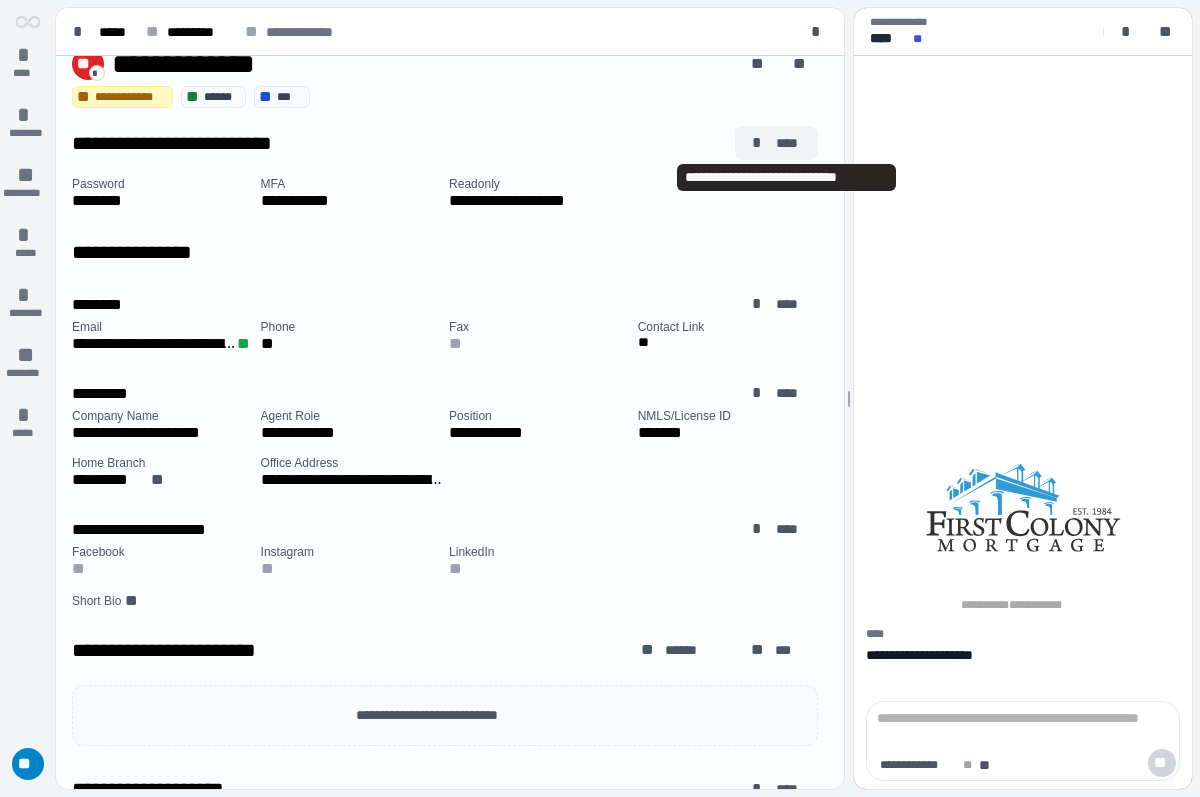 click on "****" at bounding box center (789, 143) 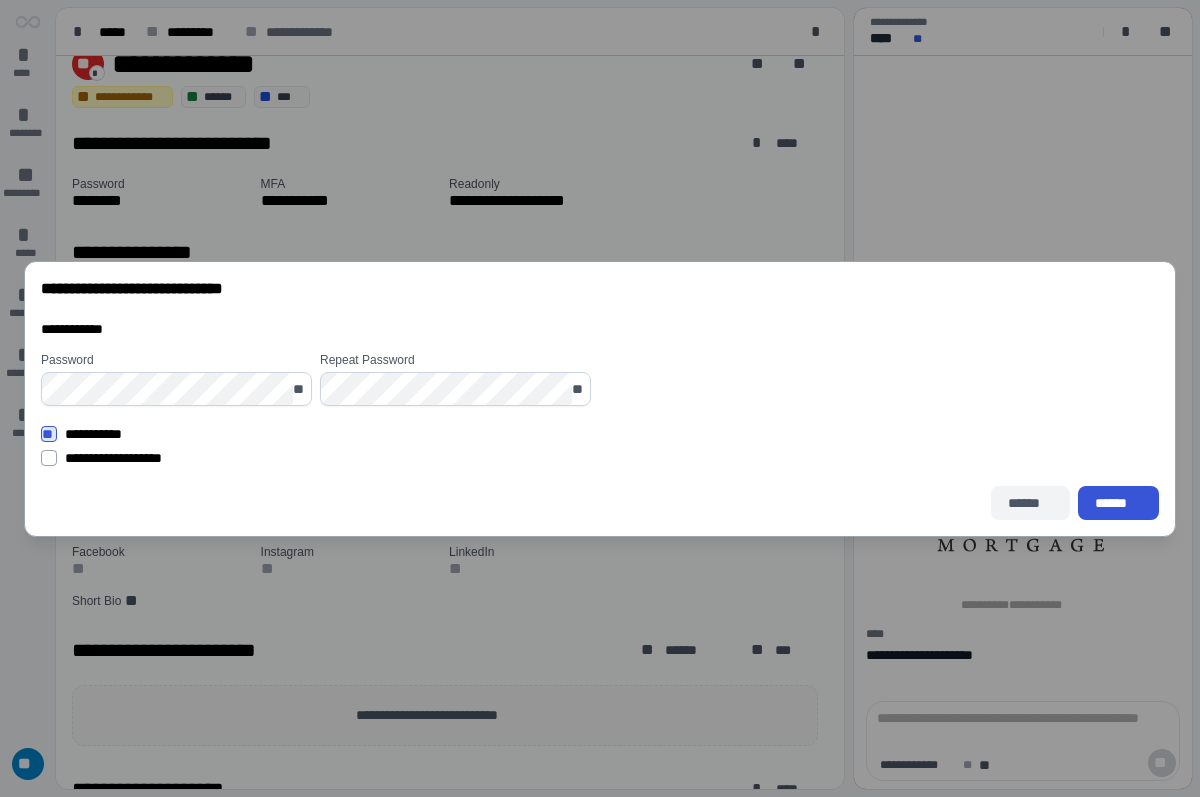 click on "******" at bounding box center [1030, 502] 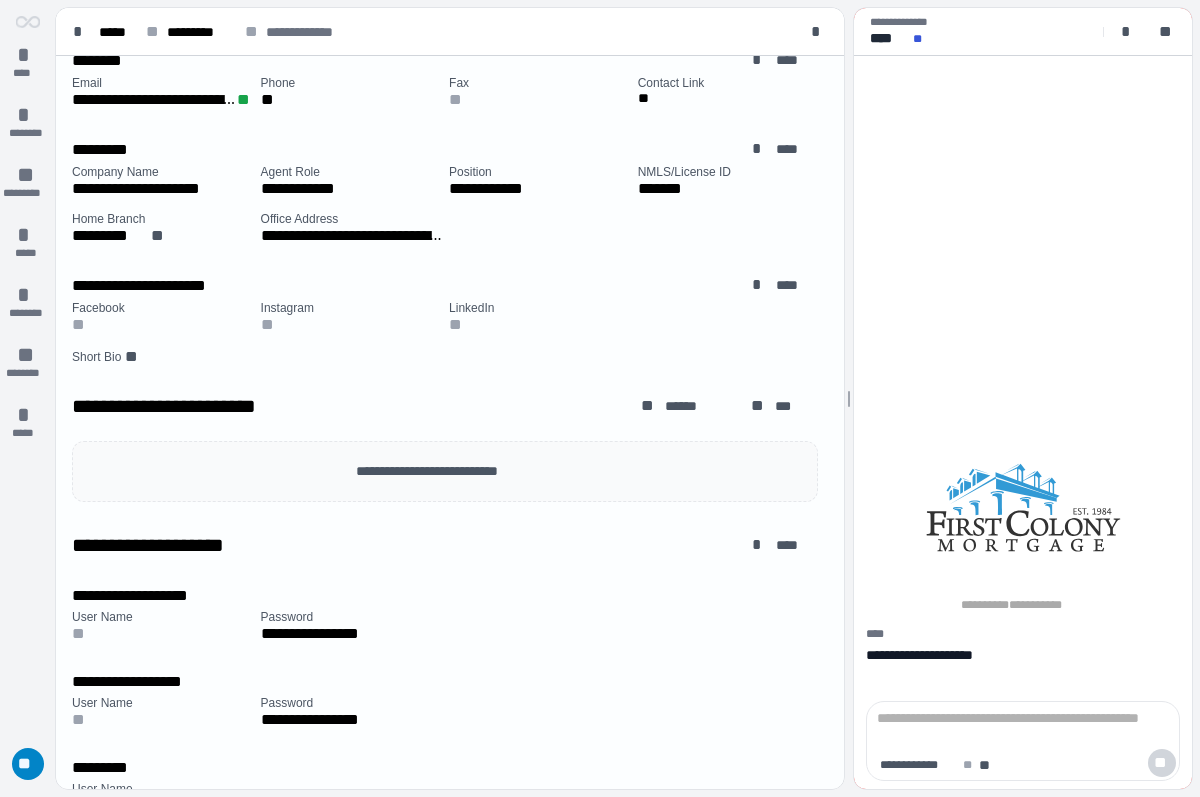 scroll, scrollTop: 417, scrollLeft: 0, axis: vertical 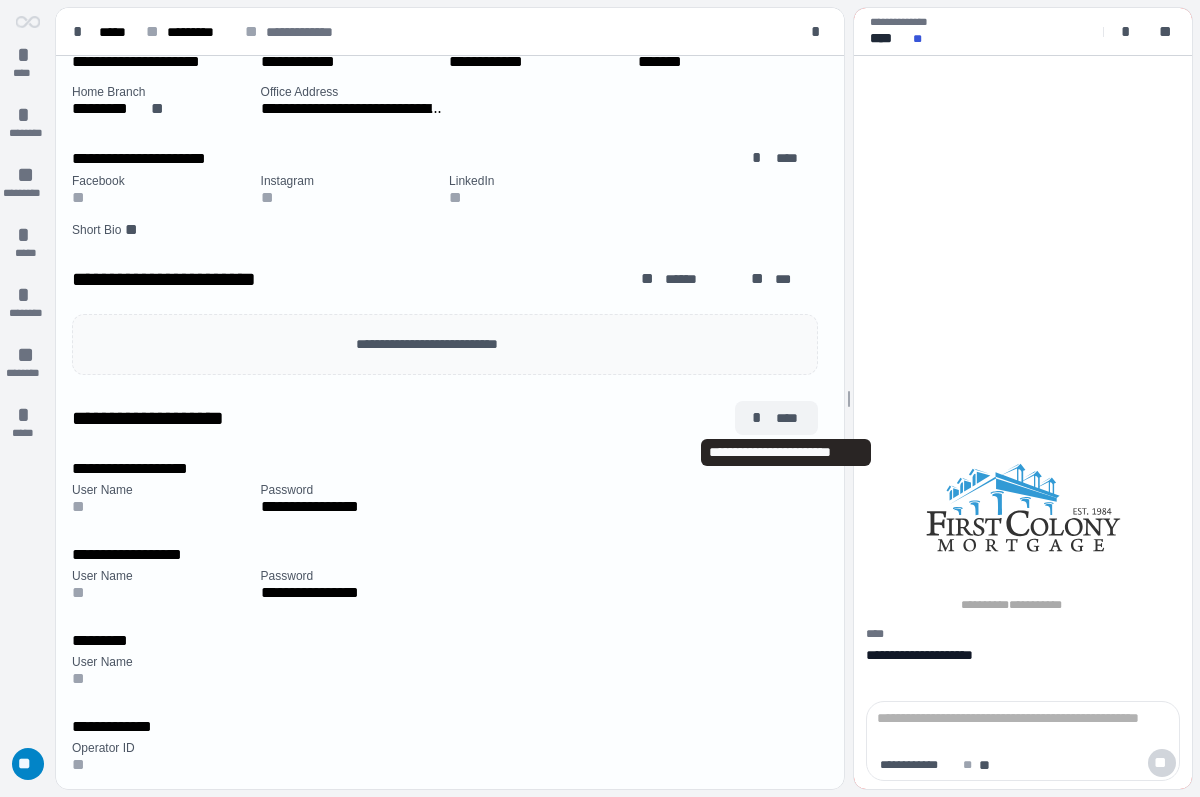 click on "****" at bounding box center (789, 418) 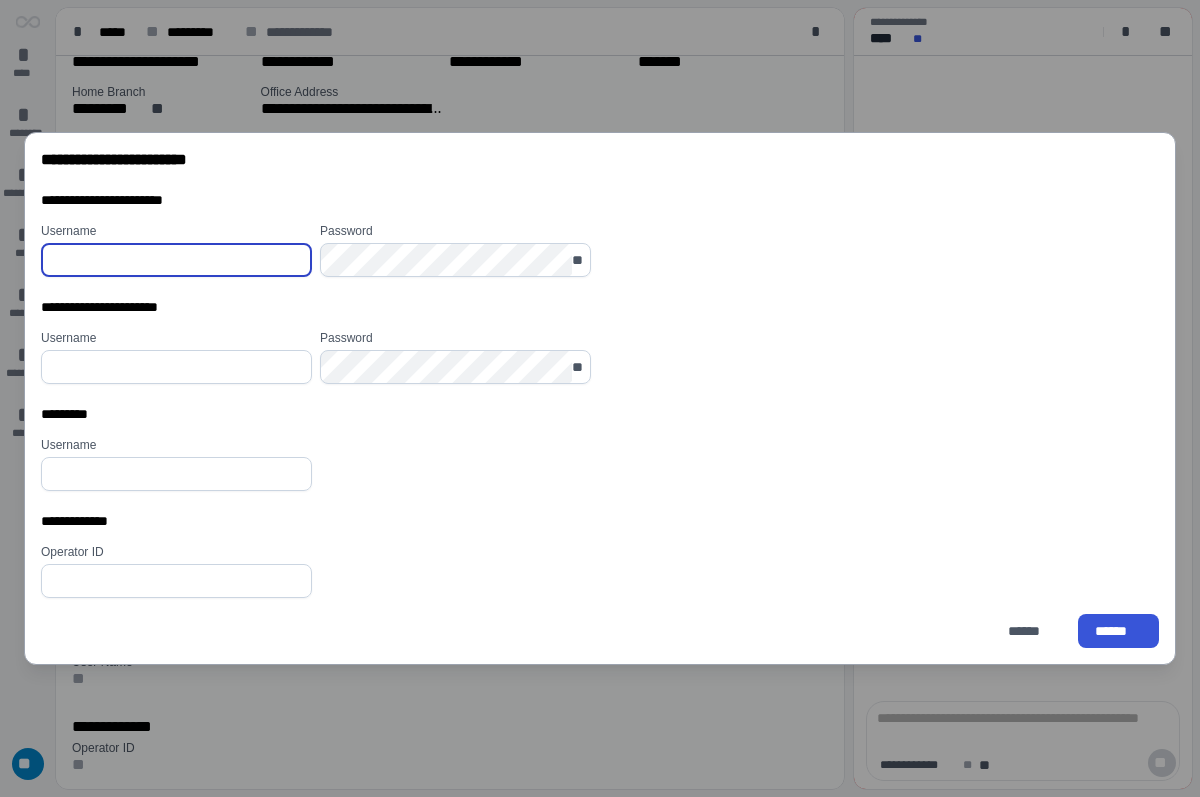 click at bounding box center [176, 474] 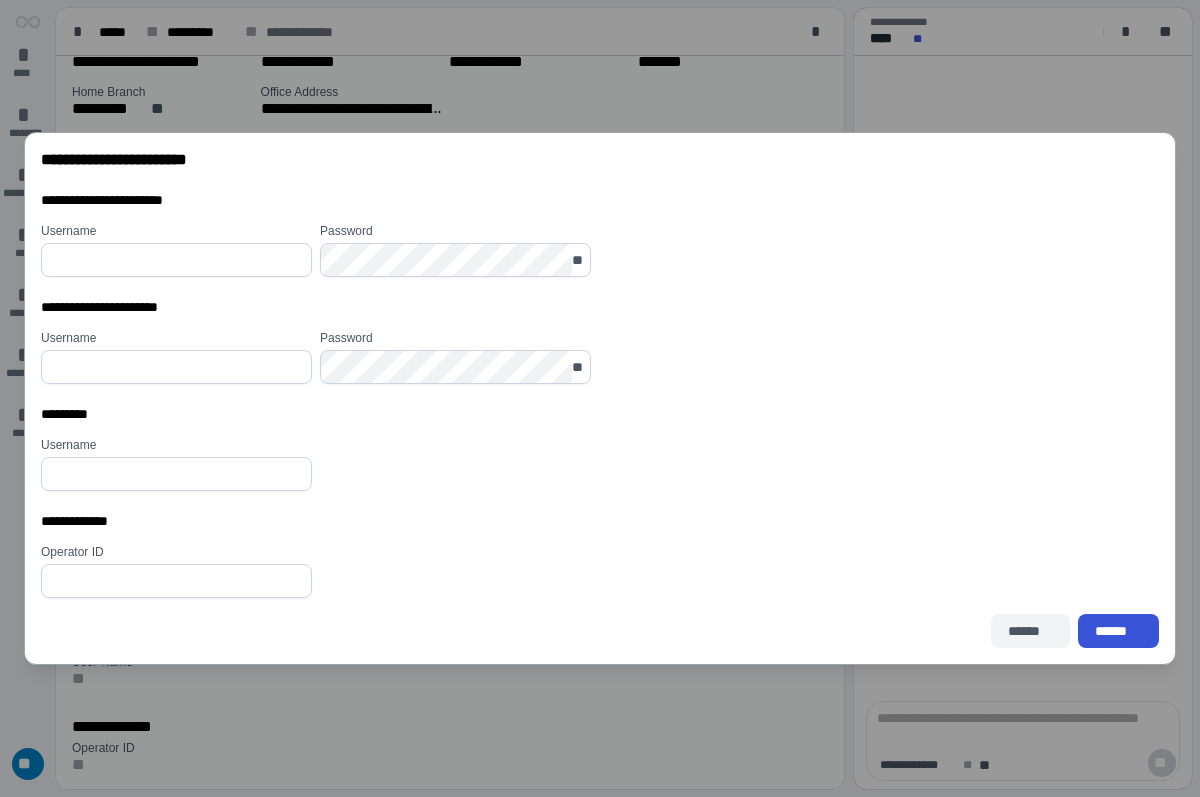 click on "******" at bounding box center (1030, 631) 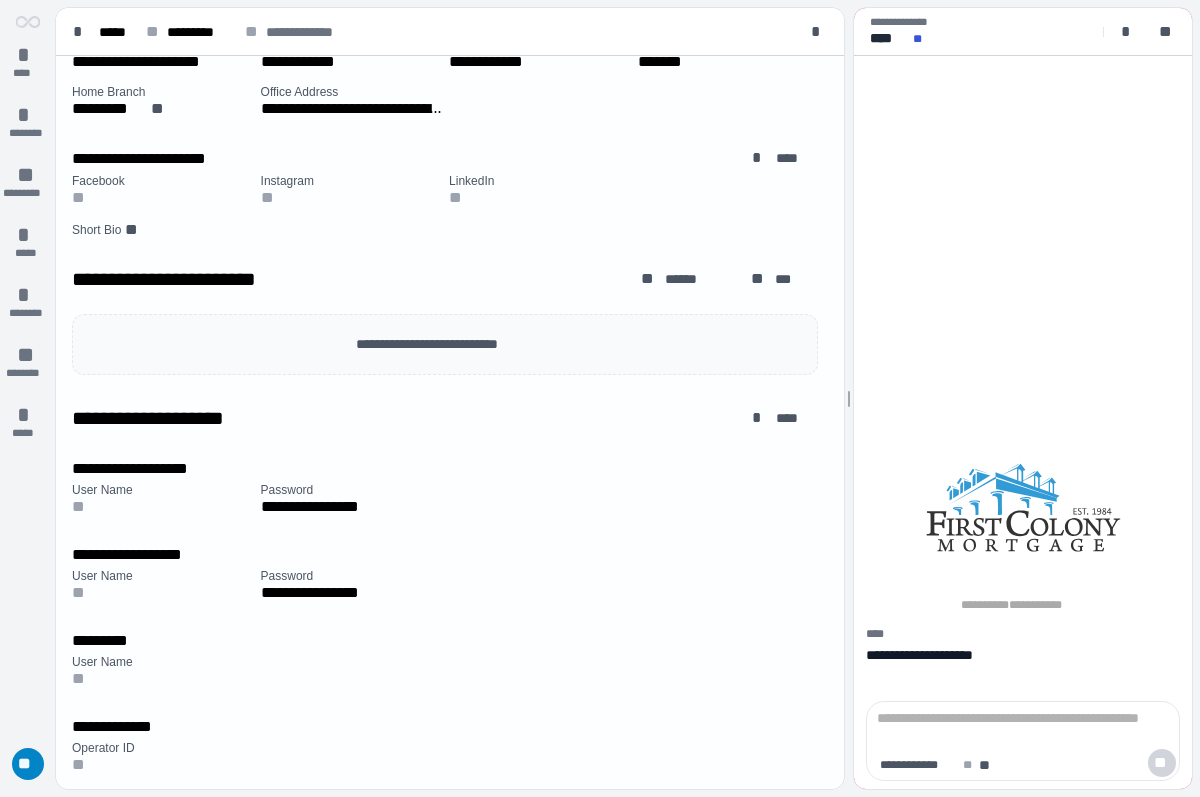 scroll, scrollTop: 0, scrollLeft: 0, axis: both 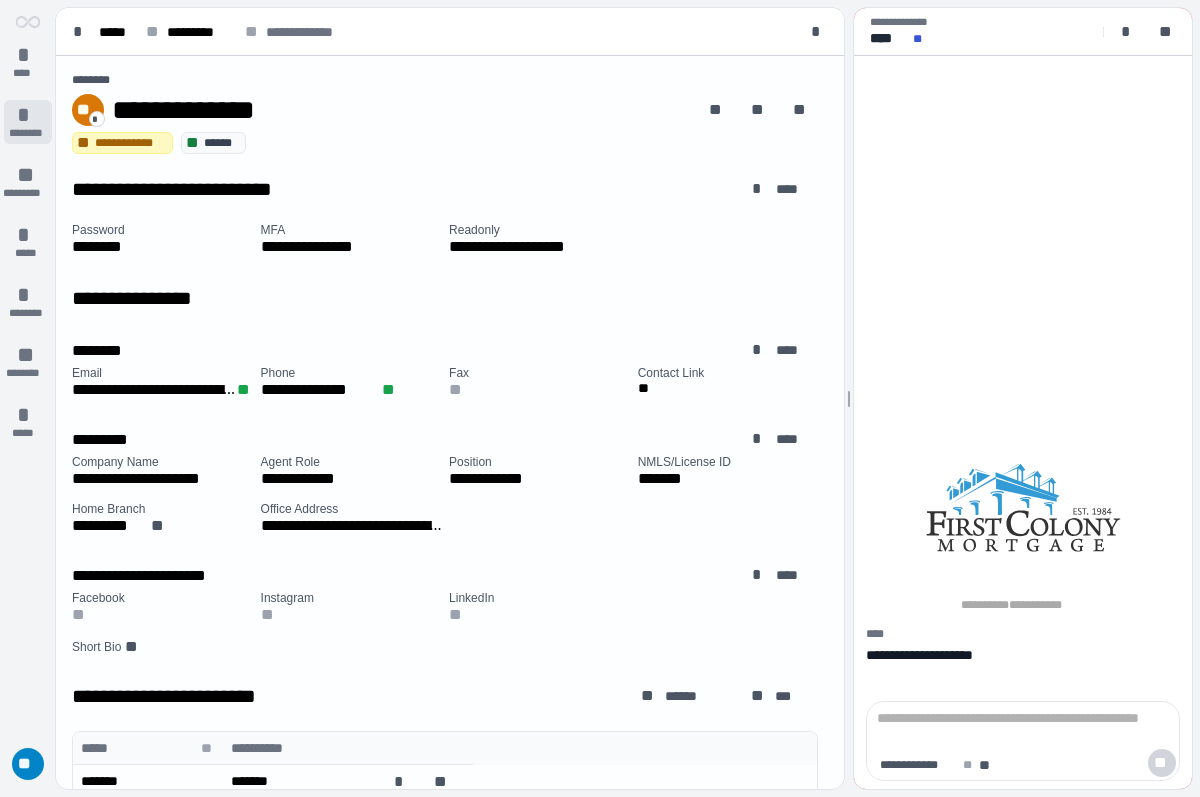 click on "********" at bounding box center [28, 133] 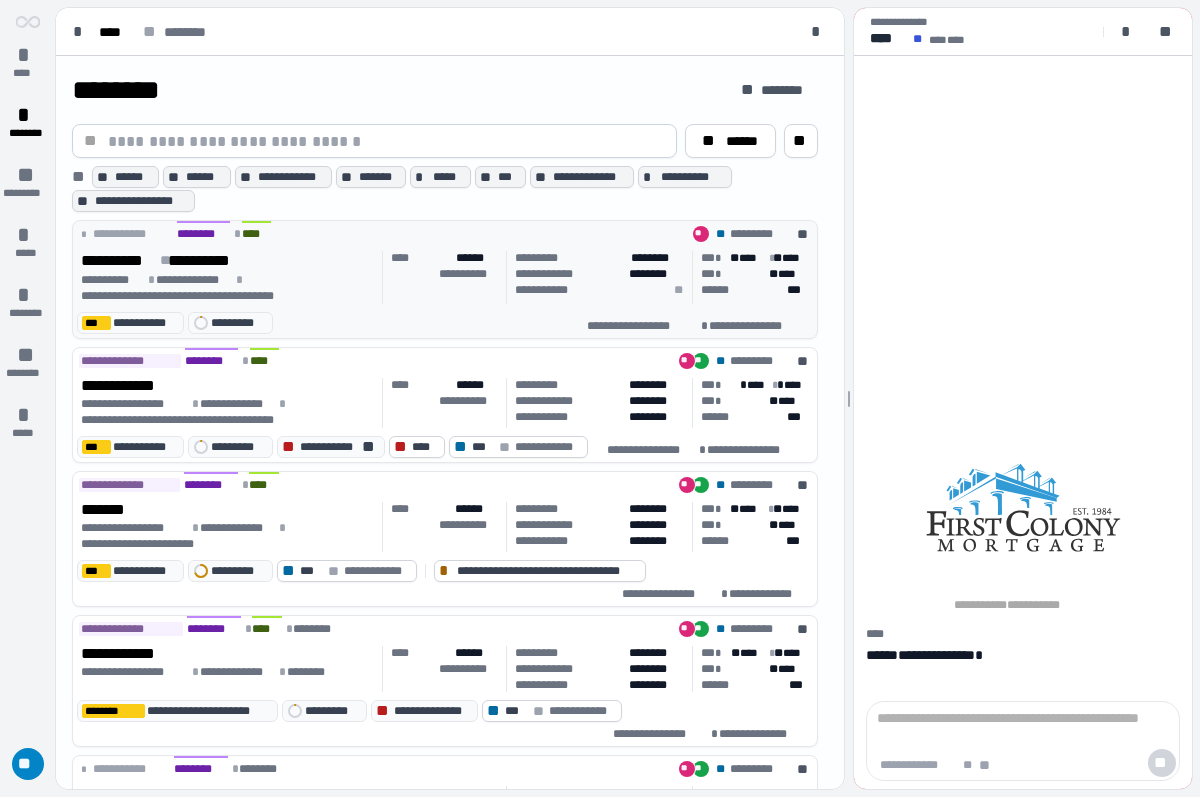 click on "**********" at bounding box center [228, 288] 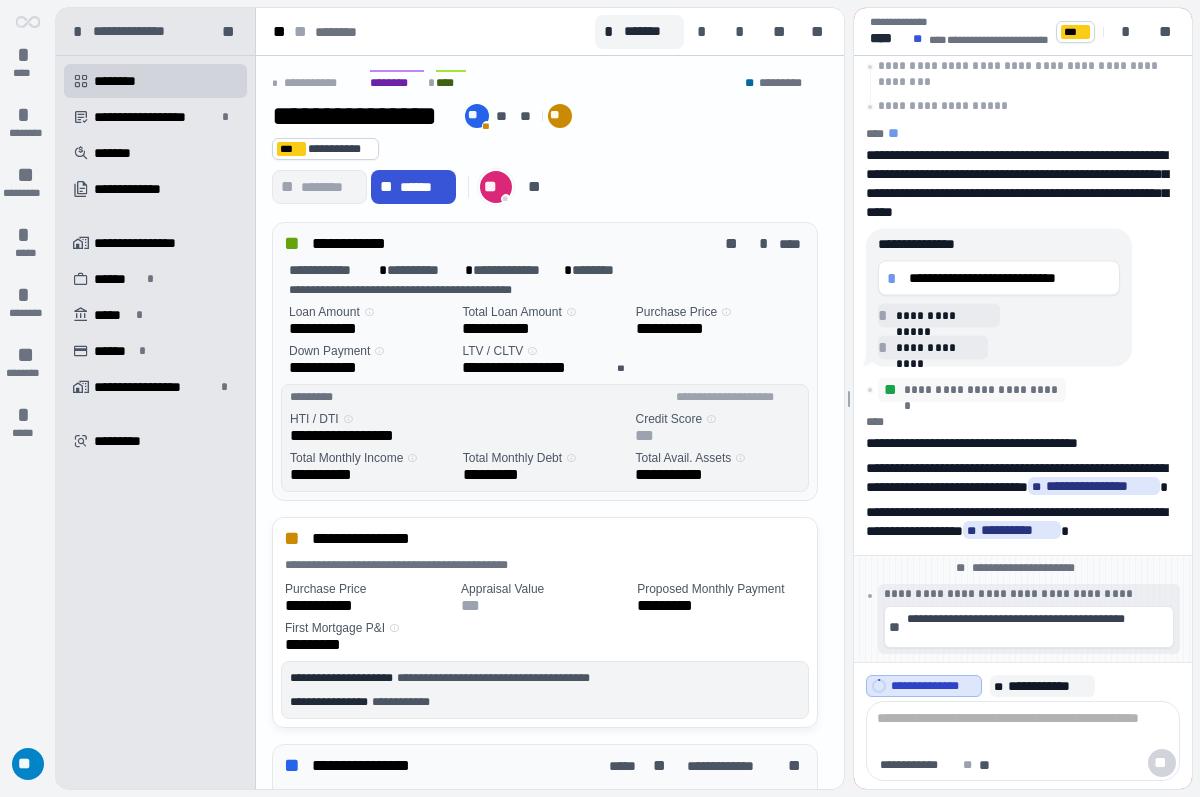 click on "**" at bounding box center (496, 187) 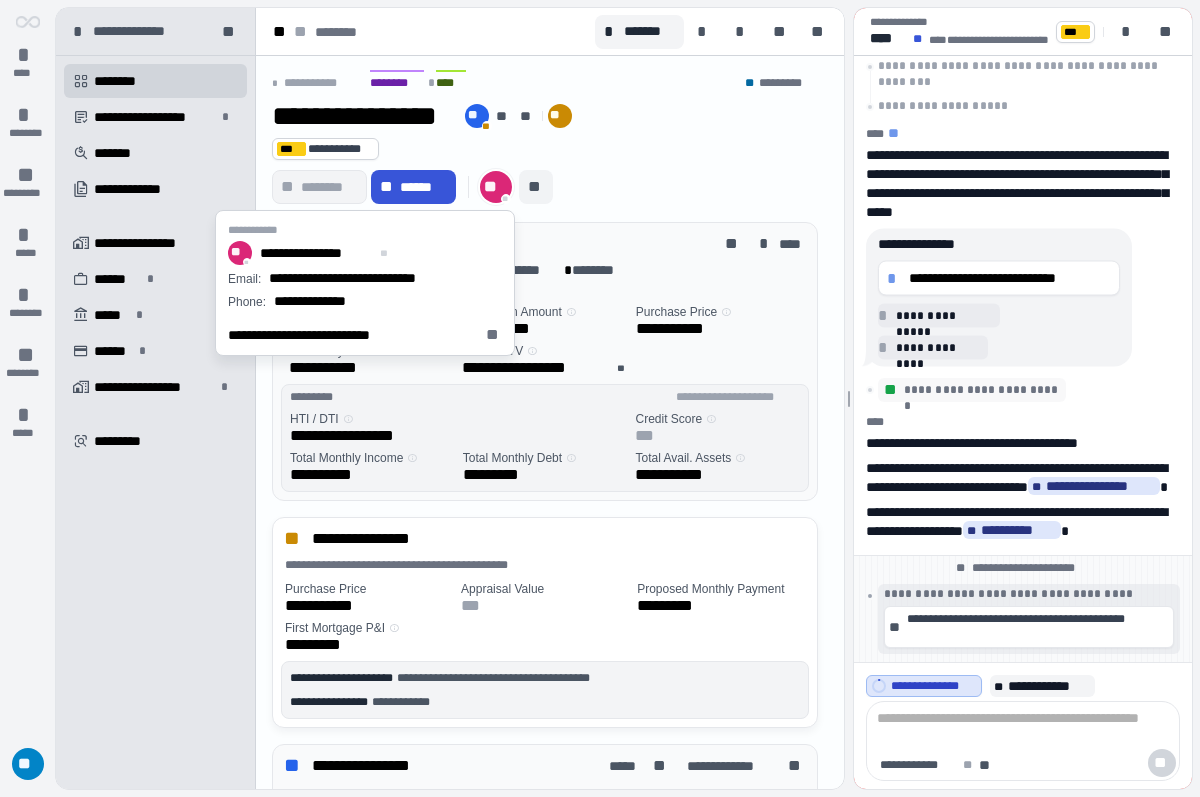 click on "**" at bounding box center [536, 187] 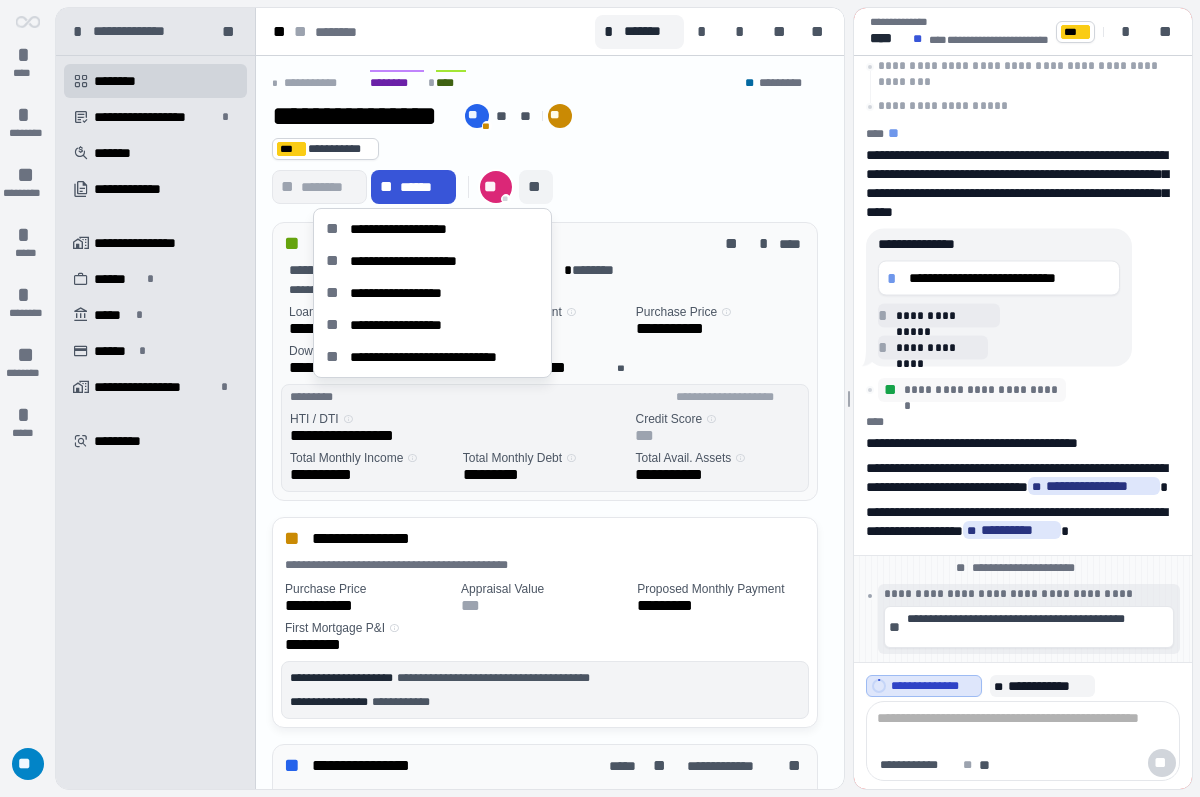 click on "**********" at bounding box center [545, 139] 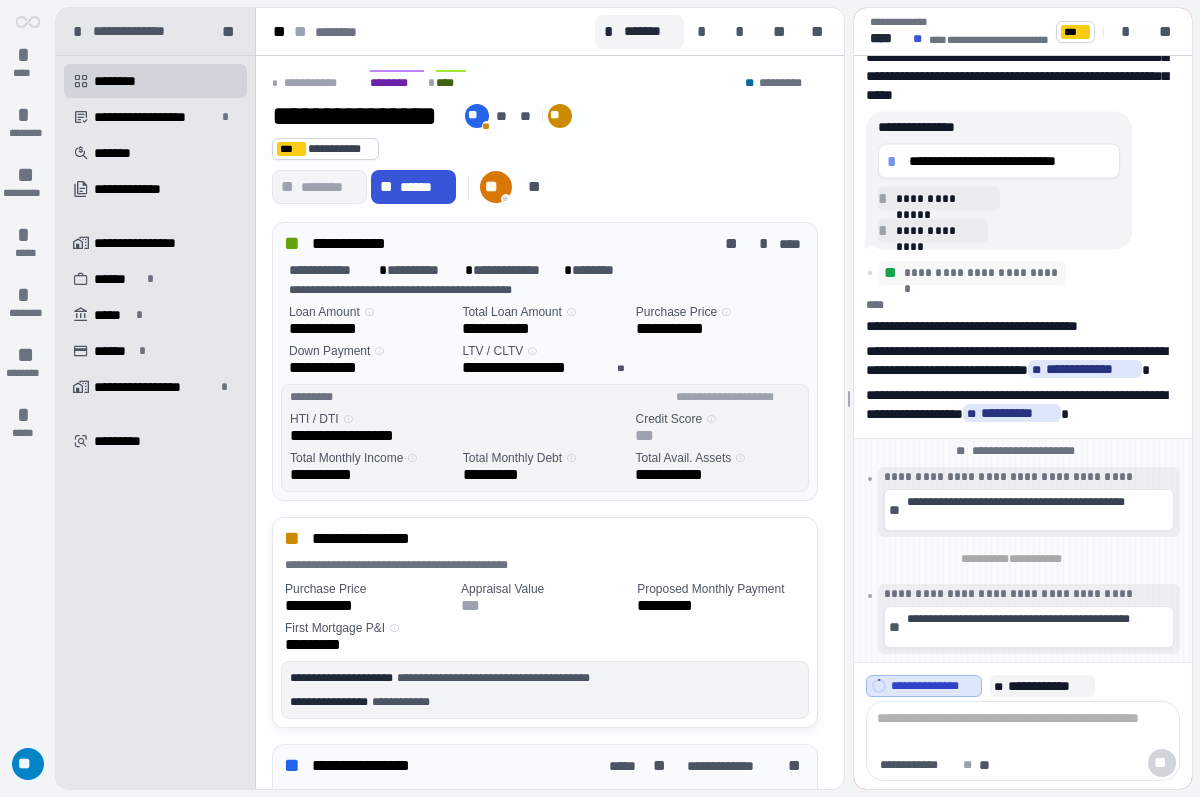 scroll, scrollTop: 0, scrollLeft: 0, axis: both 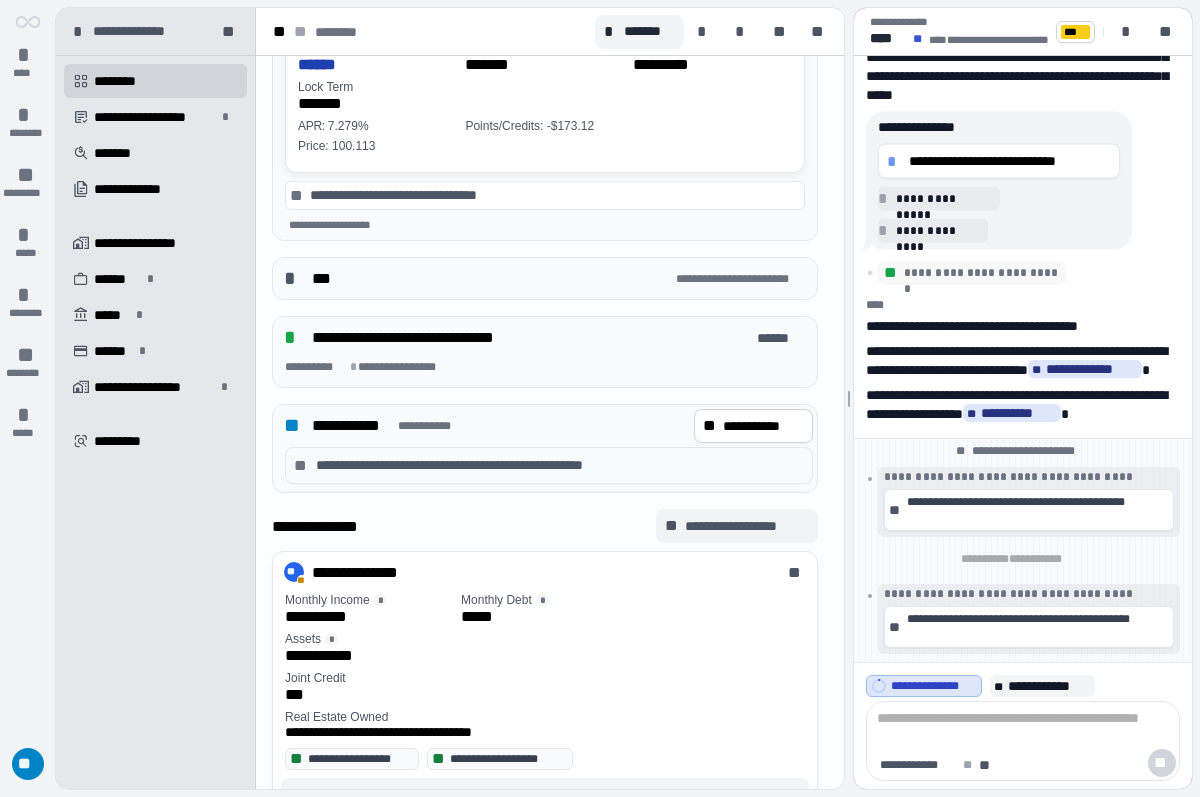 click on "**********" at bounding box center [747, 526] 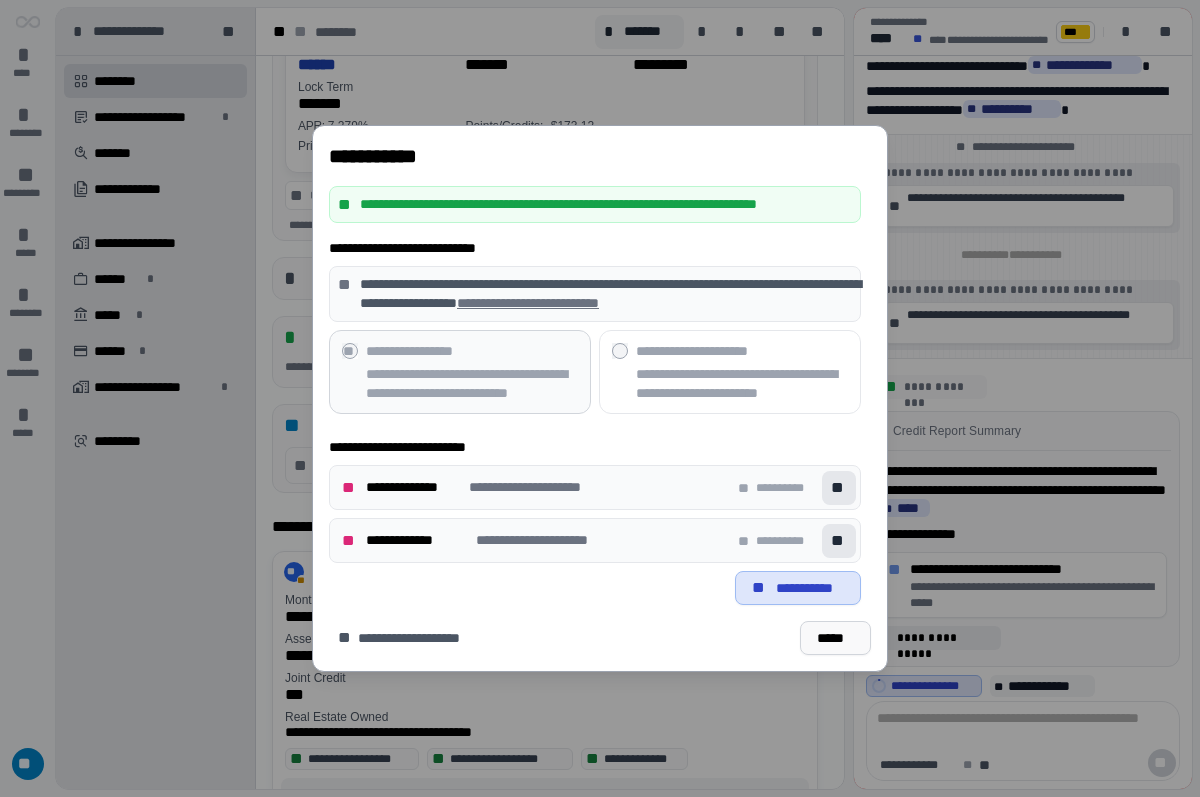 click on "*****" at bounding box center [835, 638] 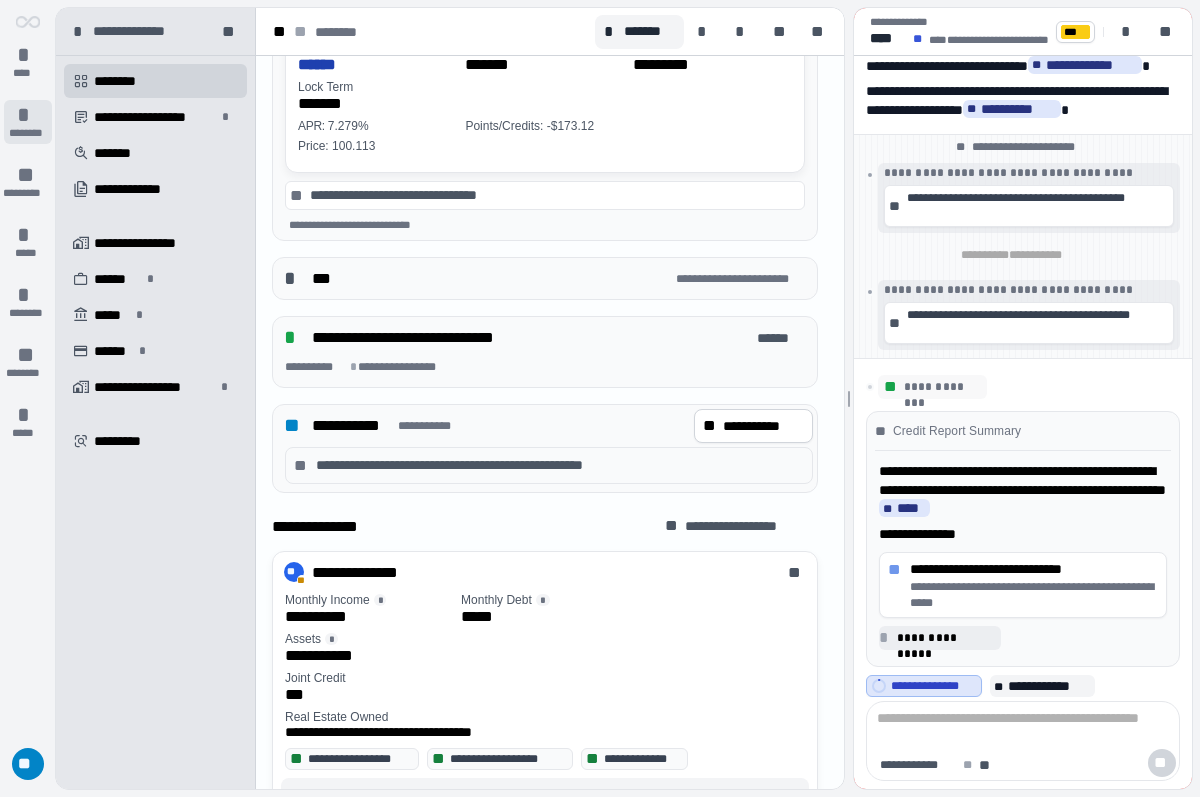 click on "********" at bounding box center [28, 133] 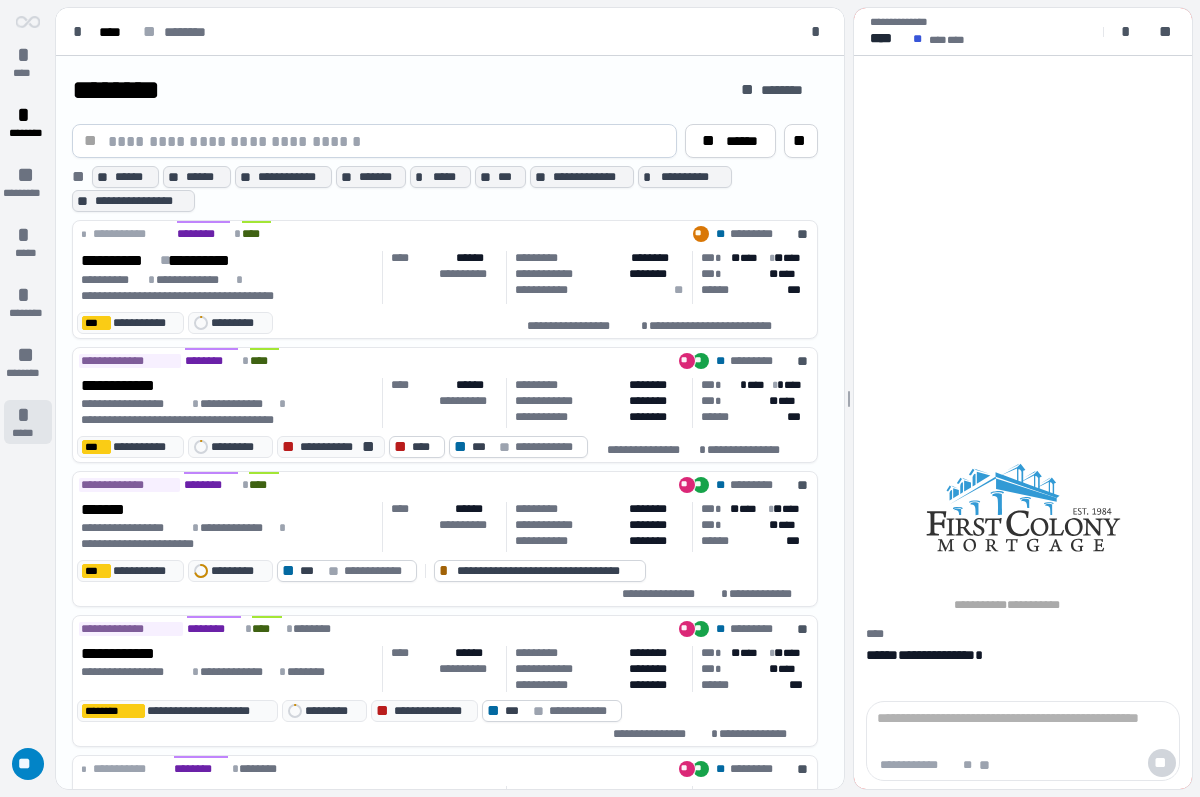 click on "*****" at bounding box center (27, 433) 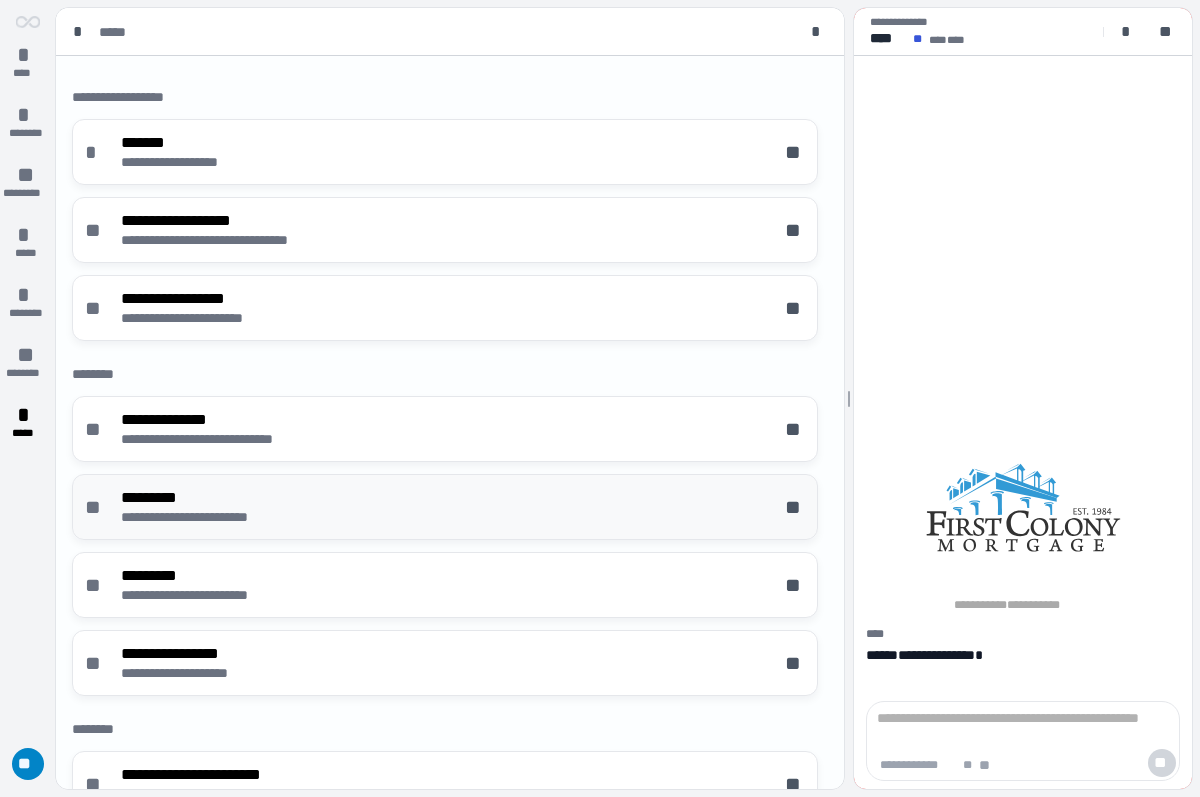 click on "**********" at bounding box center (215, 517) 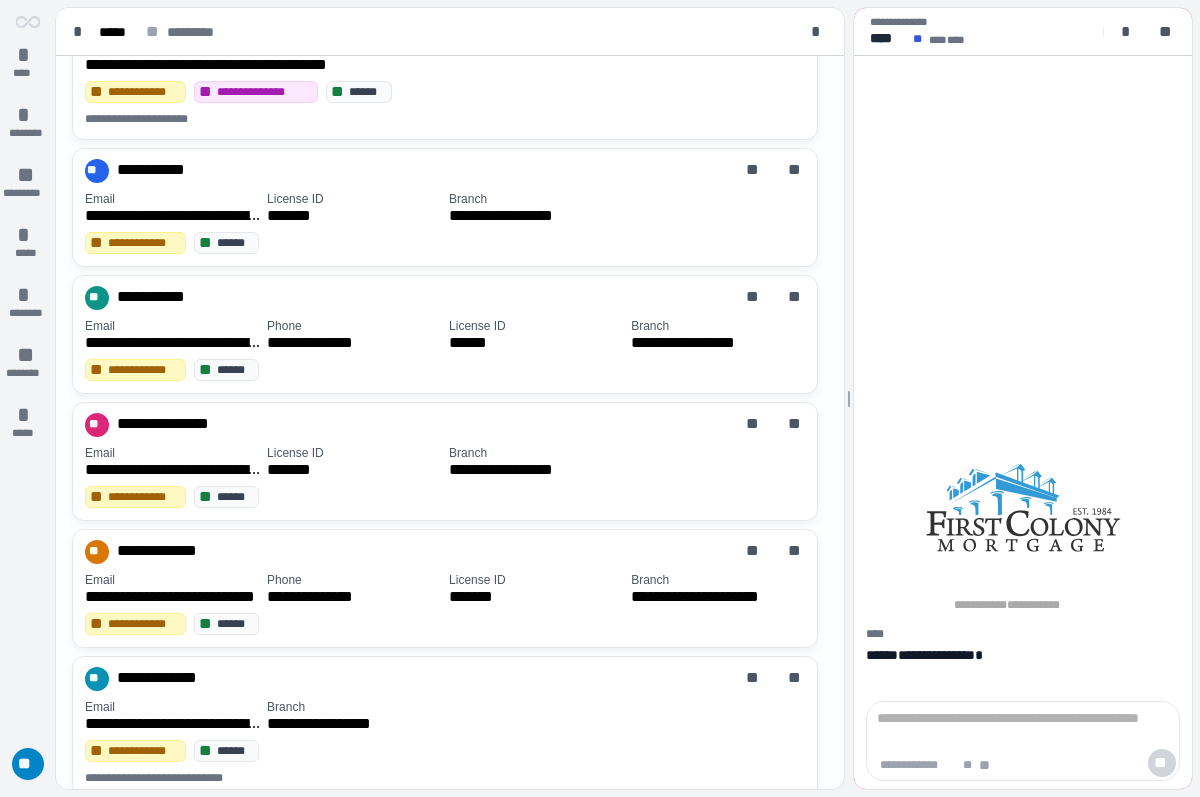 scroll, scrollTop: 634, scrollLeft: 0, axis: vertical 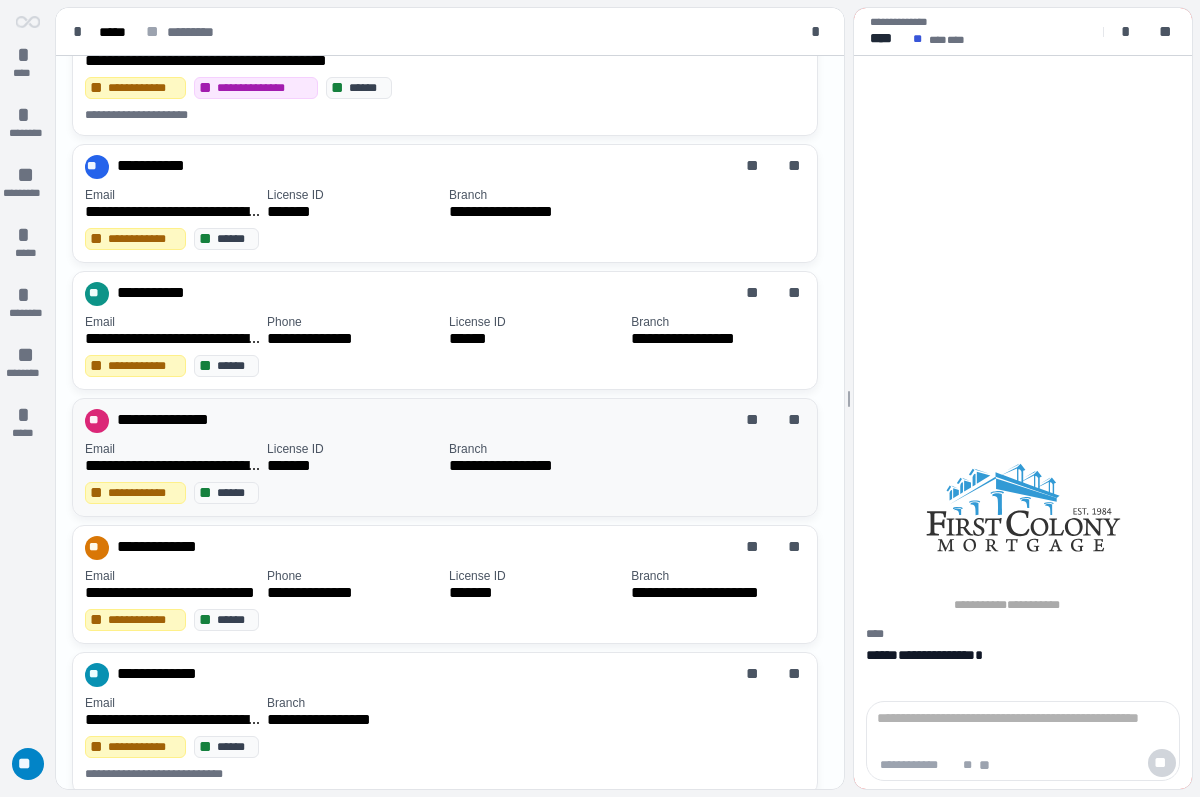 click on "**********" at bounding box center (449, 458) 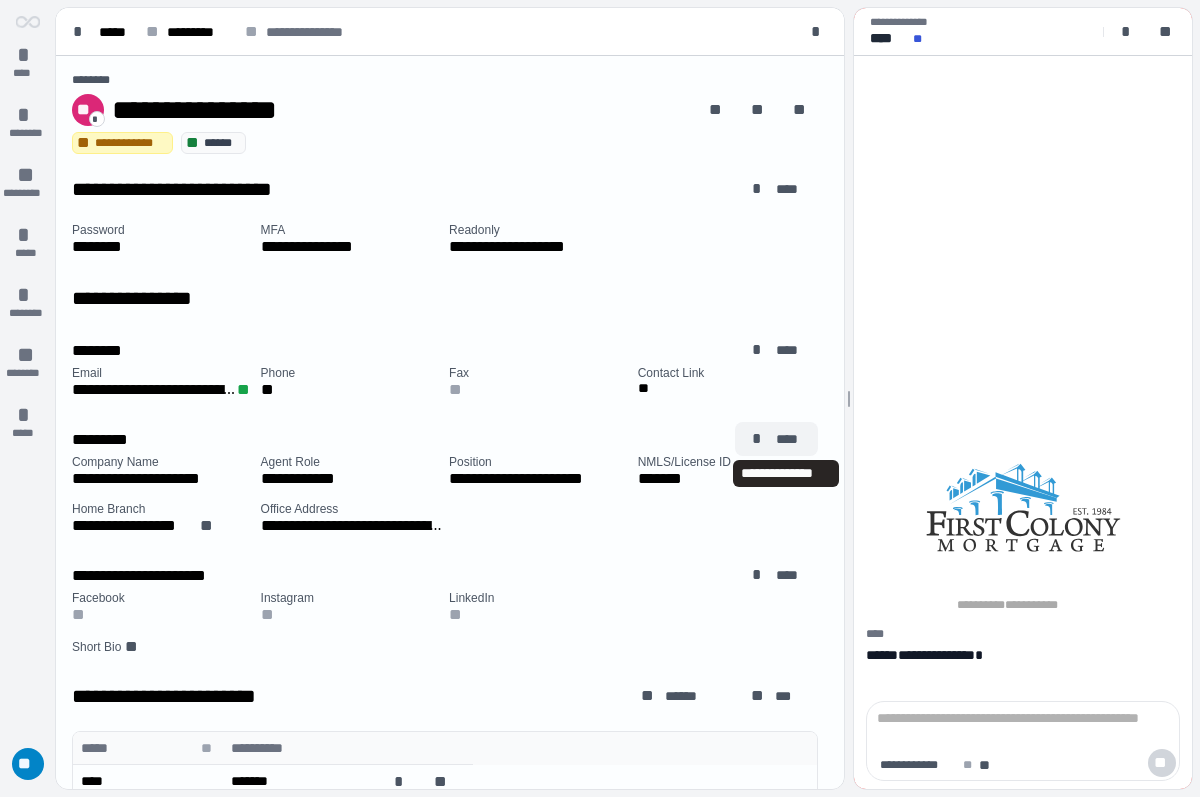 click on "*" at bounding box center (760, 439) 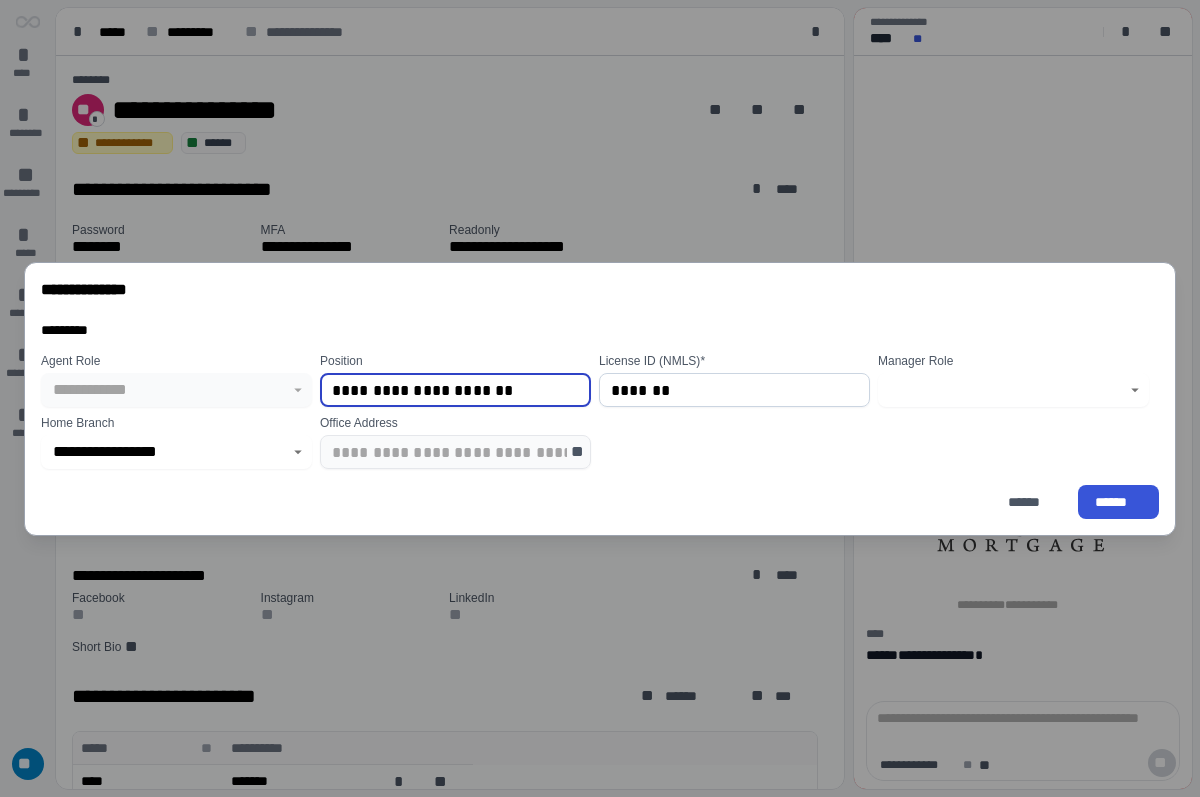 click on "**********" at bounding box center (176, 390) 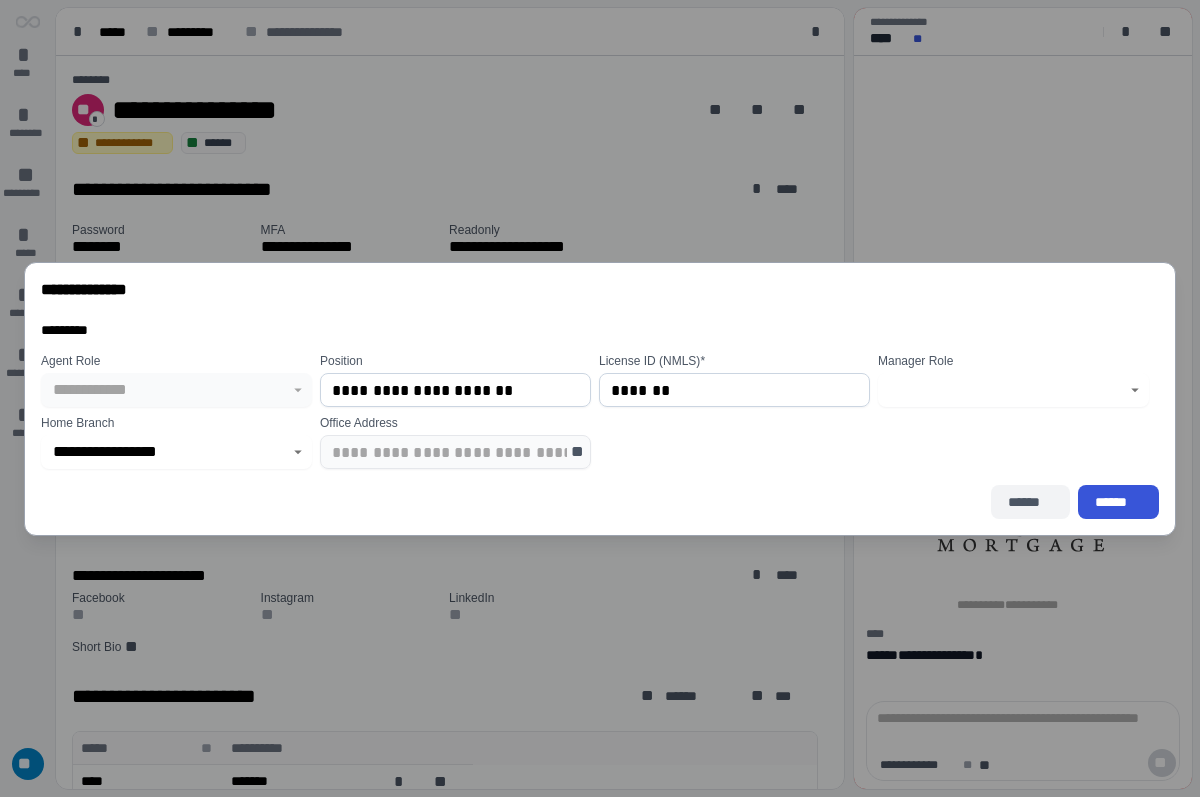 click on "******" at bounding box center [1030, 501] 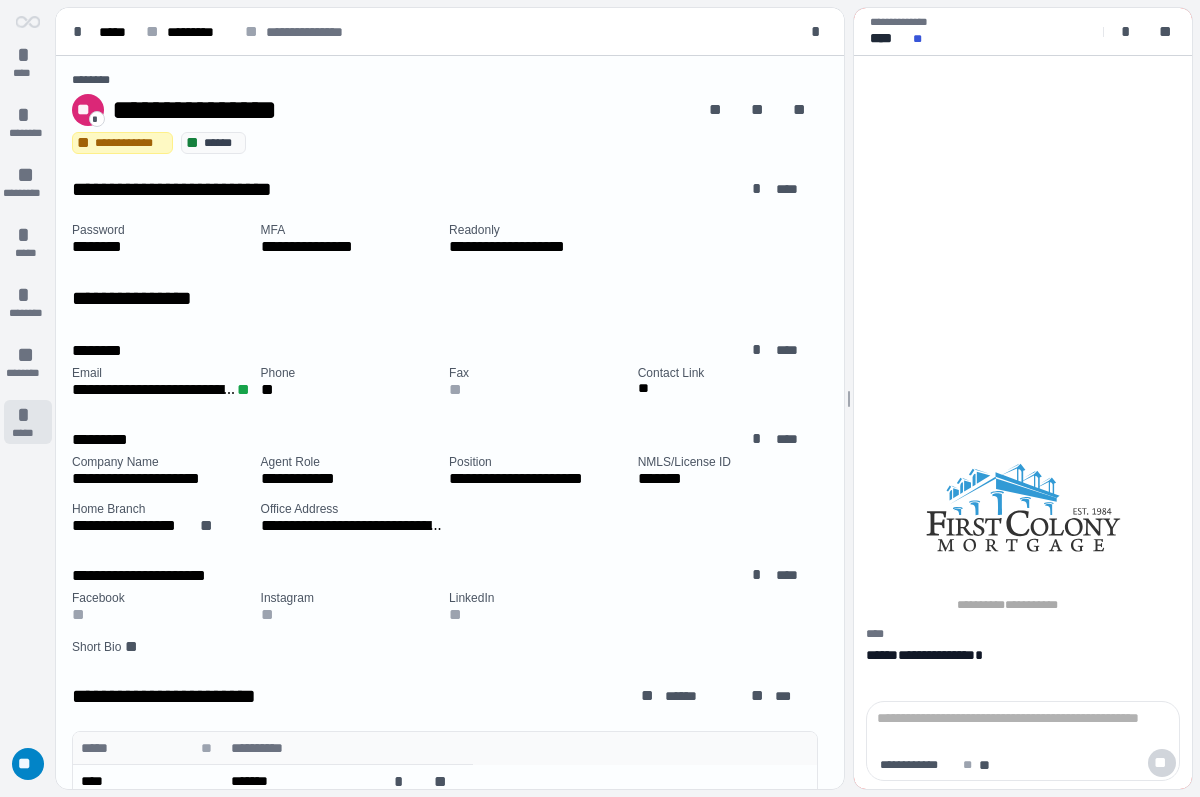 click on "*" at bounding box center (28, 415) 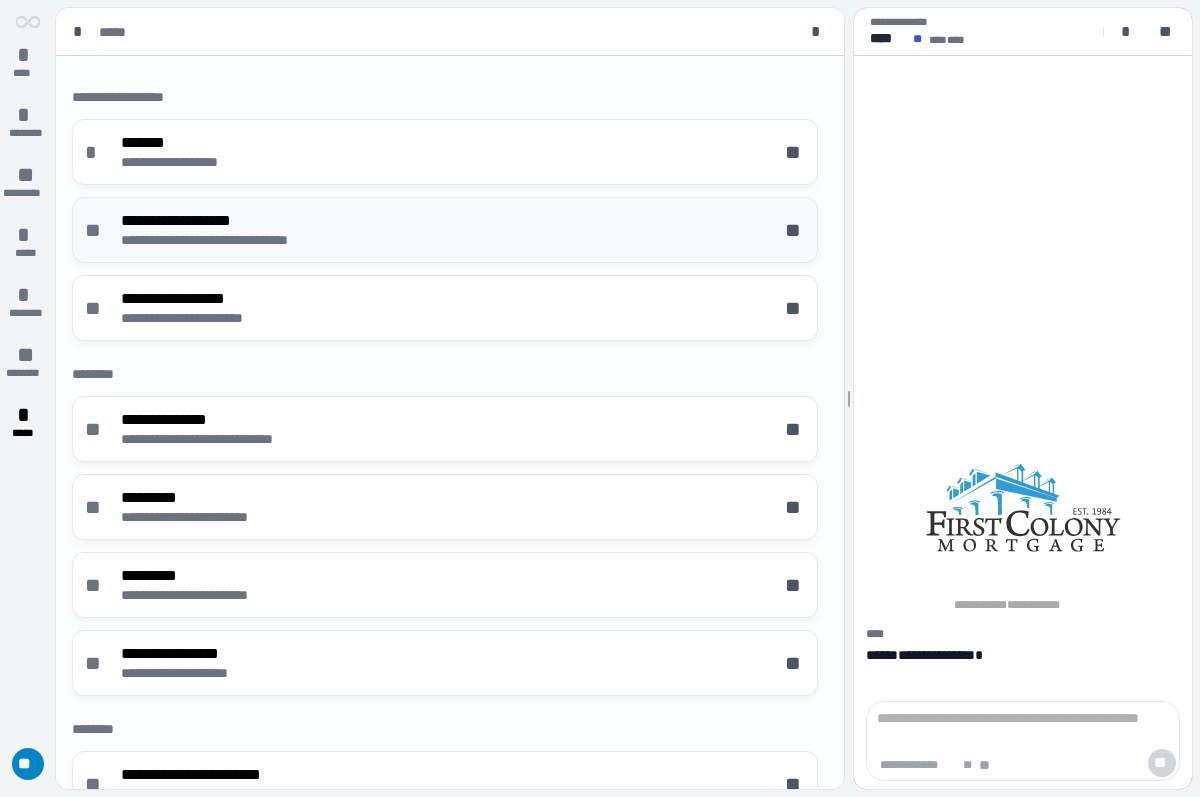 click on "**********" at bounding box center [242, 220] 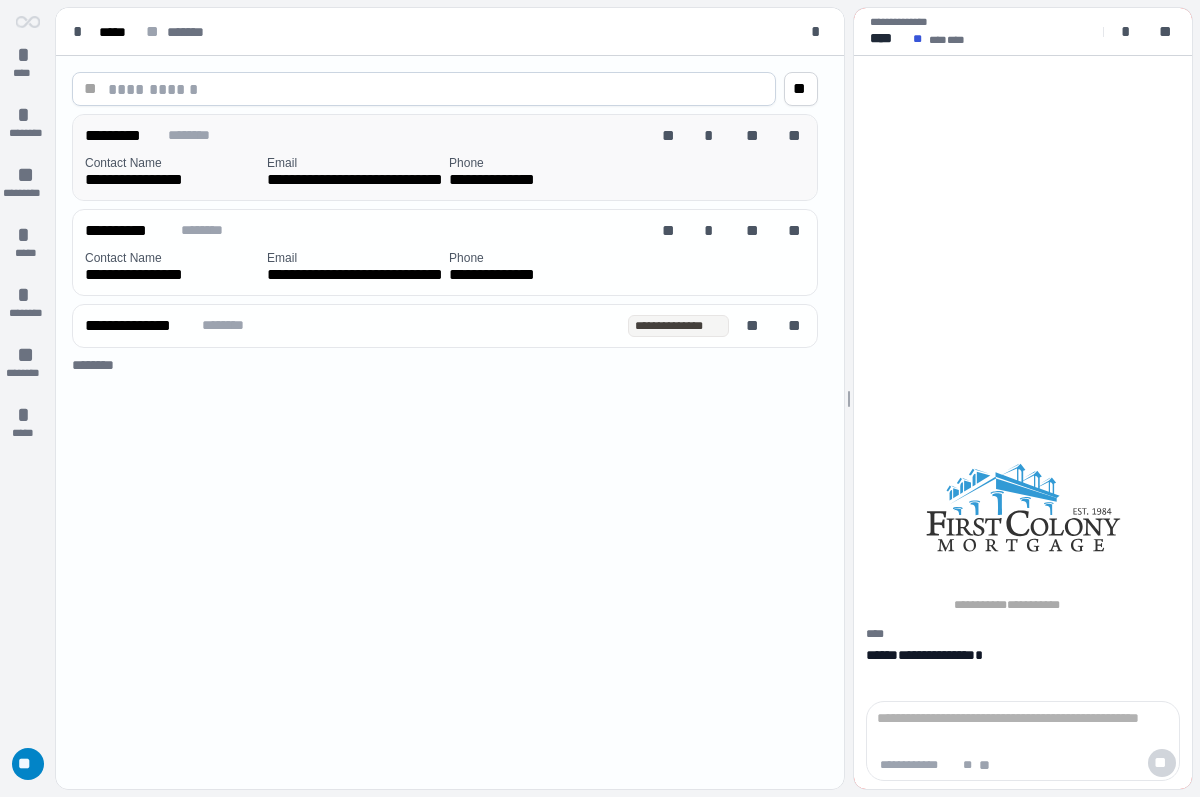 click on "********* *   ******" at bounding box center (367, 135) 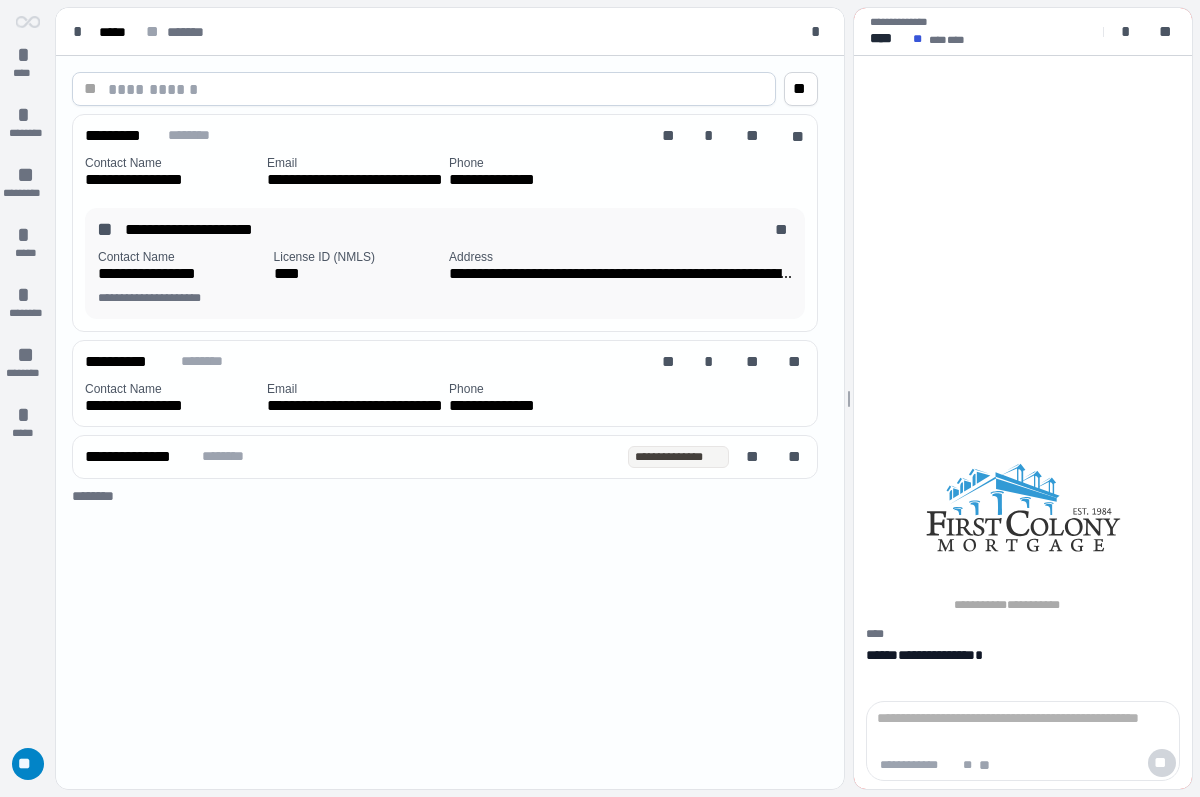 click on "**********" at bounding box center (449, 230) 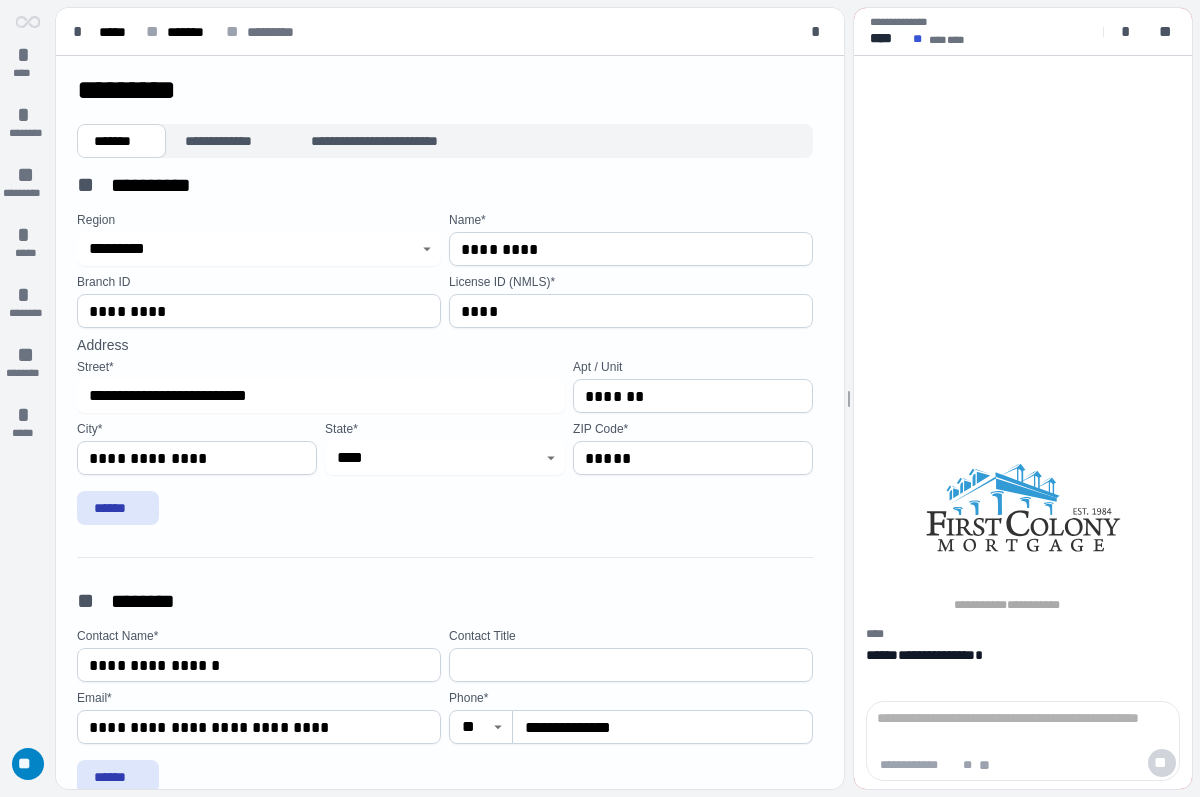 click on "Name  *" at bounding box center [467, 220] 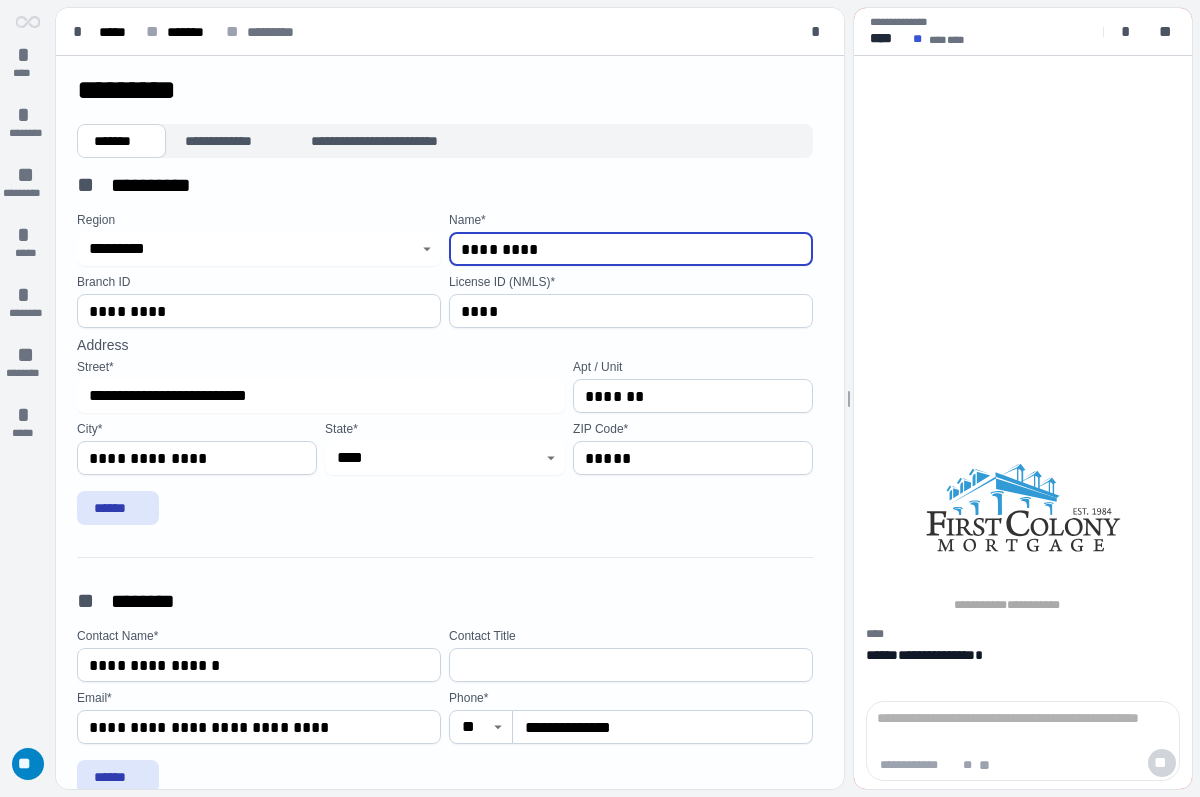 click on "*********" at bounding box center [631, 249] 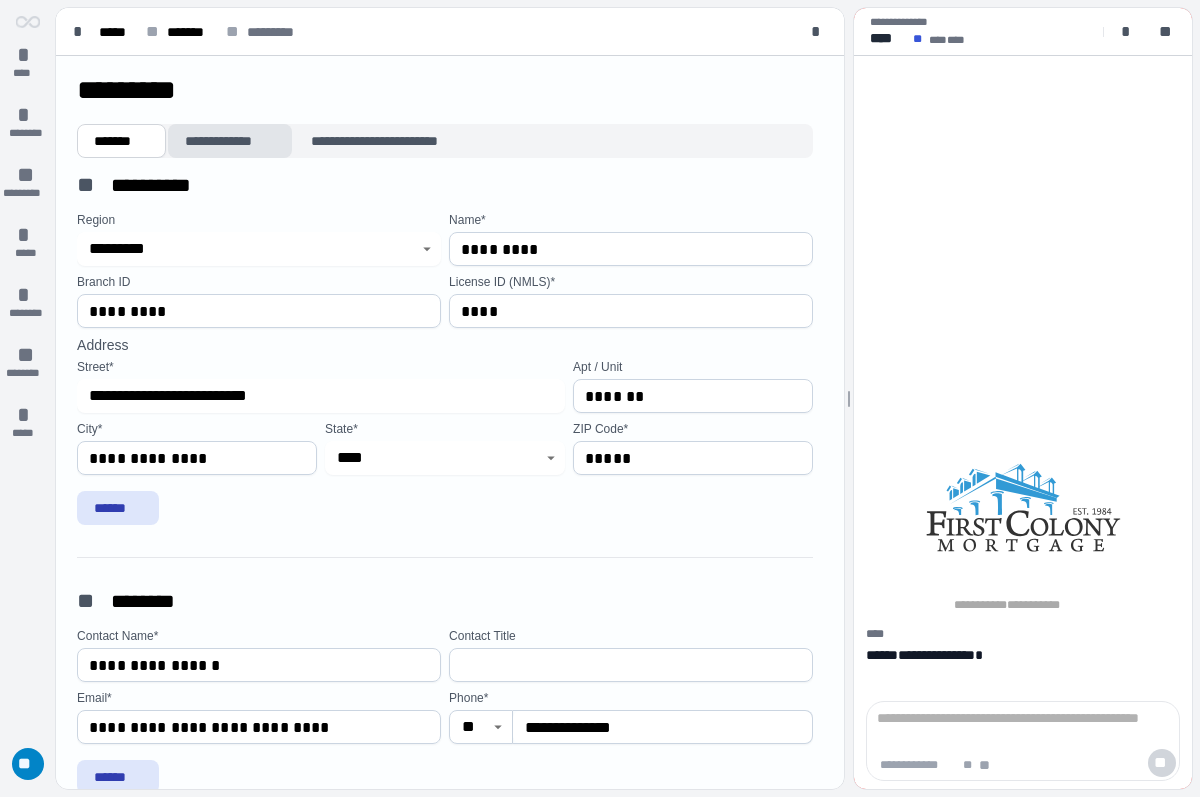 click on "**********" at bounding box center [230, 141] 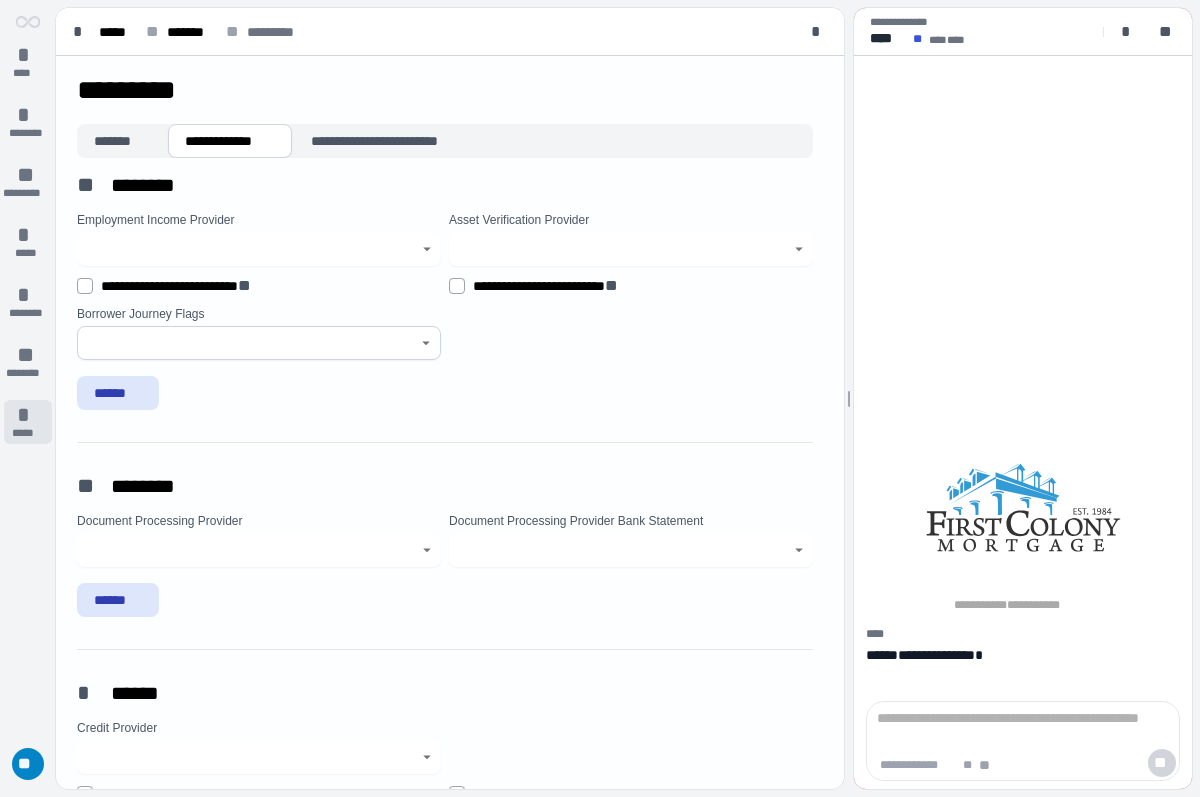 click on "*****" at bounding box center (27, 433) 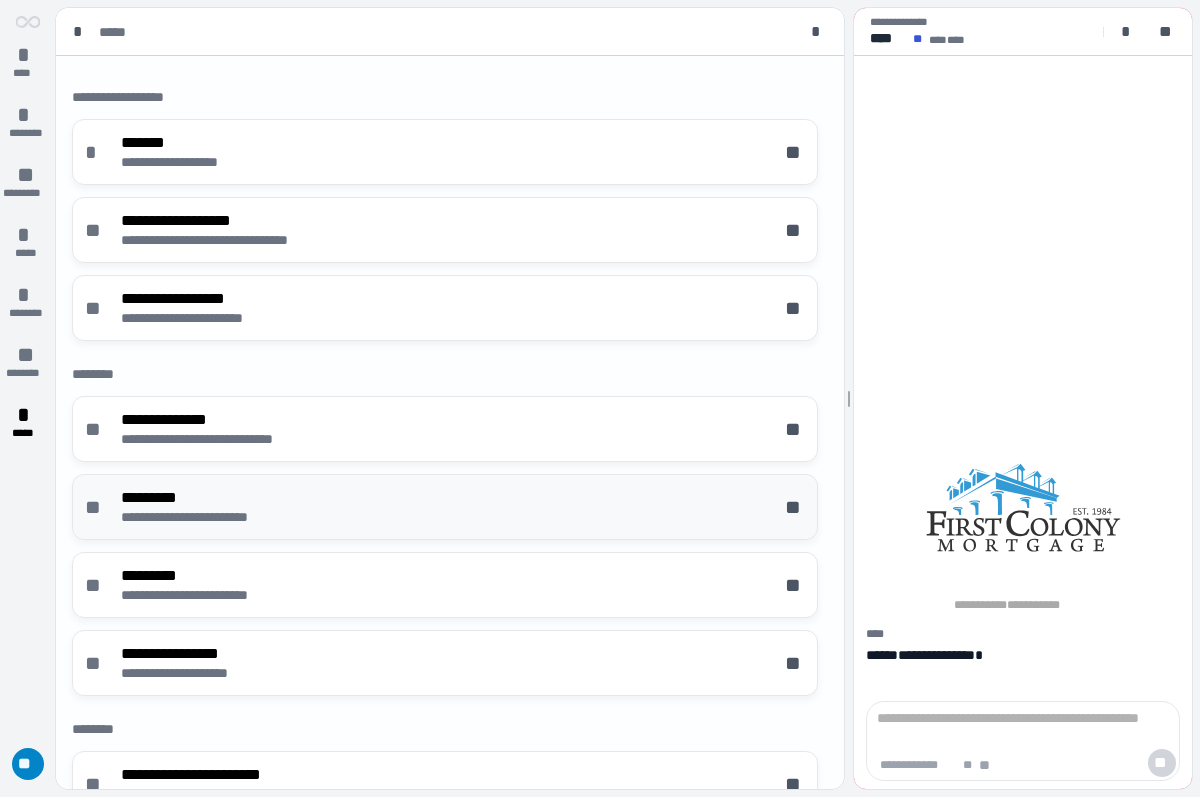 click on "*********" at bounding box center [215, 497] 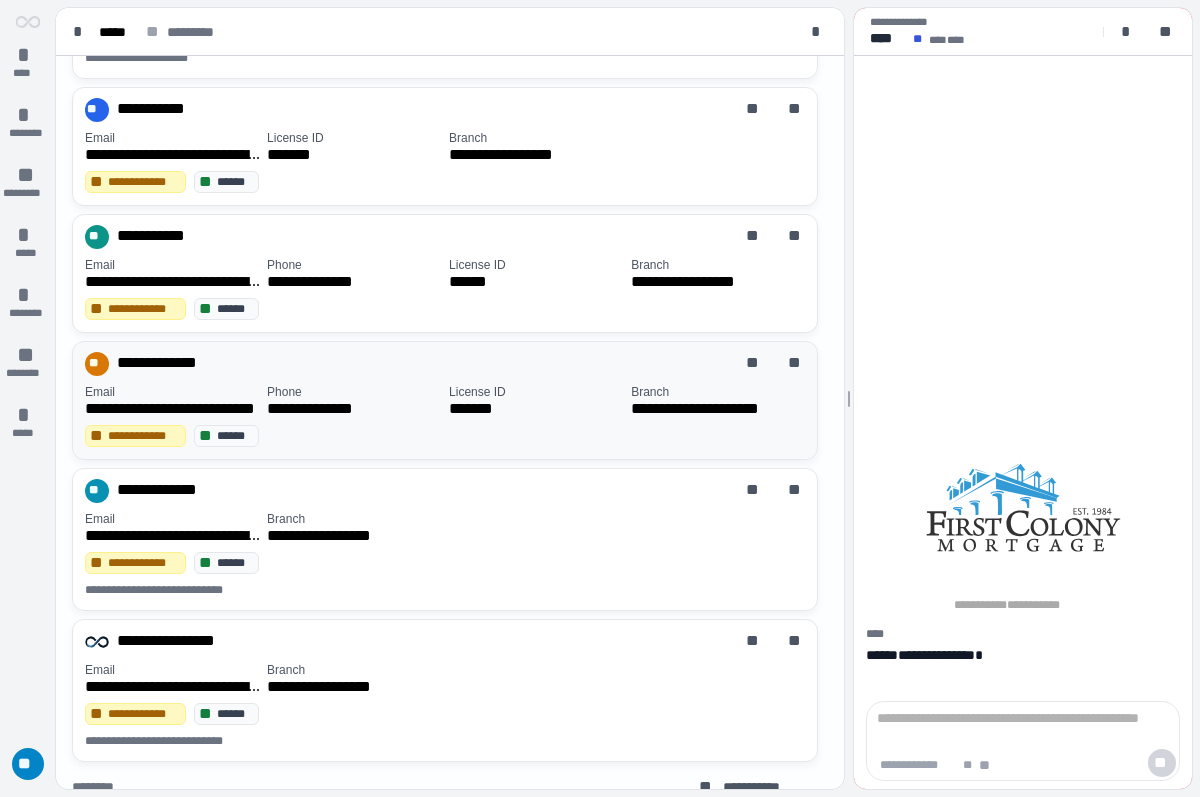 scroll, scrollTop: 722, scrollLeft: 0, axis: vertical 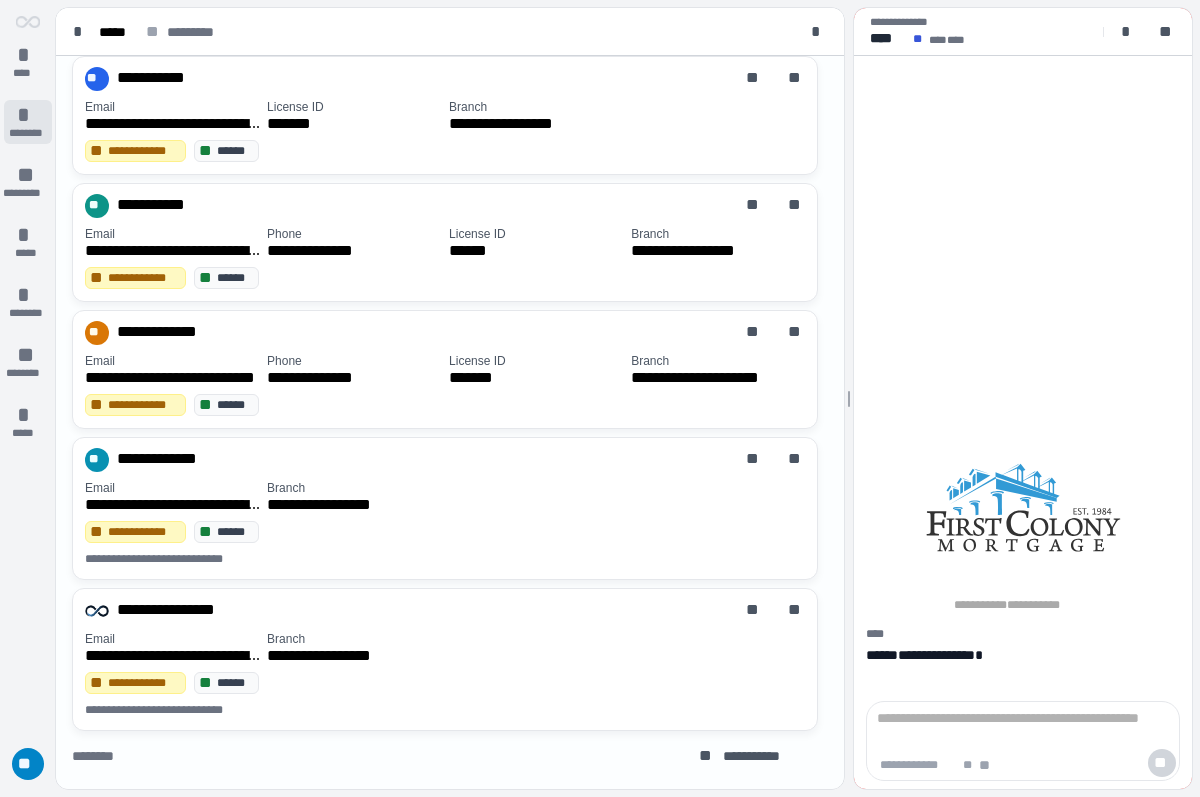 click on "********" at bounding box center [28, 133] 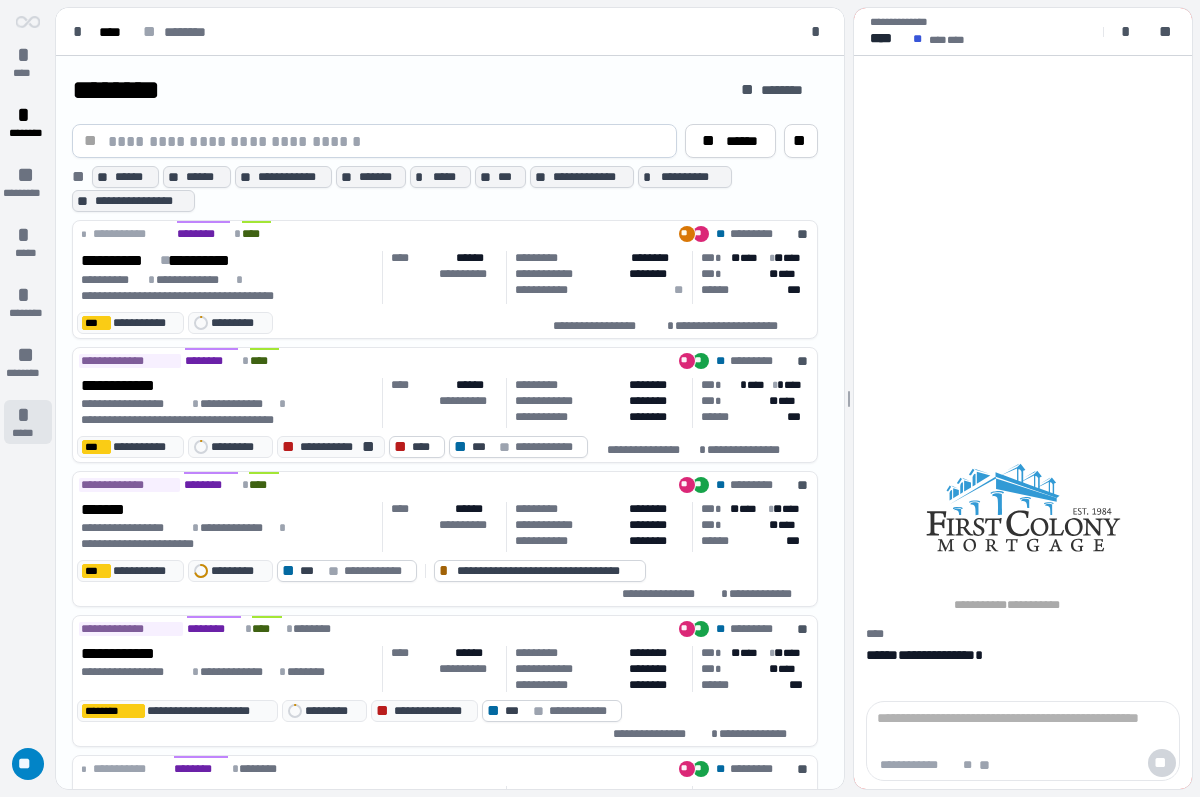click on "*" at bounding box center (28, 415) 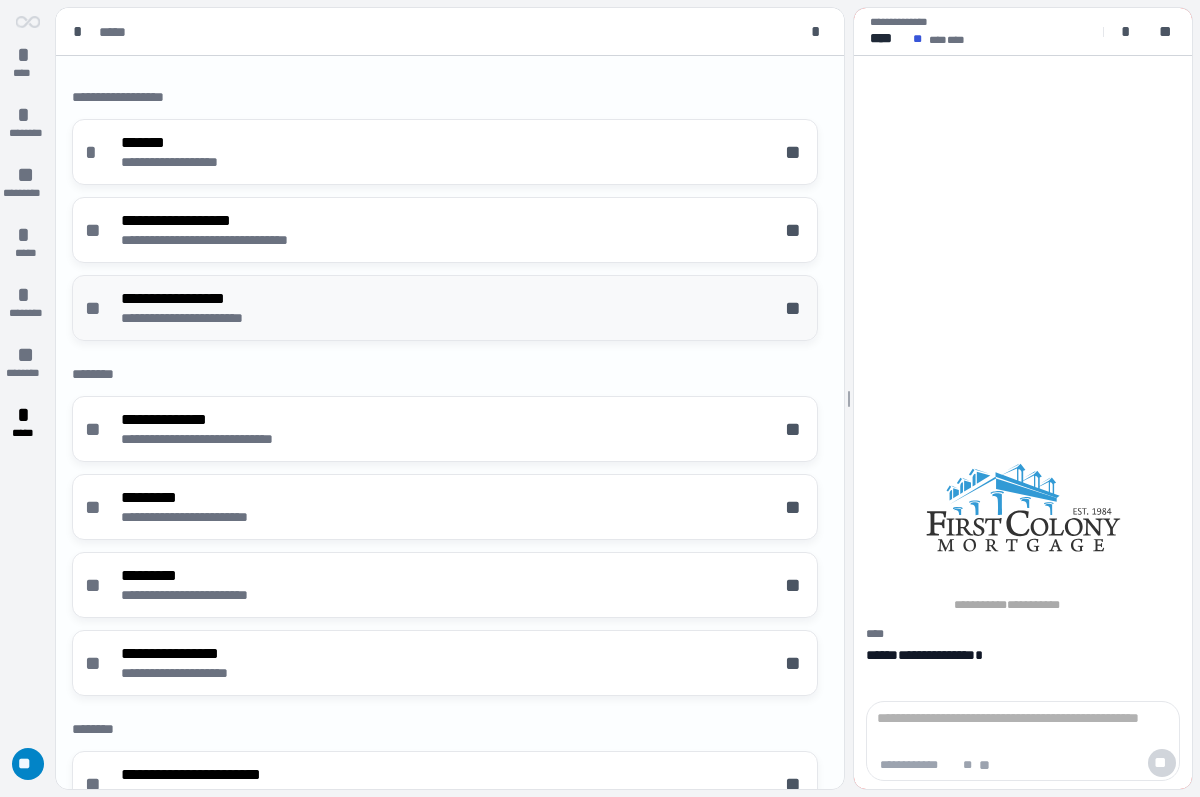 click on "**********" at bounding box center (204, 318) 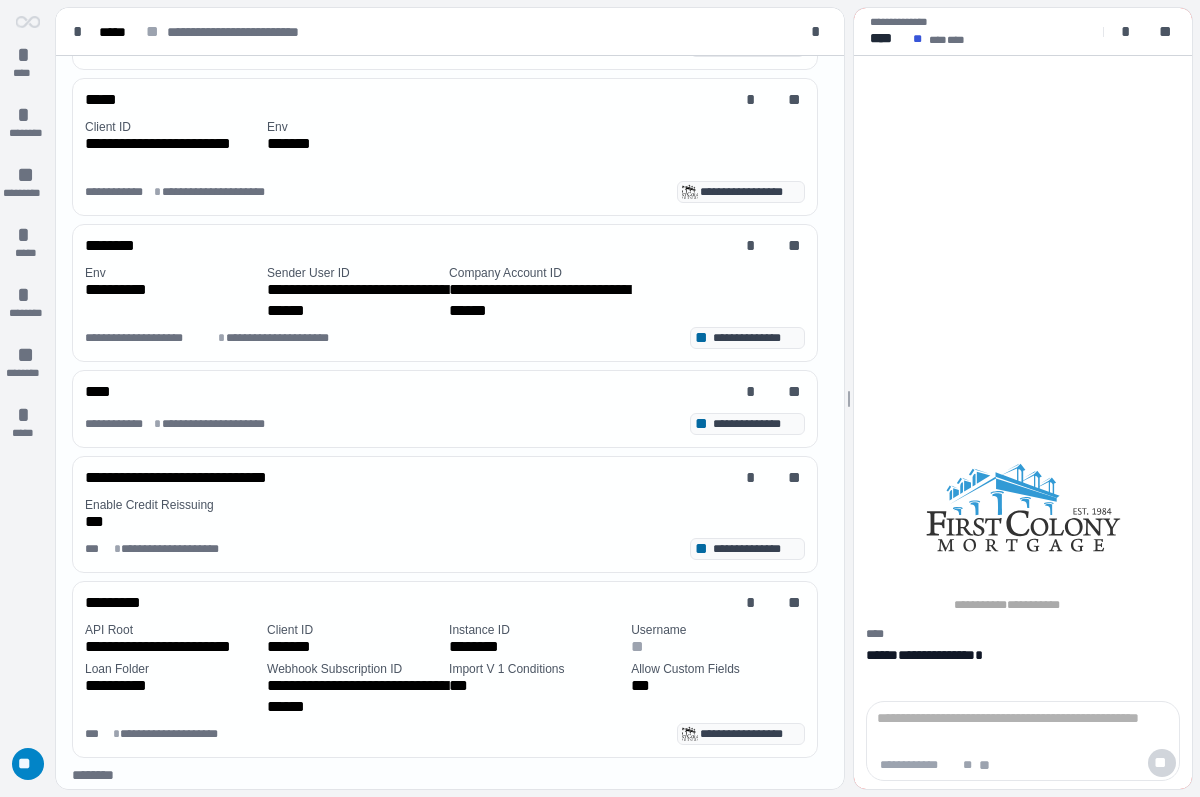 scroll, scrollTop: 590, scrollLeft: 0, axis: vertical 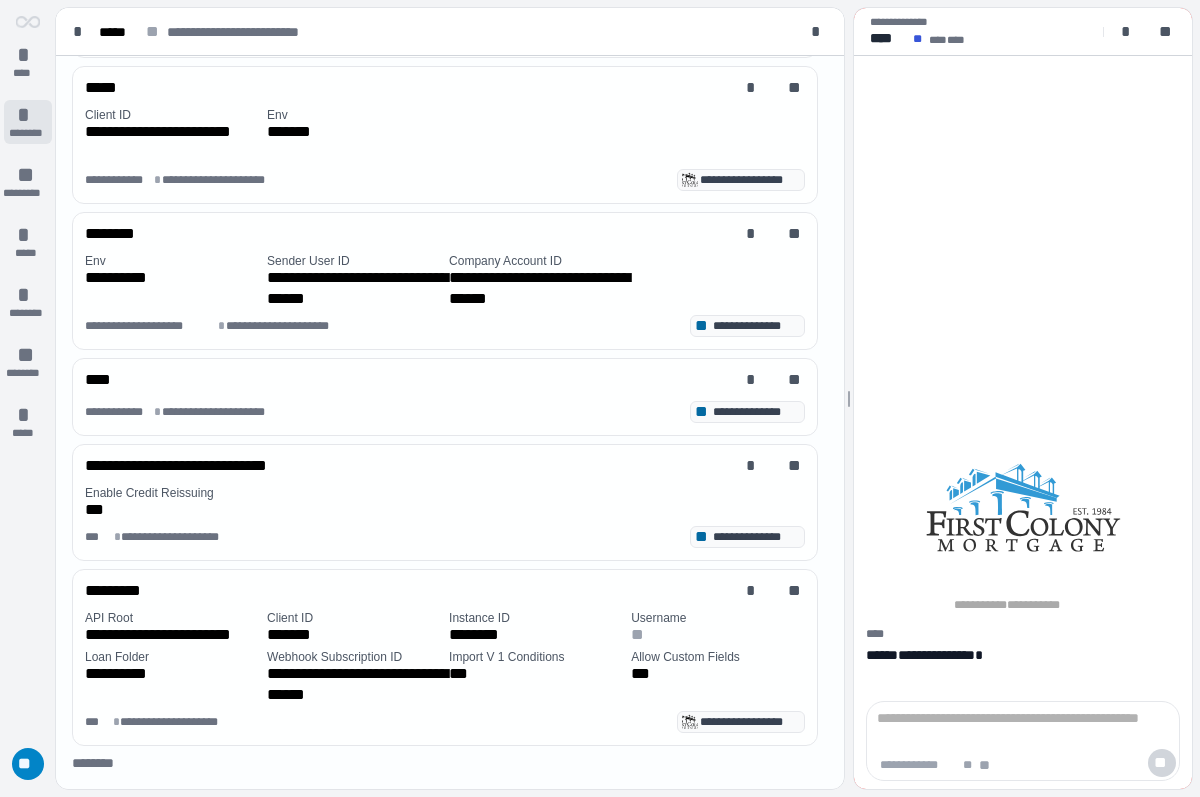 click on "*" at bounding box center [28, 115] 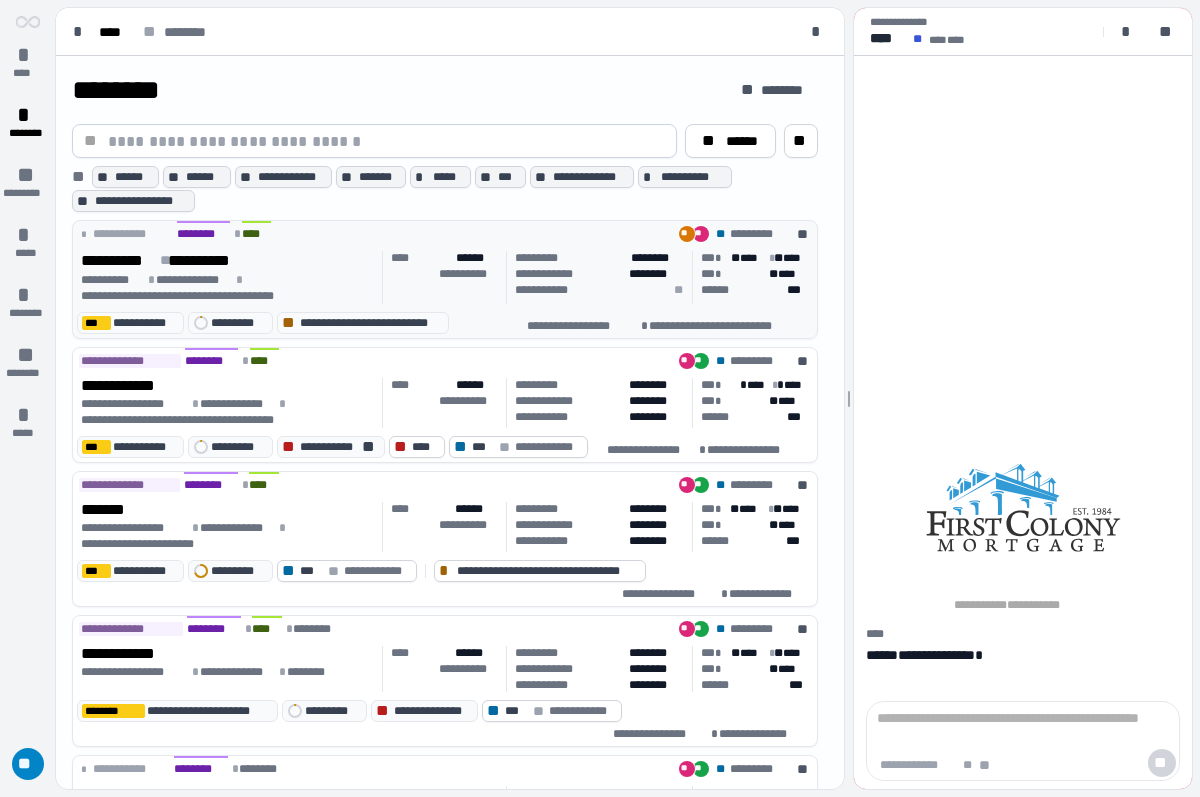 click on "**********" at bounding box center [445, 277] 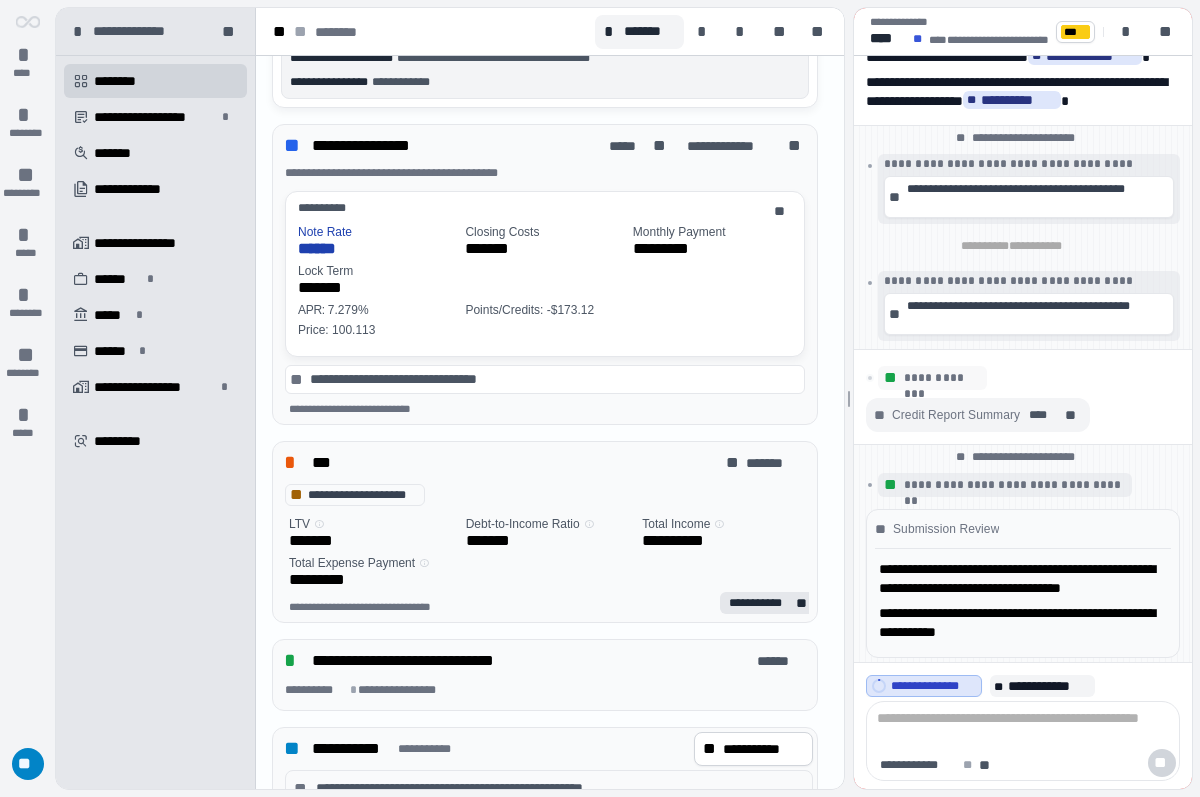 scroll, scrollTop: 628, scrollLeft: 0, axis: vertical 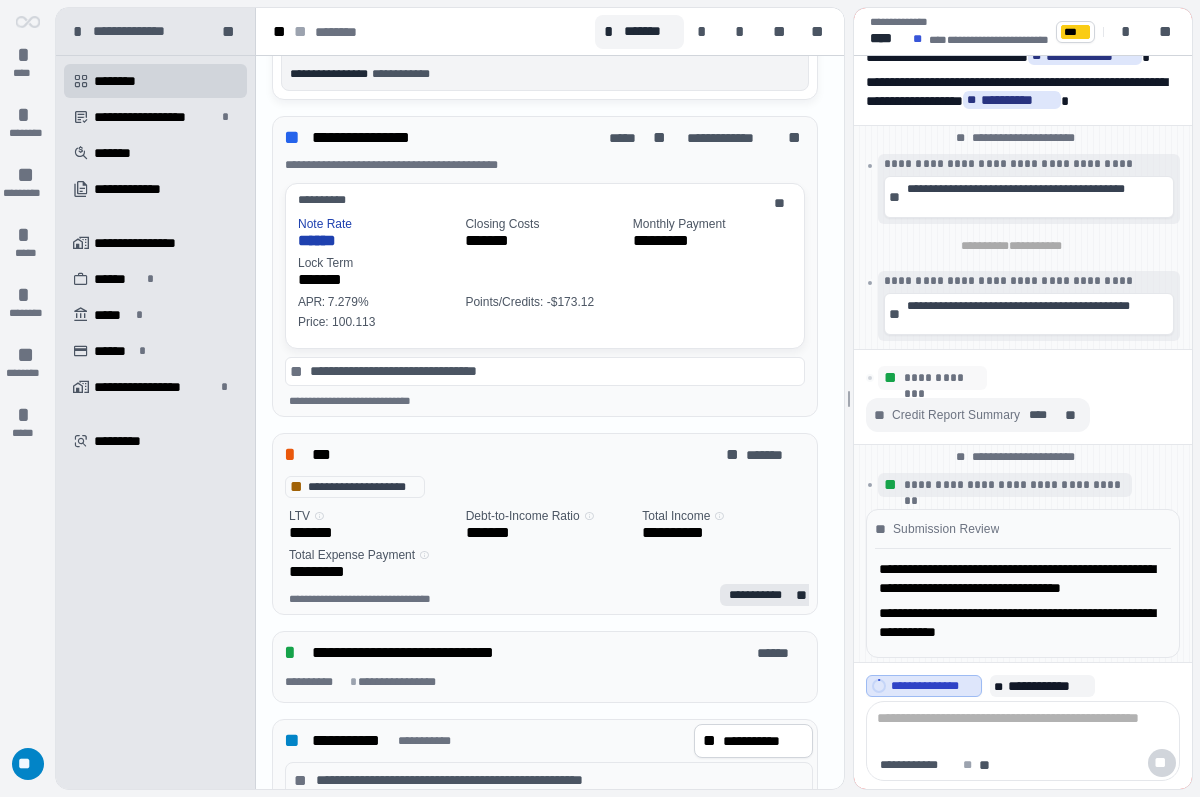 click on "**********" at bounding box center [0, 0] 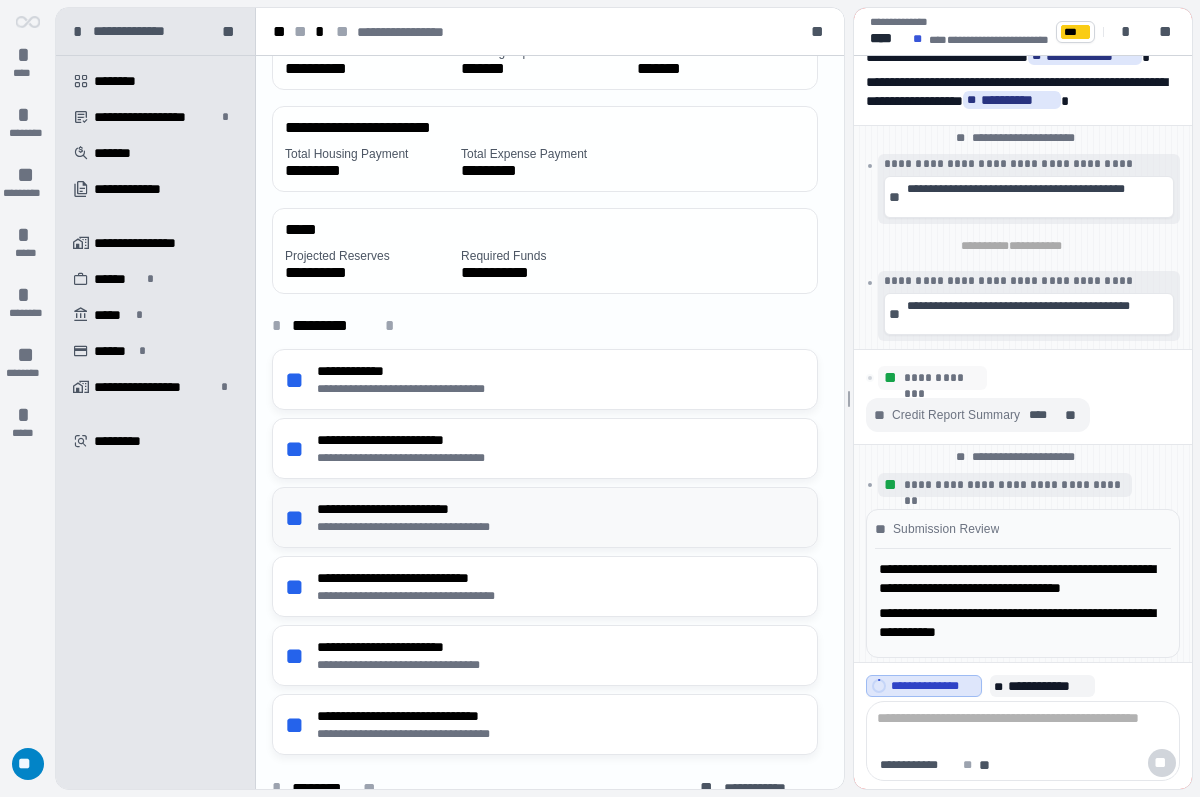scroll, scrollTop: 530, scrollLeft: 0, axis: vertical 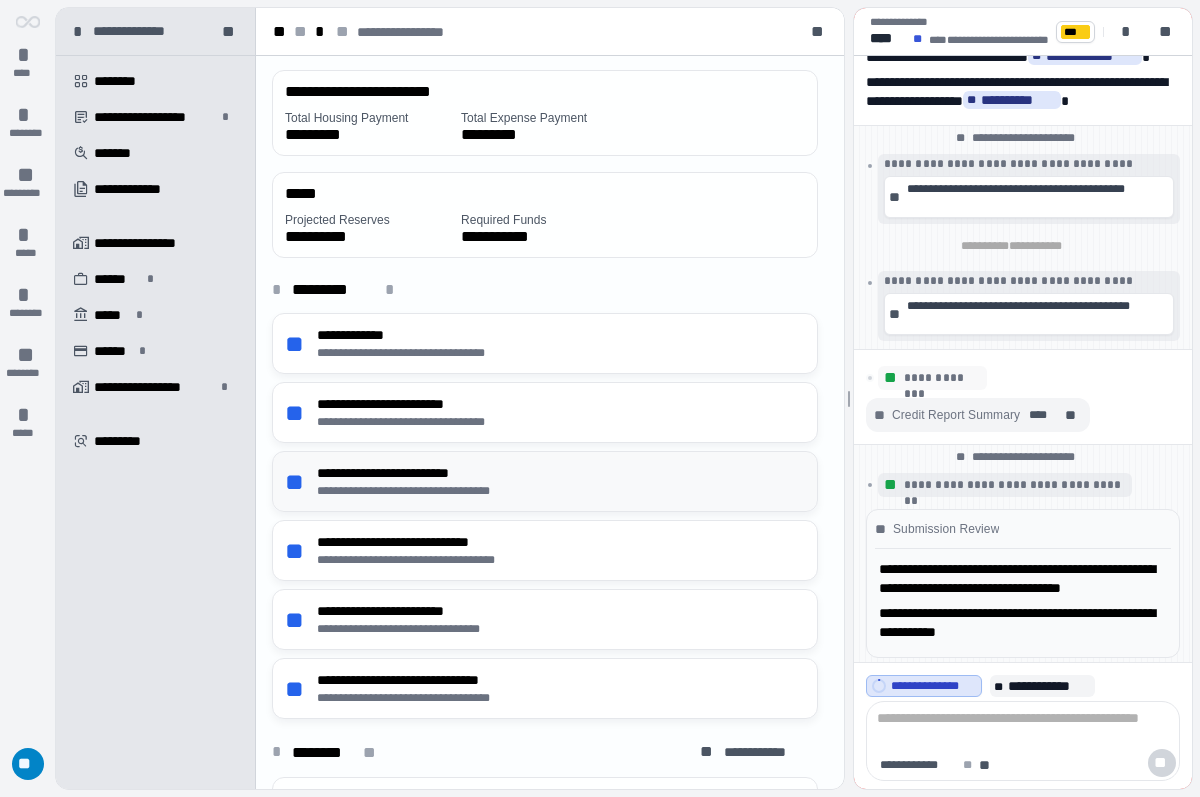 click on "**********" at bounding box center [566, 491] 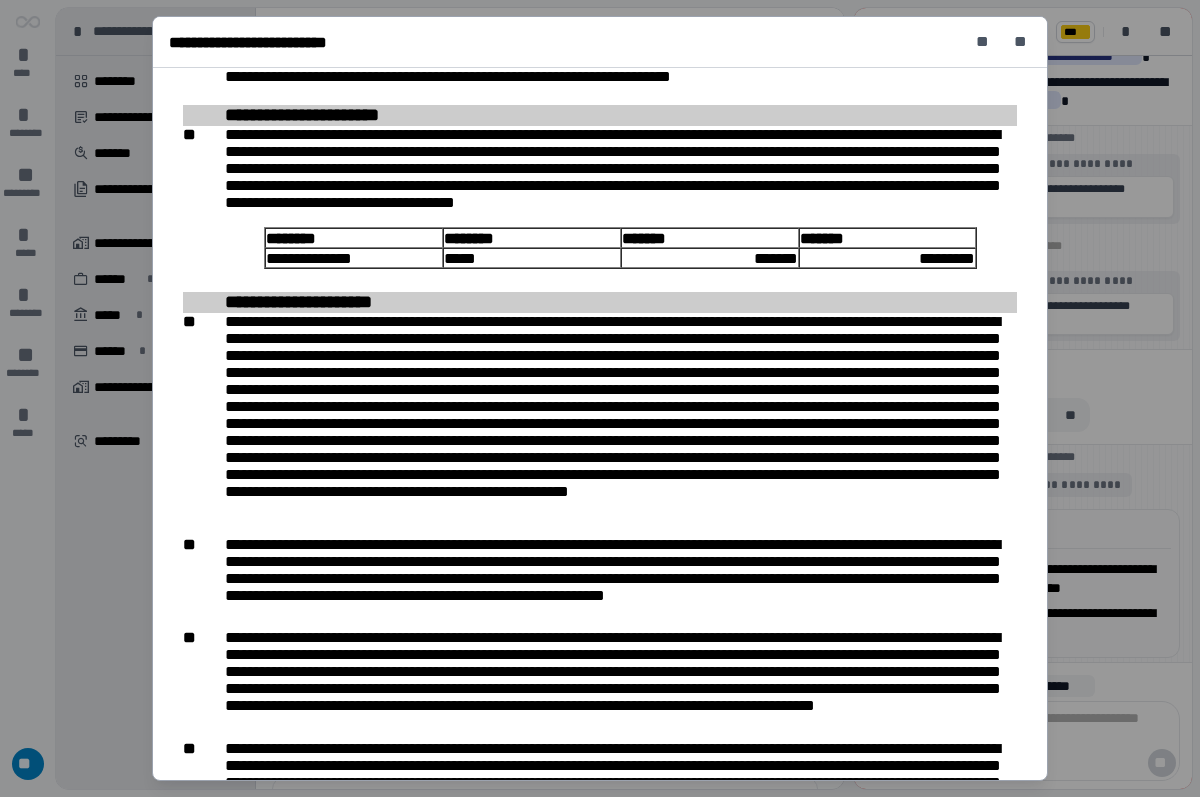 scroll, scrollTop: 1422, scrollLeft: 0, axis: vertical 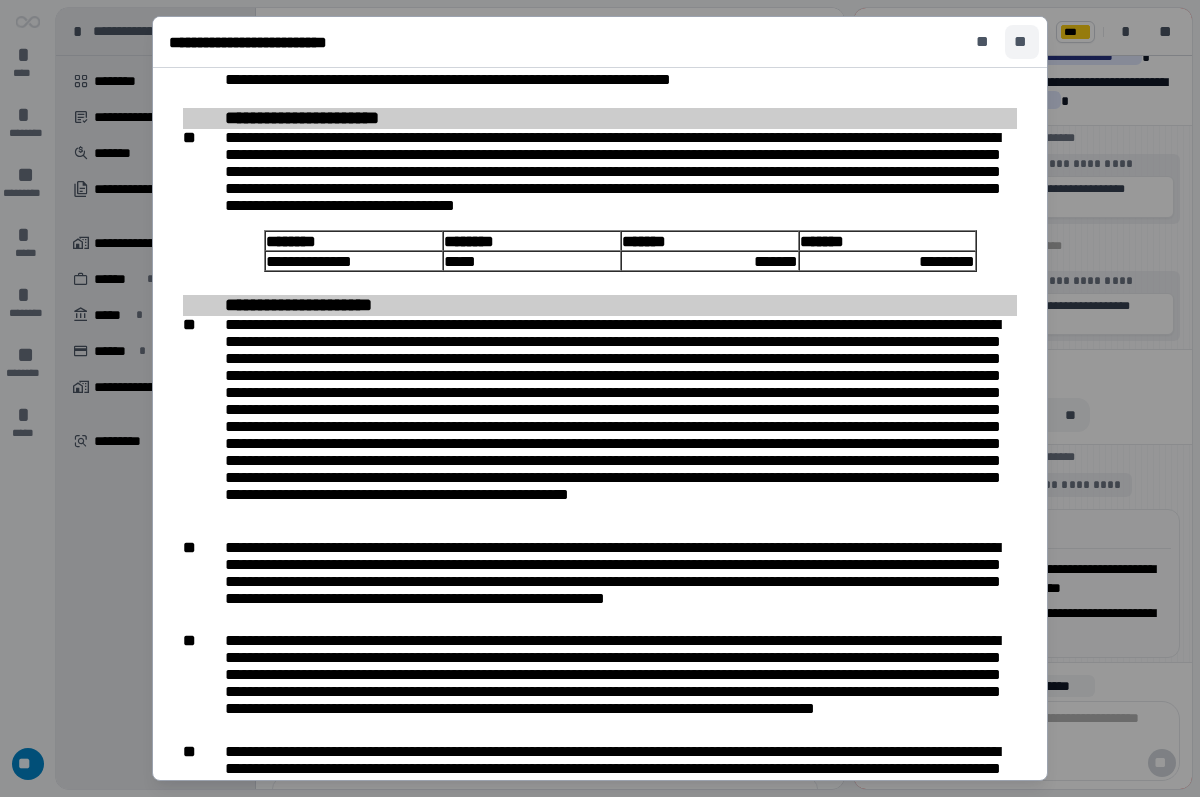 click on "**" at bounding box center (1022, 42) 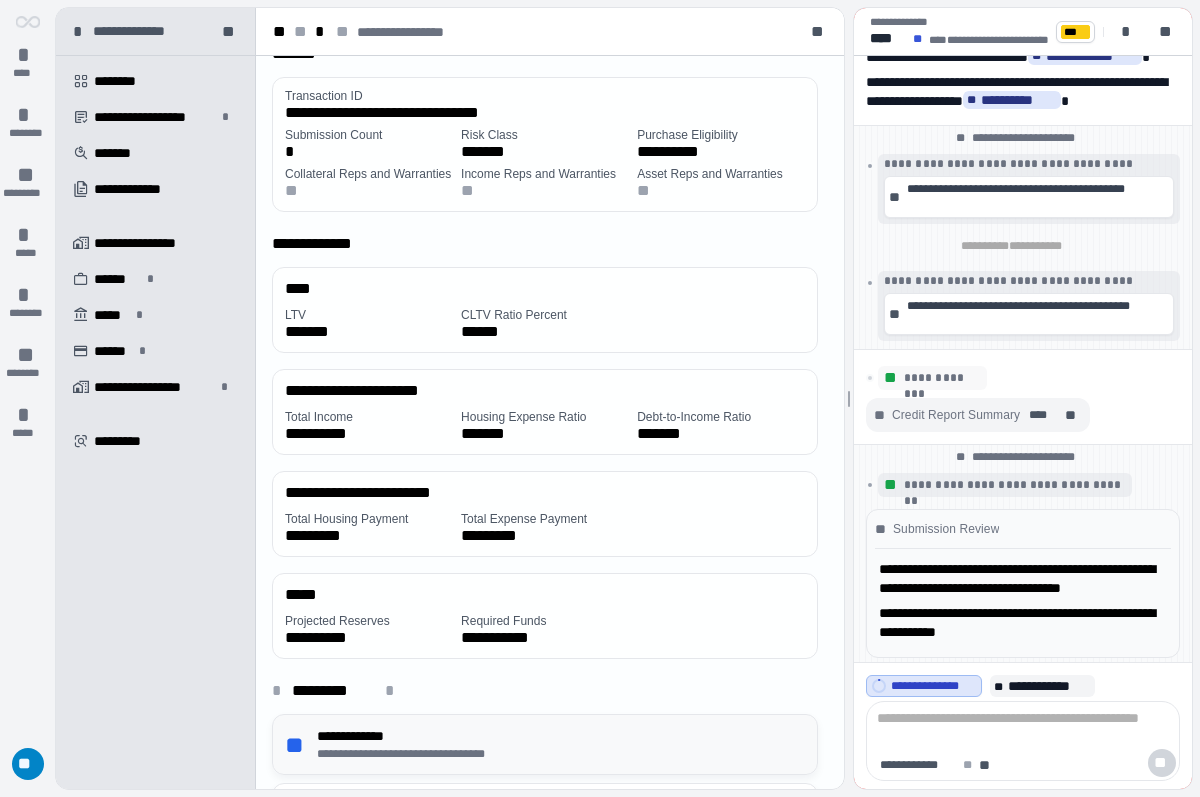 scroll, scrollTop: 0, scrollLeft: 0, axis: both 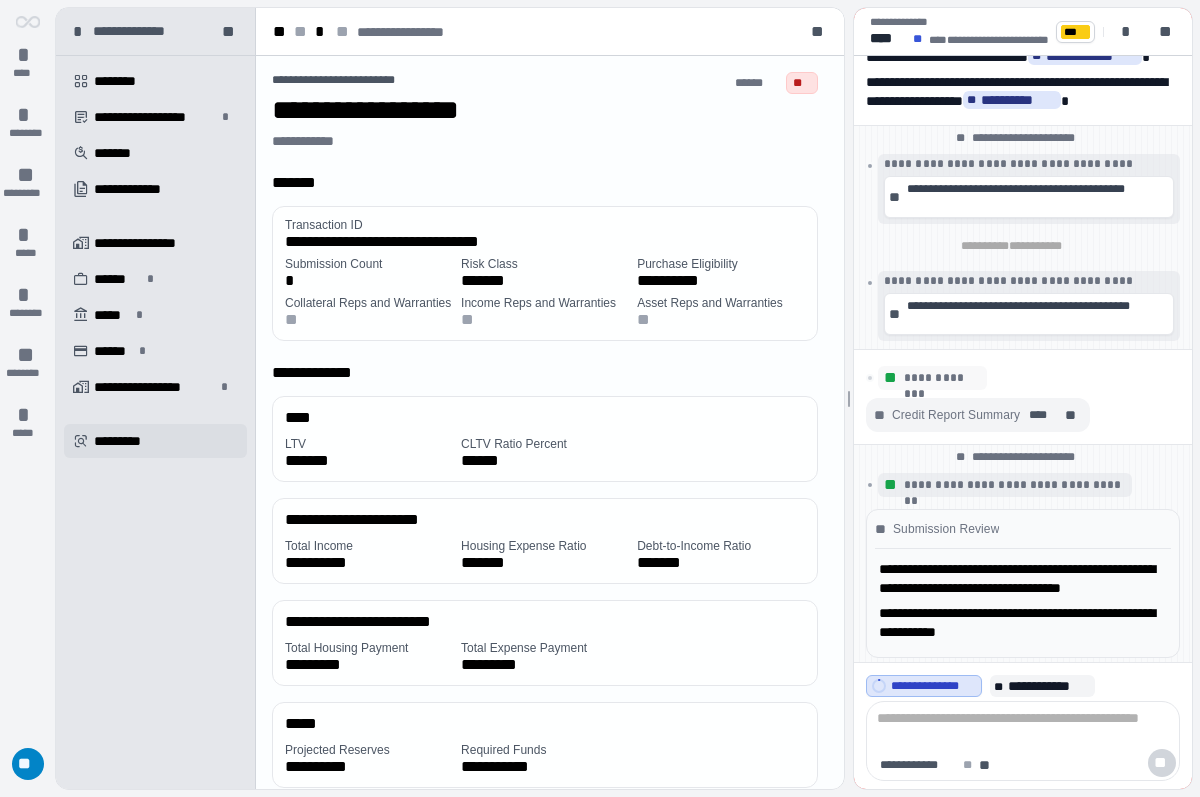 click on "*********" at bounding box center [124, 441] 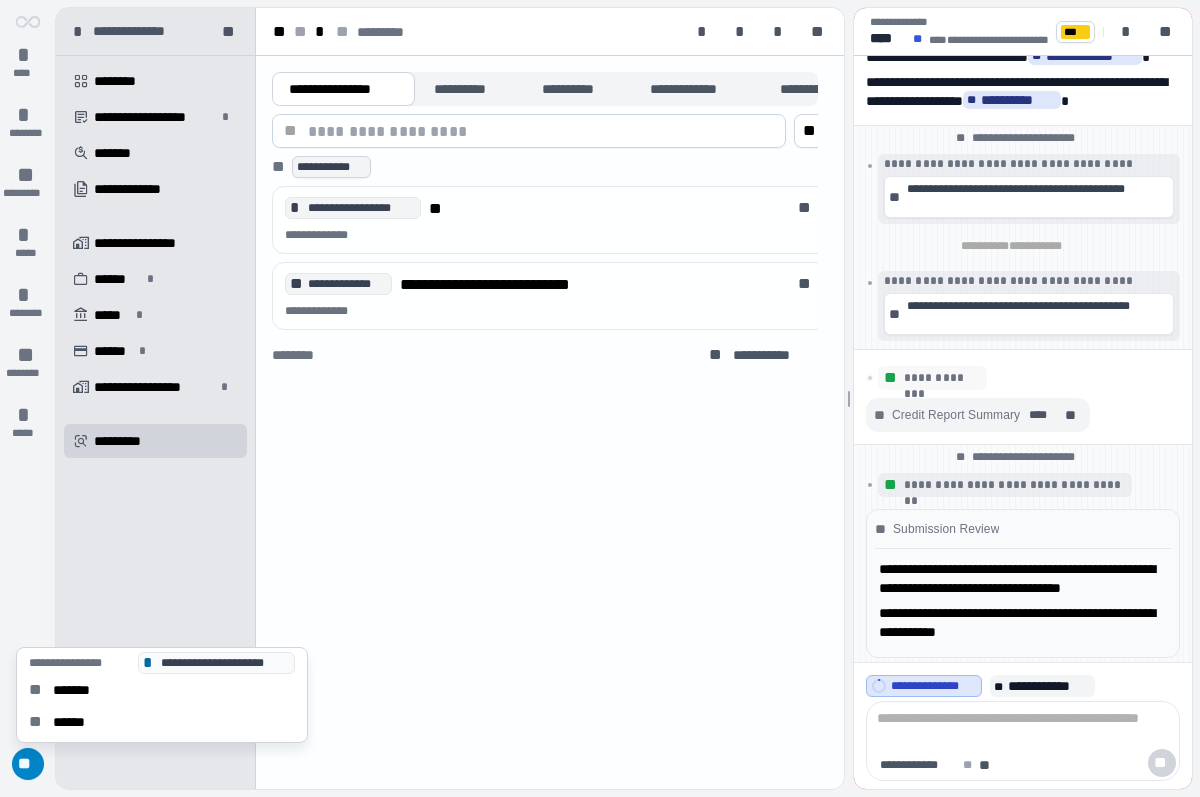 click on "**" at bounding box center [28, 764] 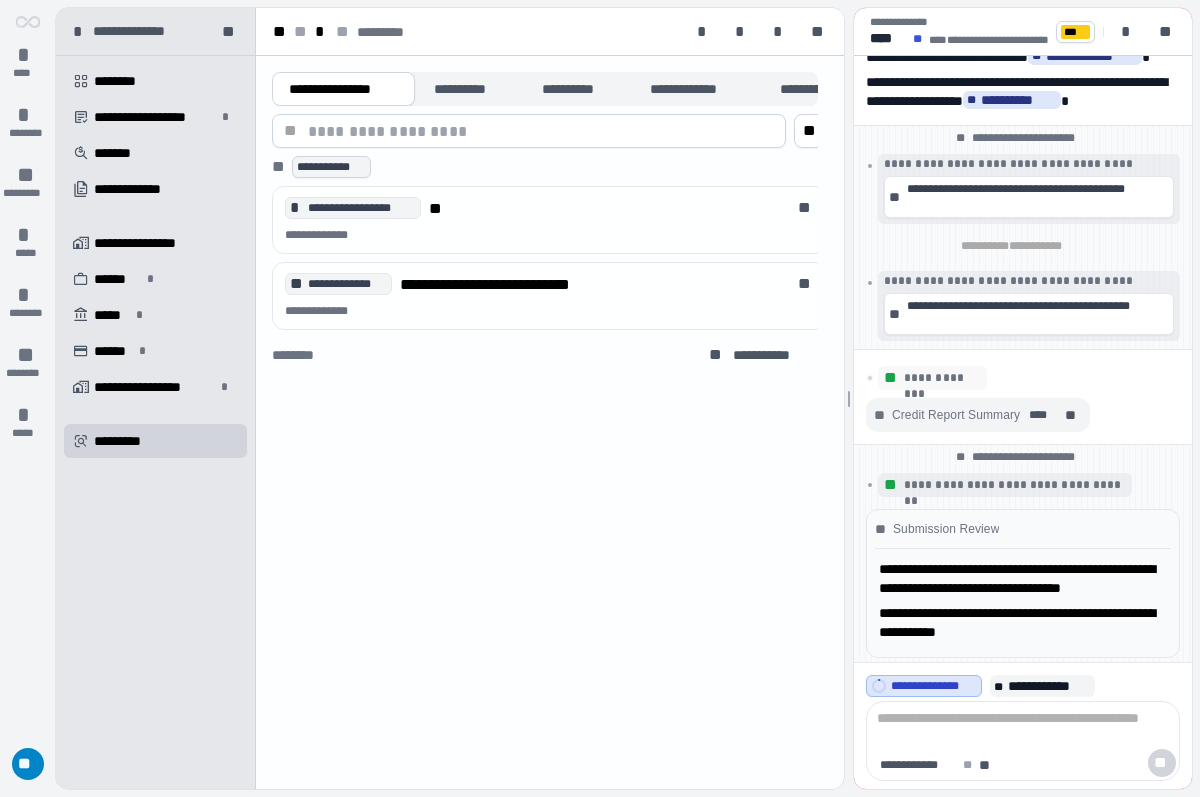 click on "**********" at bounding box center (155, 422) 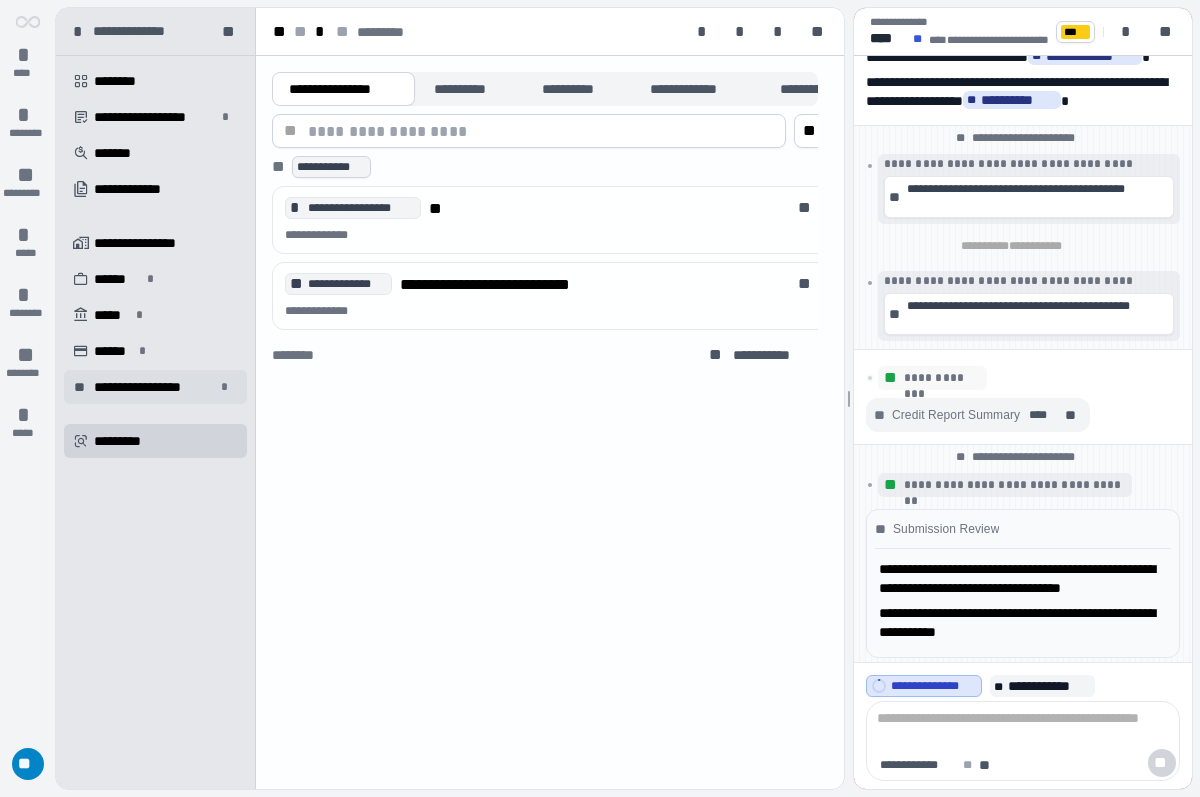 click on "**********" at bounding box center (154, 387) 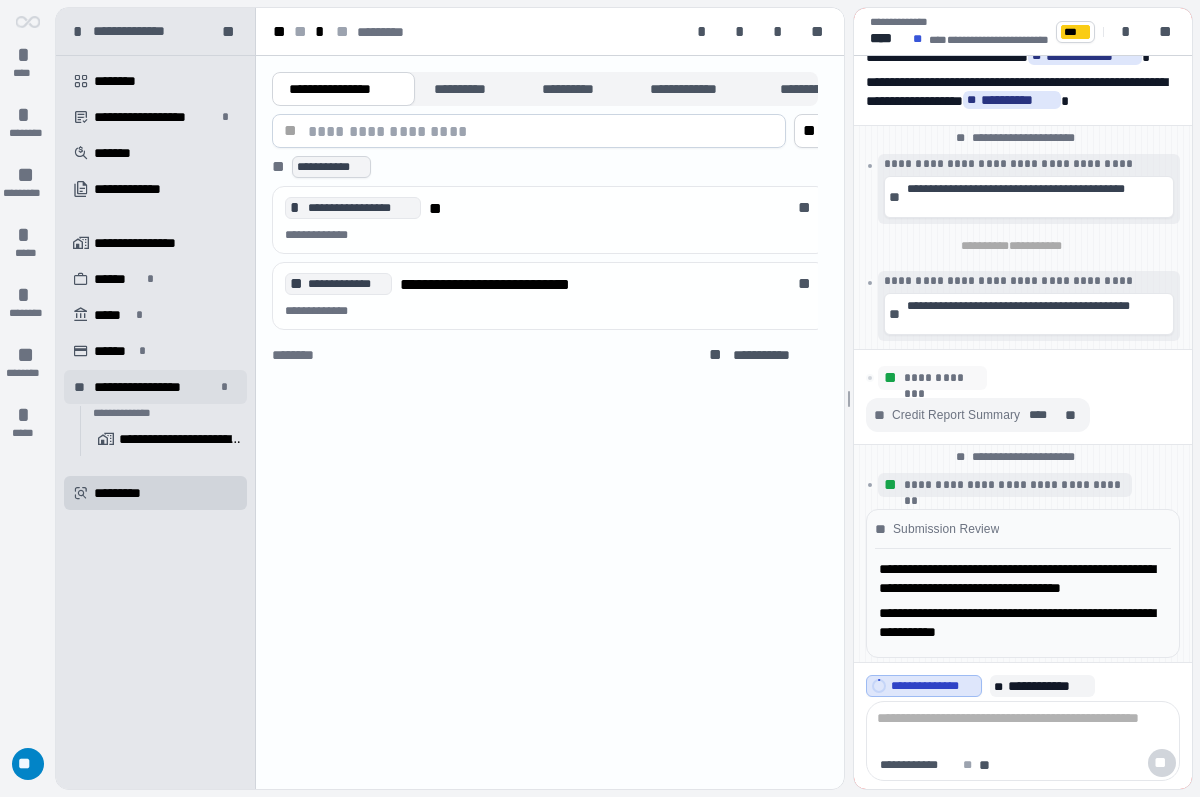 click on "**********" at bounding box center [154, 387] 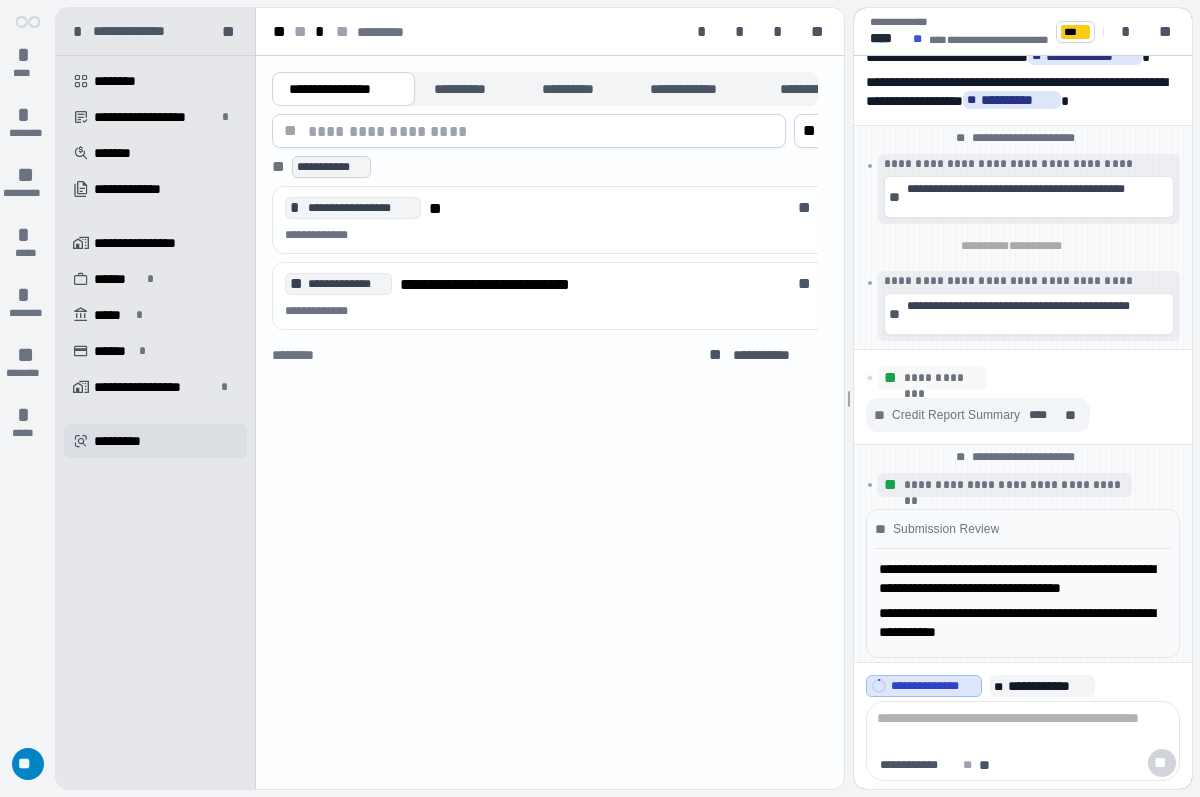 click on " *********" at bounding box center (155, 441) 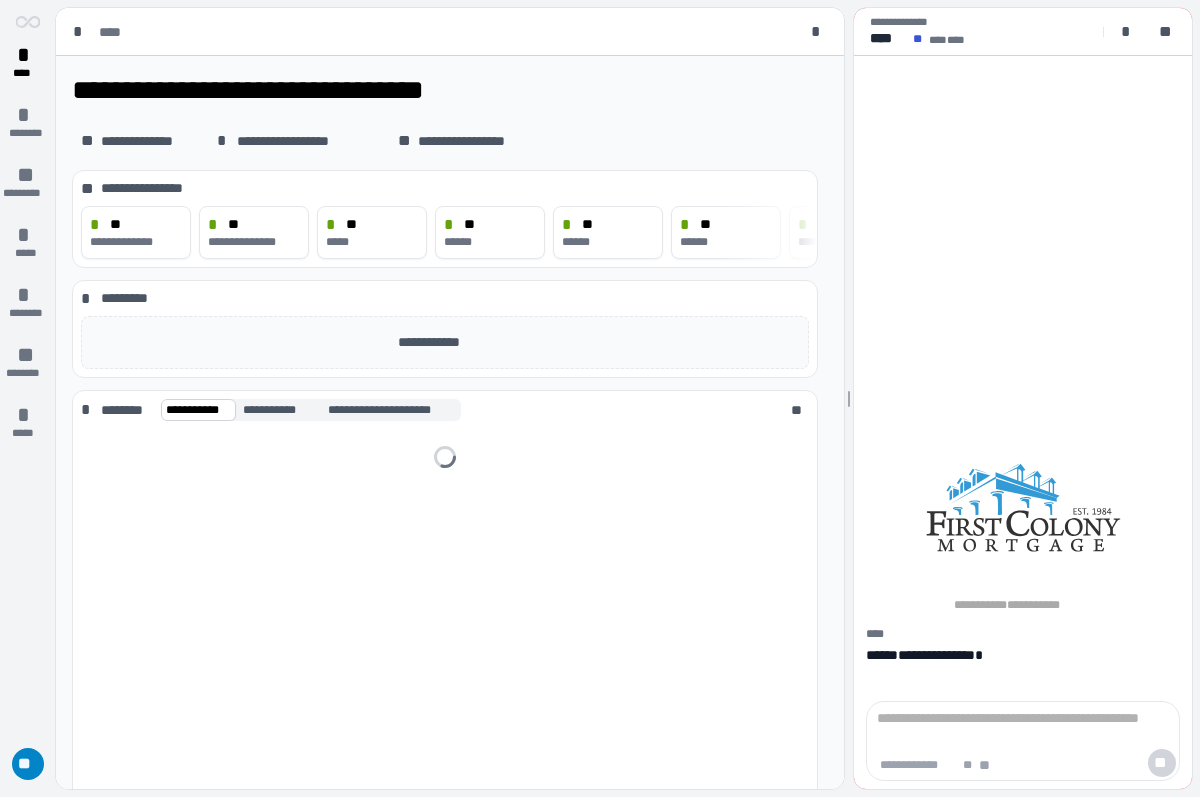 scroll, scrollTop: 0, scrollLeft: 0, axis: both 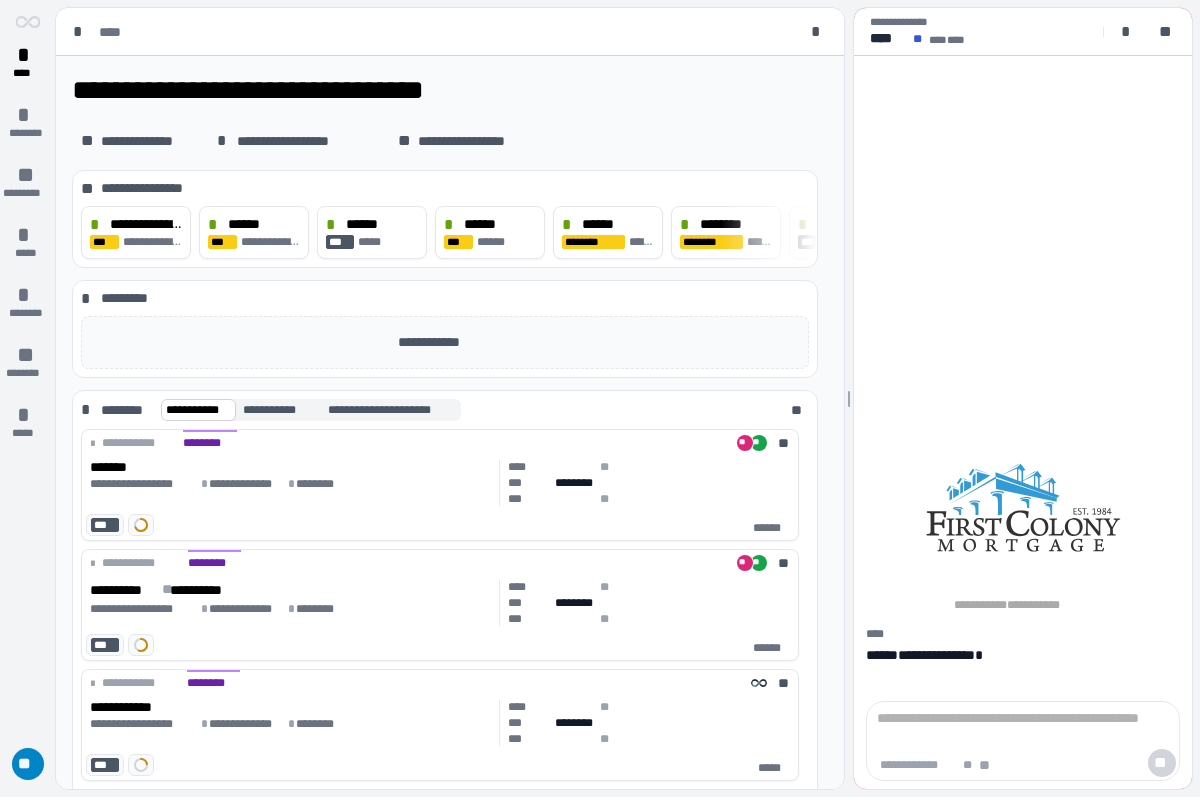click on "**" at bounding box center (28, 764) 